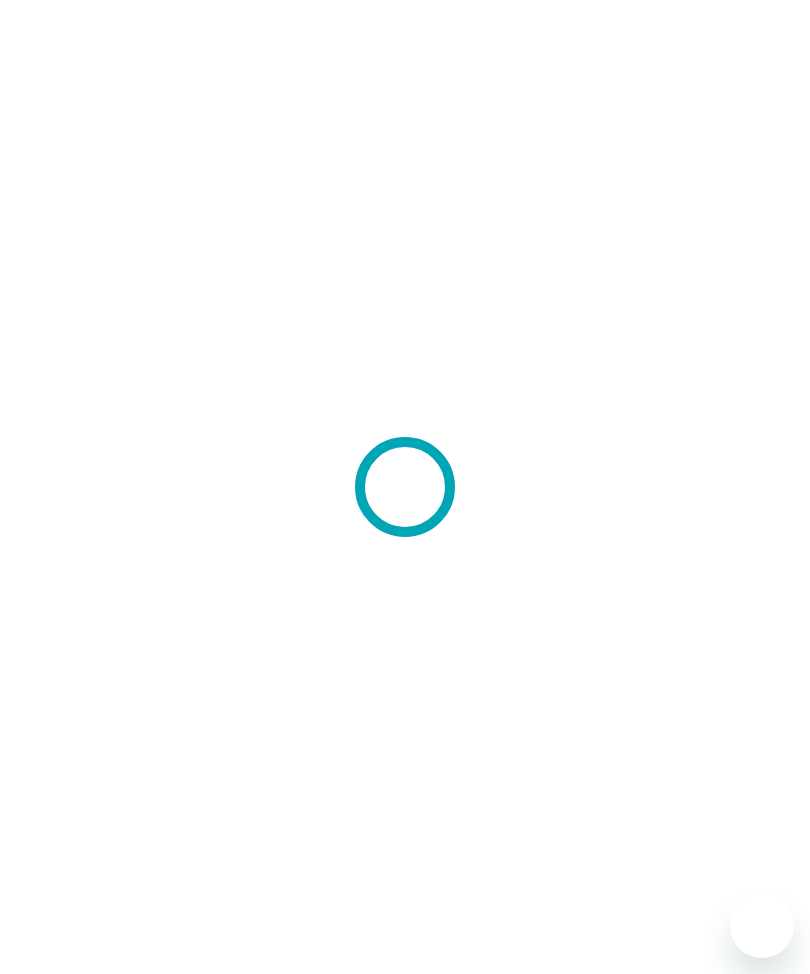 scroll, scrollTop: 0, scrollLeft: 0, axis: both 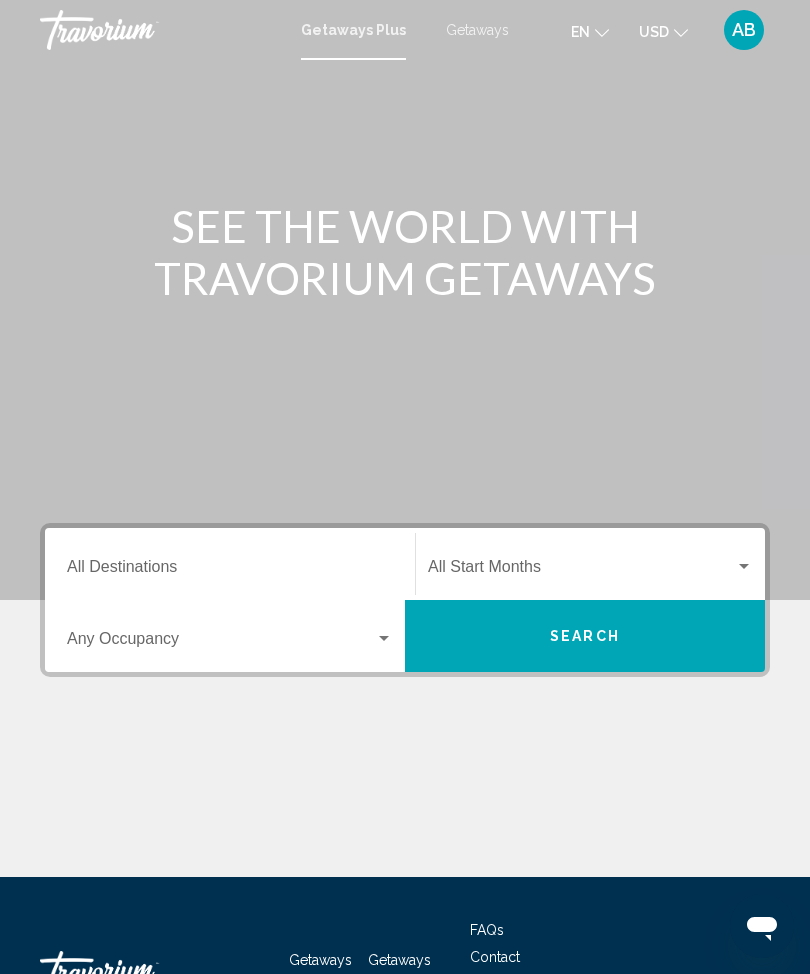 click on "Getaways" at bounding box center (477, 30) 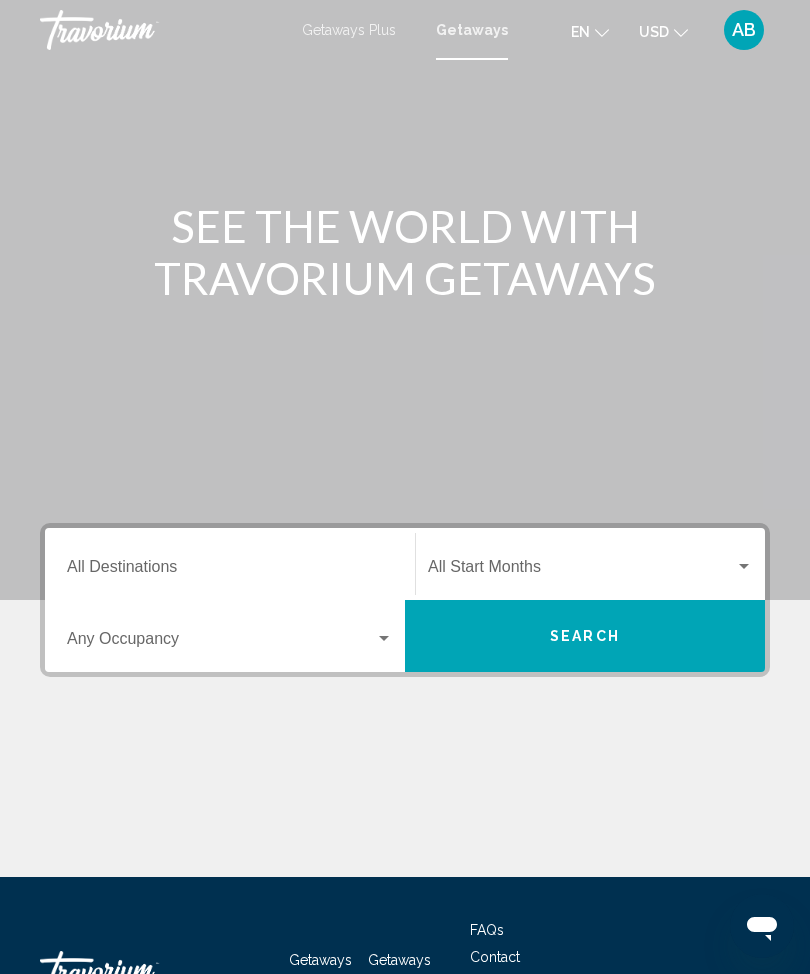 click on "Destination All Destinations" at bounding box center (230, 571) 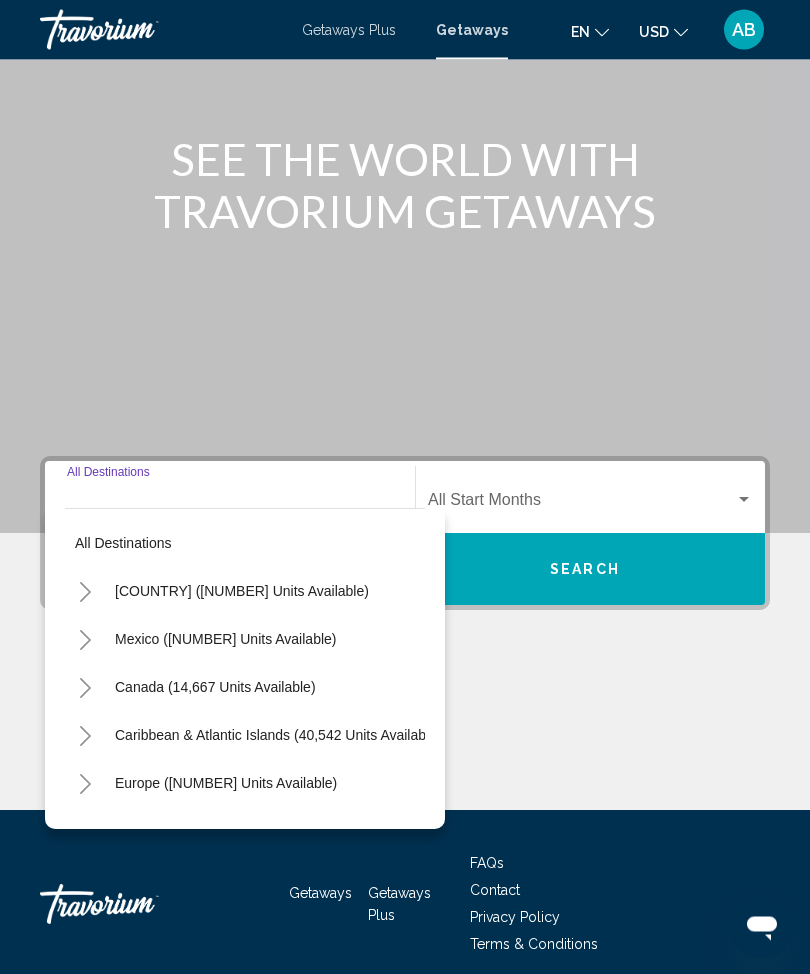 scroll, scrollTop: 148, scrollLeft: 0, axis: vertical 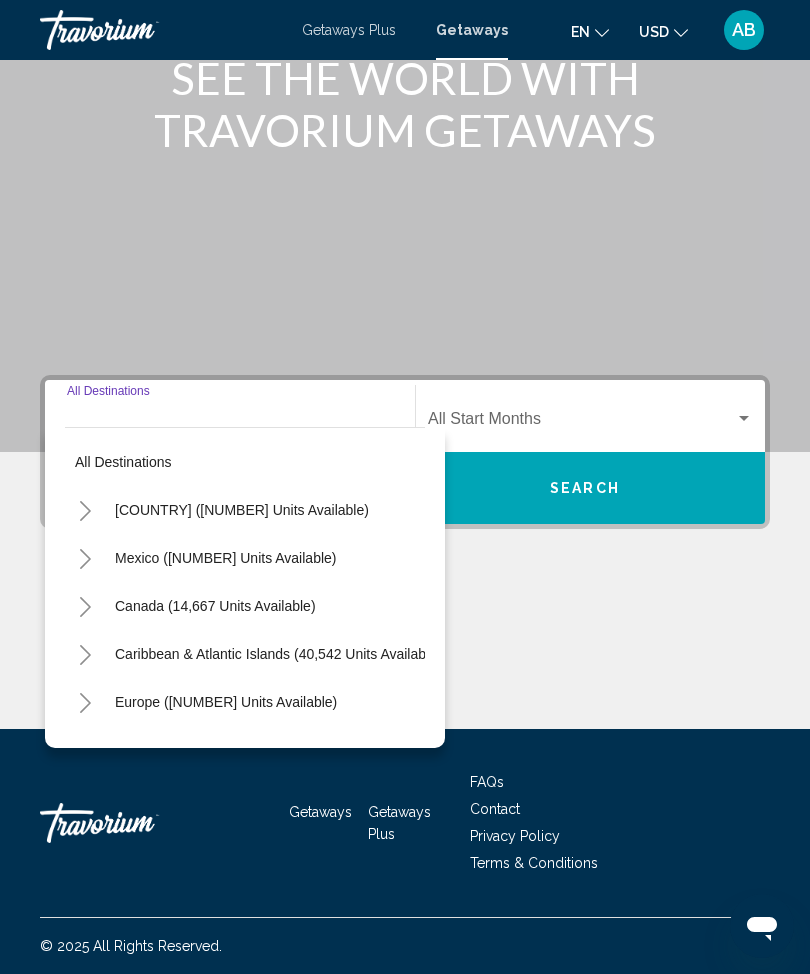 click 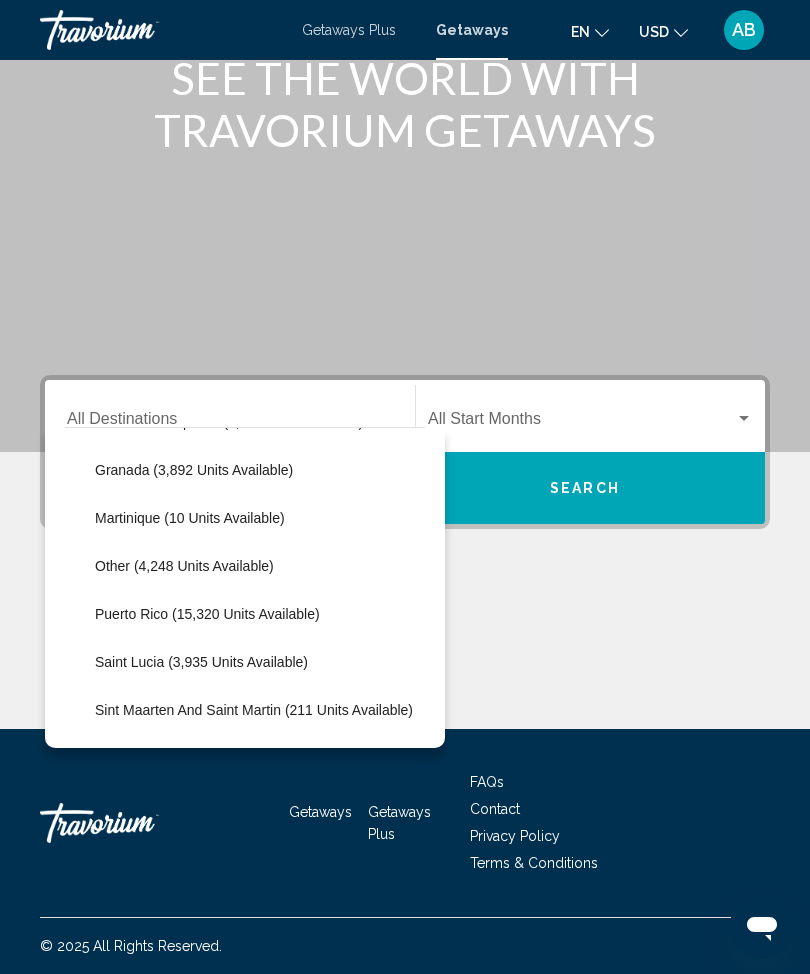 scroll, scrollTop: 424, scrollLeft: 0, axis: vertical 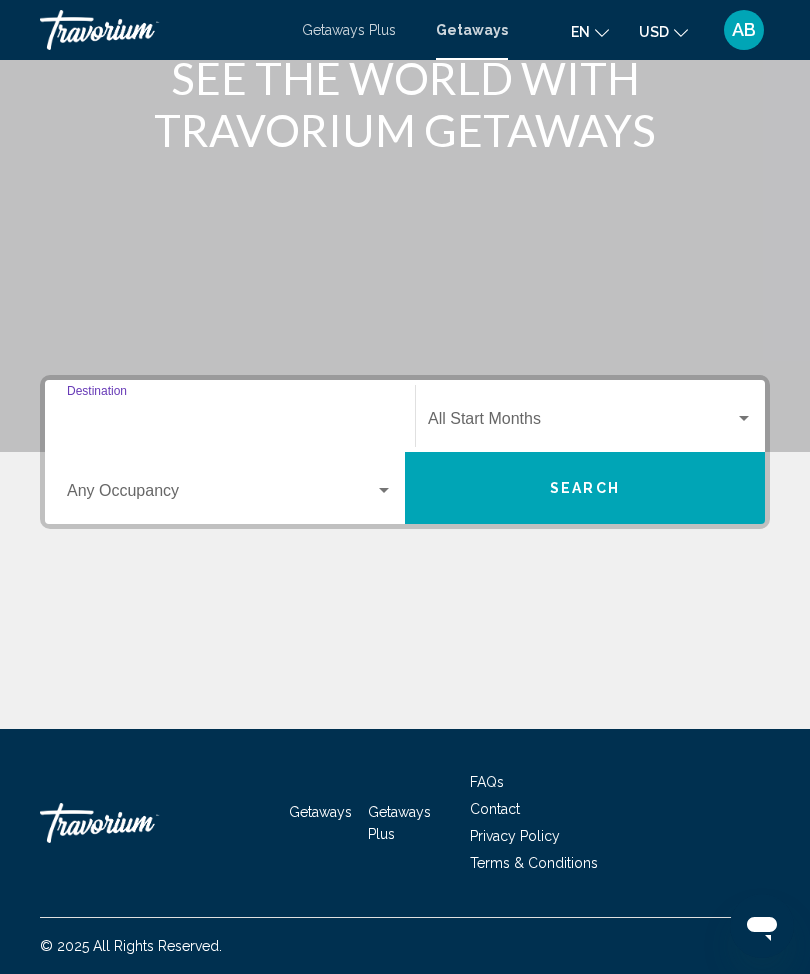 type on "**********" 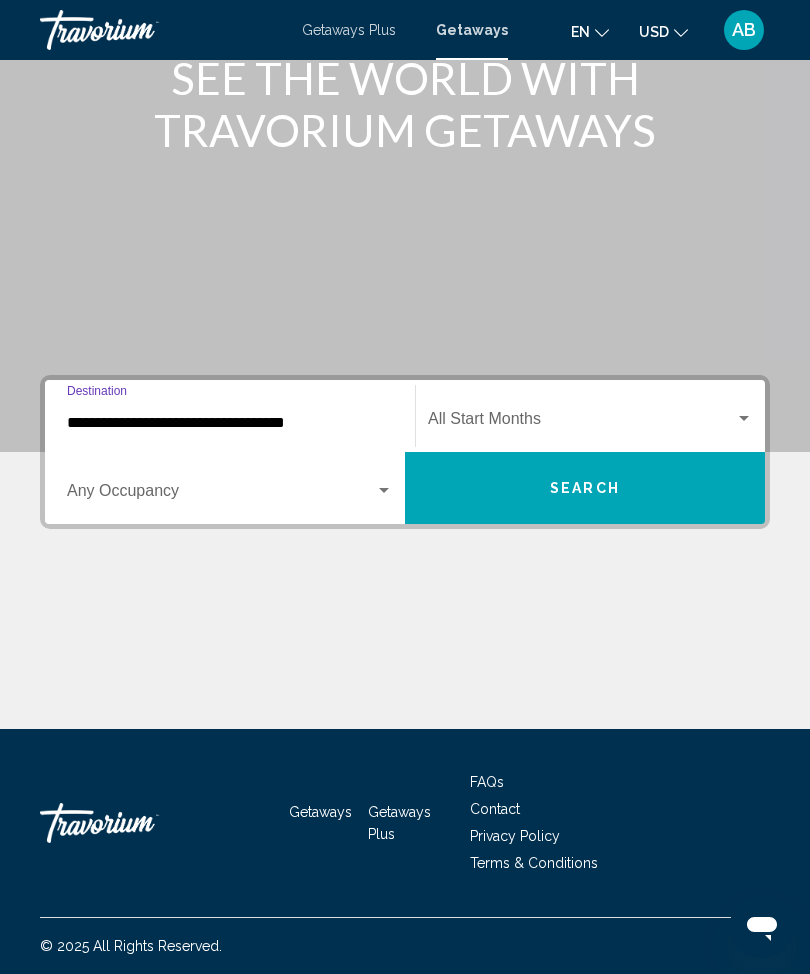 click on "Search" at bounding box center (585, 488) 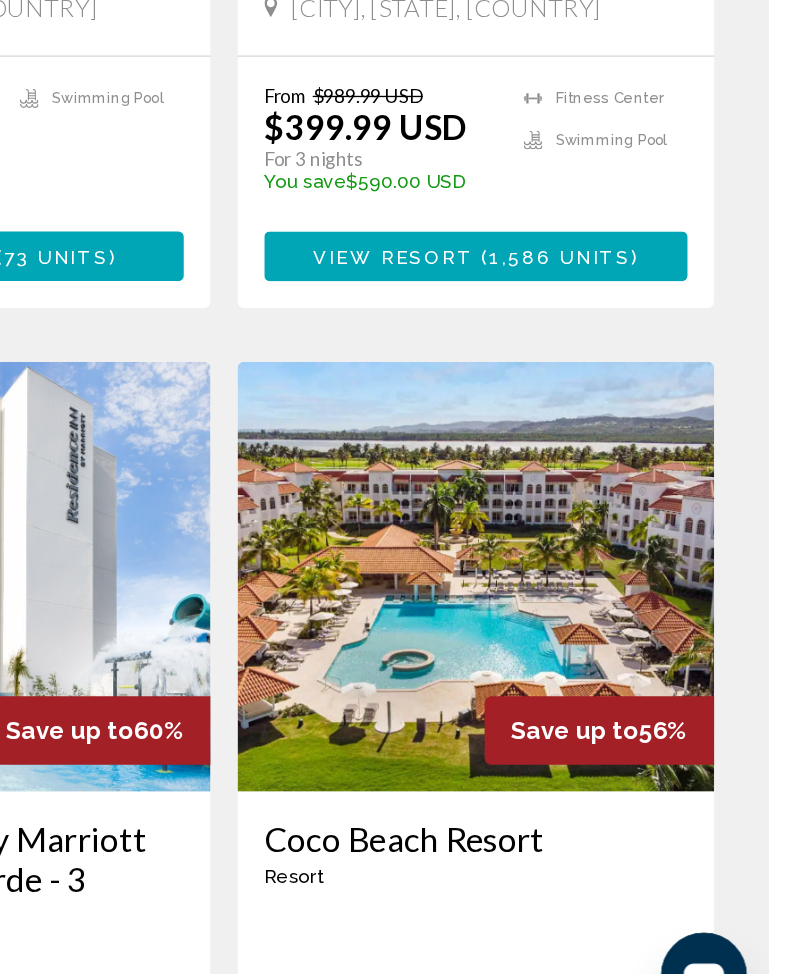 scroll, scrollTop: 513, scrollLeft: 0, axis: vertical 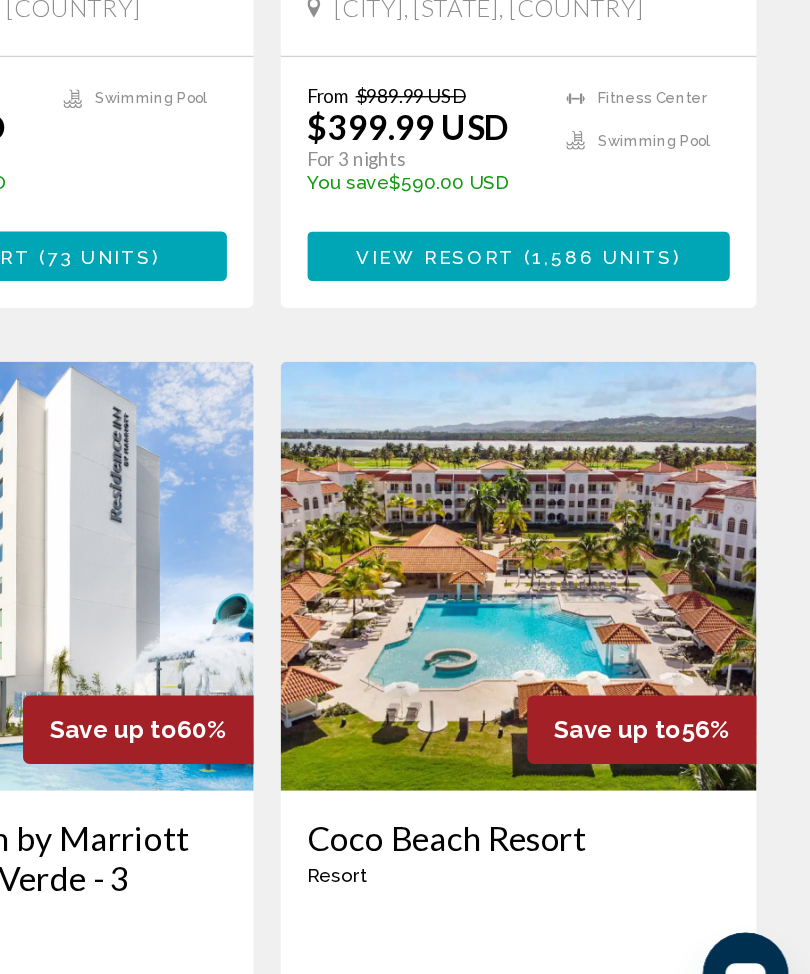 click at bounding box center (592, 628) 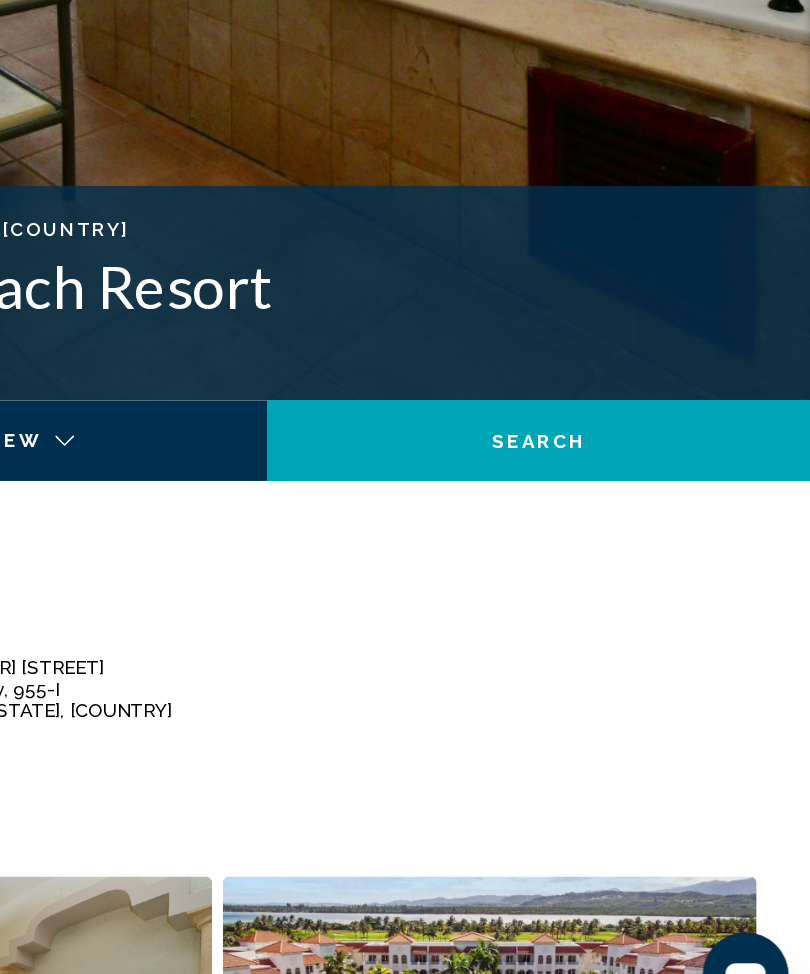 scroll, scrollTop: 0, scrollLeft: 0, axis: both 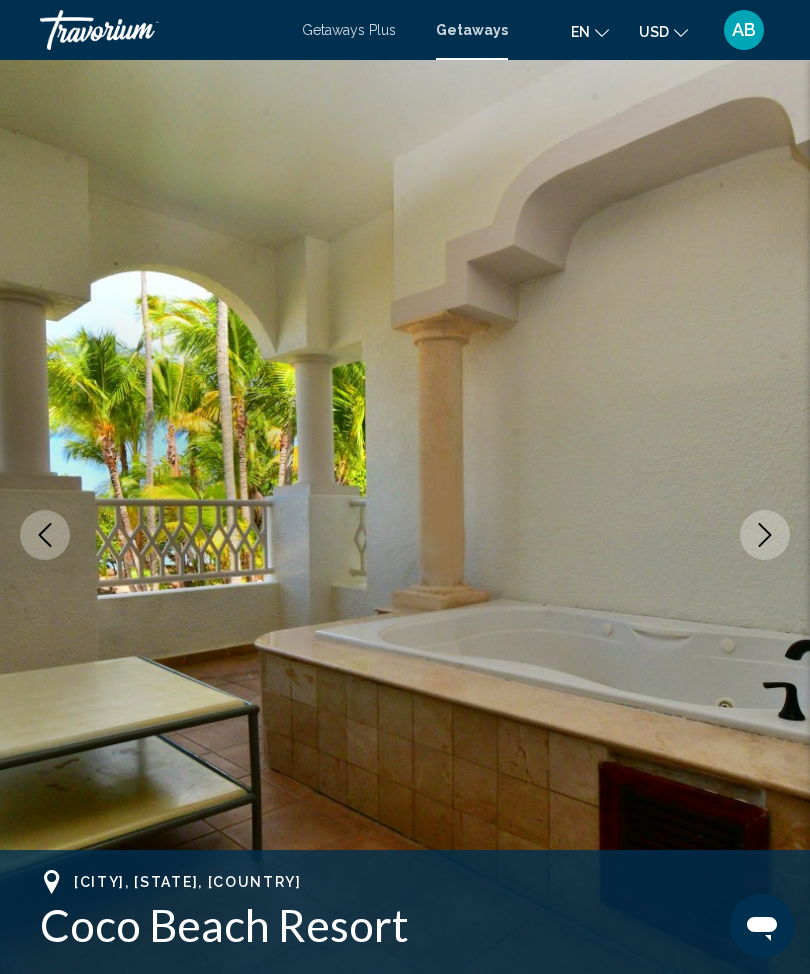 click 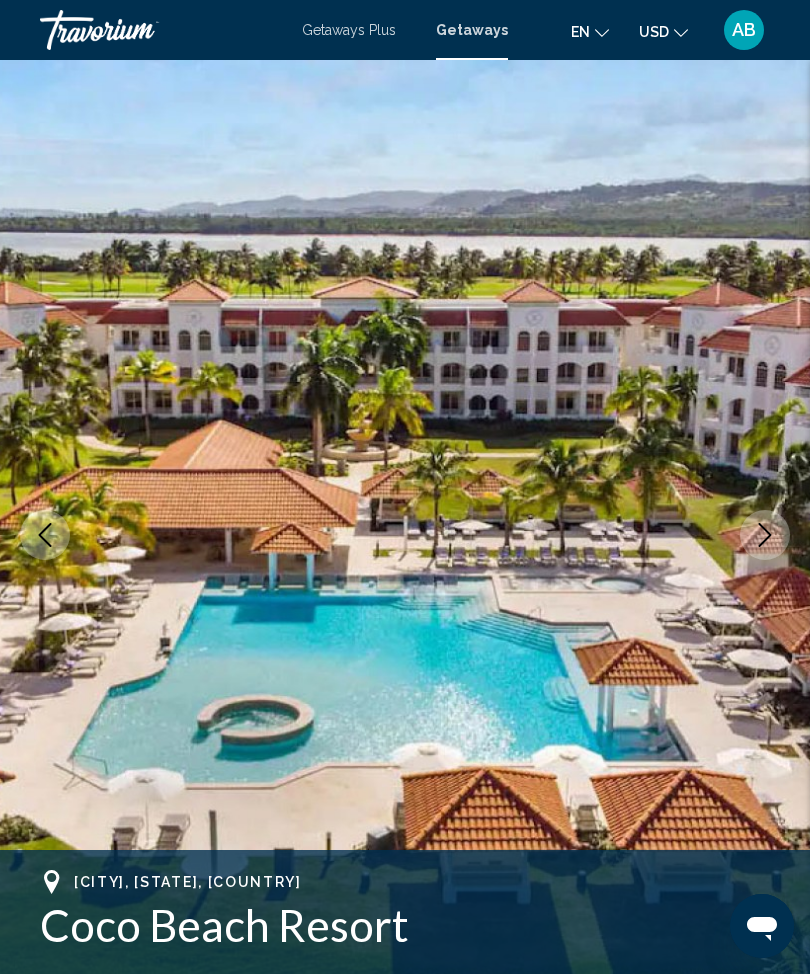 click at bounding box center (765, 535) 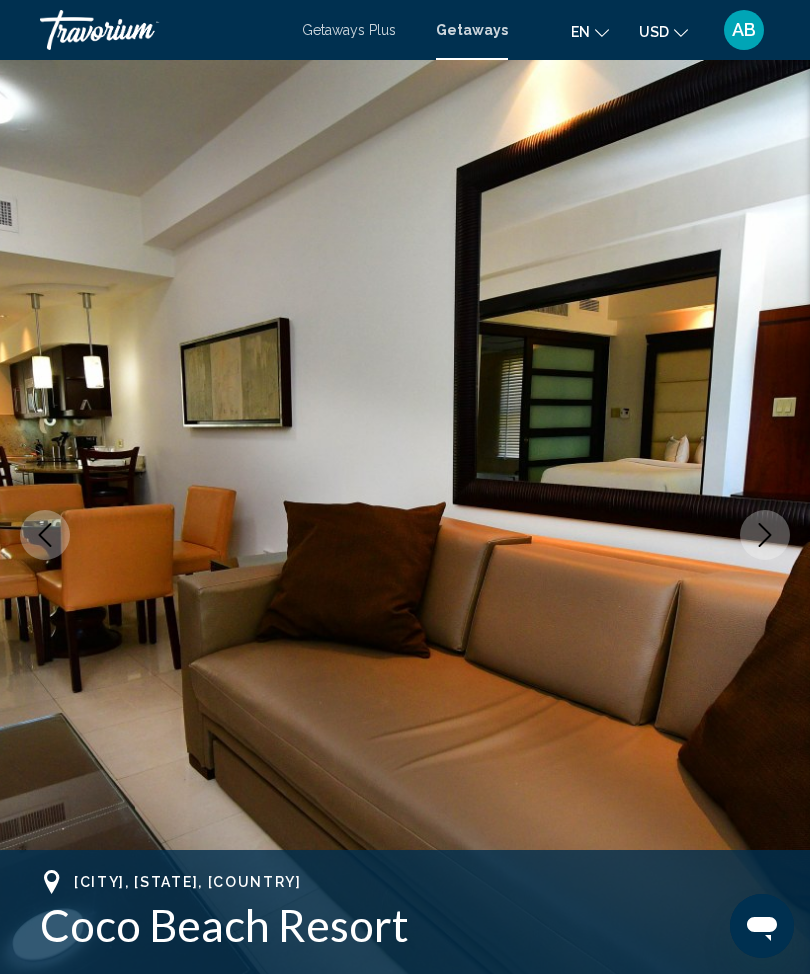 click 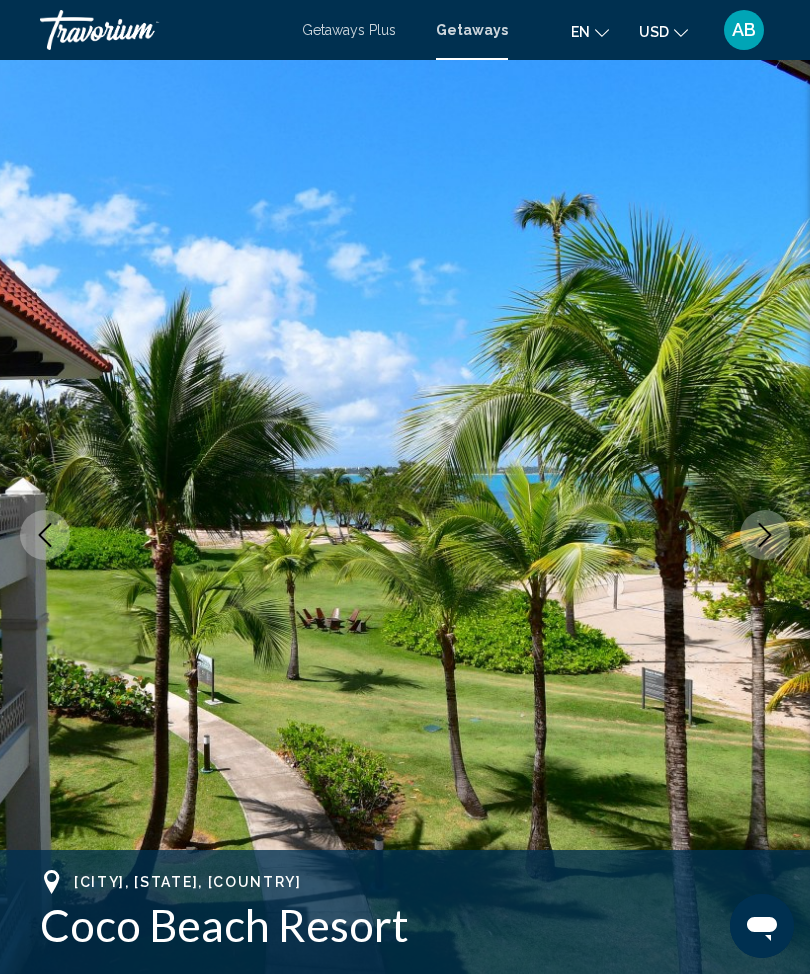 scroll, scrollTop: 0, scrollLeft: 0, axis: both 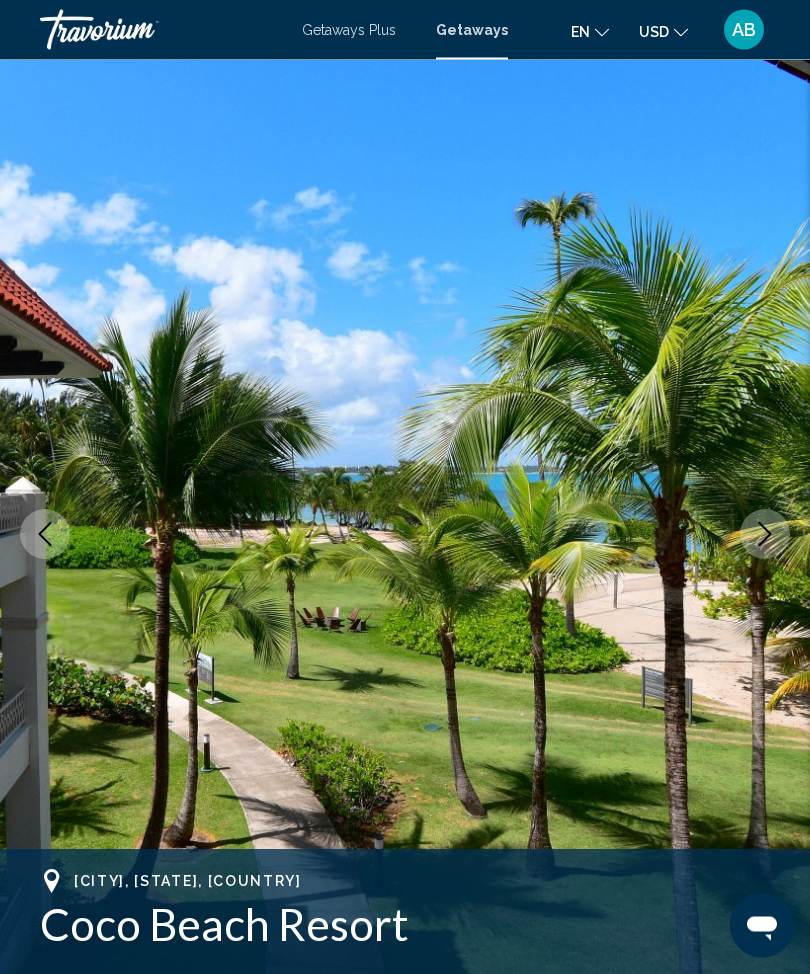 click at bounding box center (765, 535) 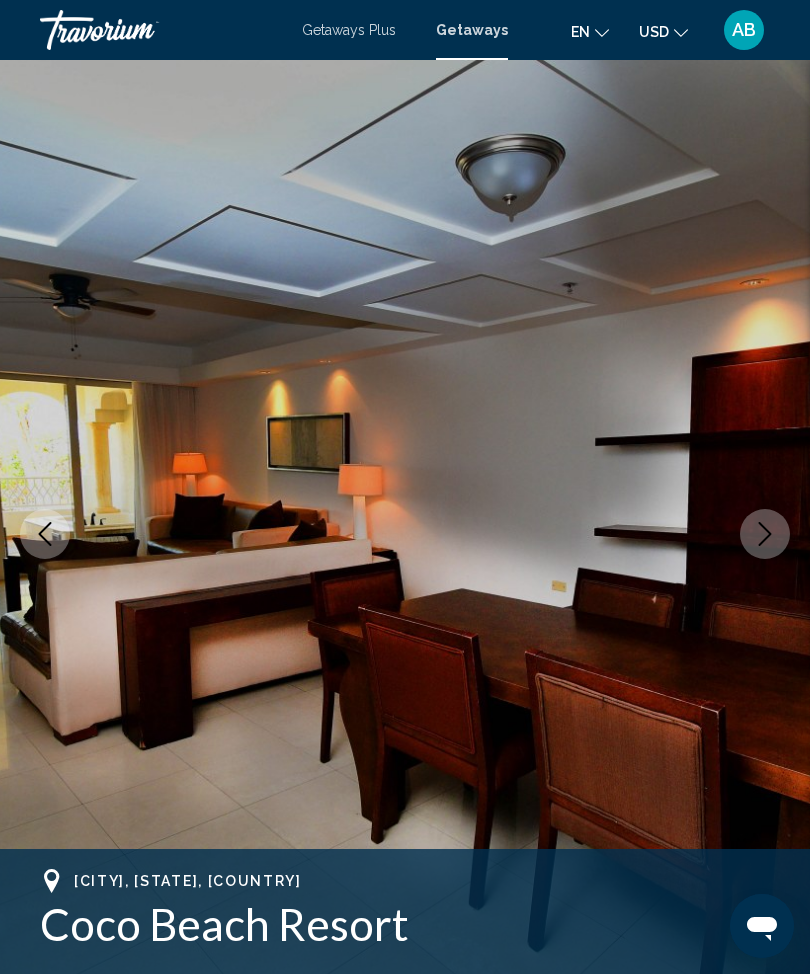 click 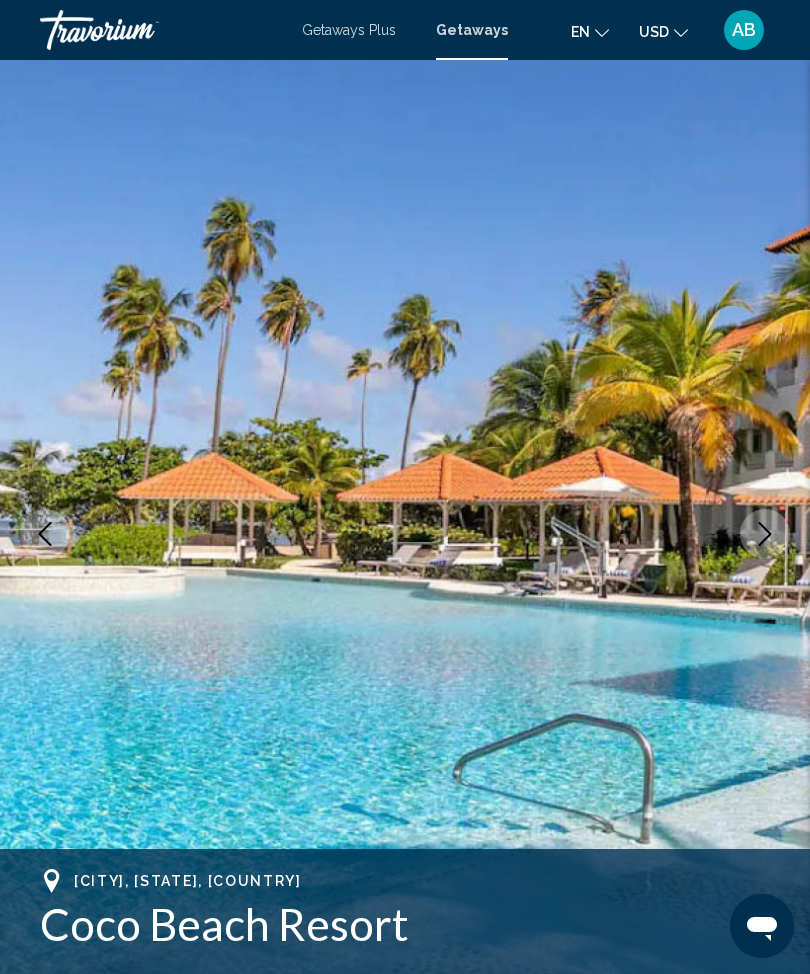 click 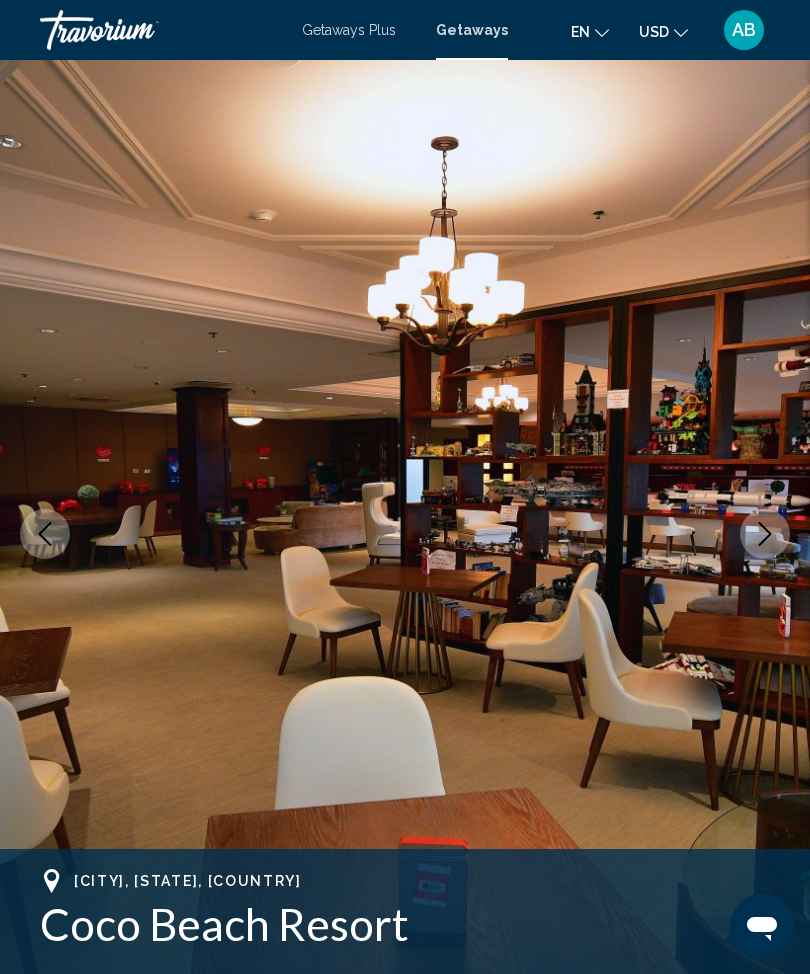 click 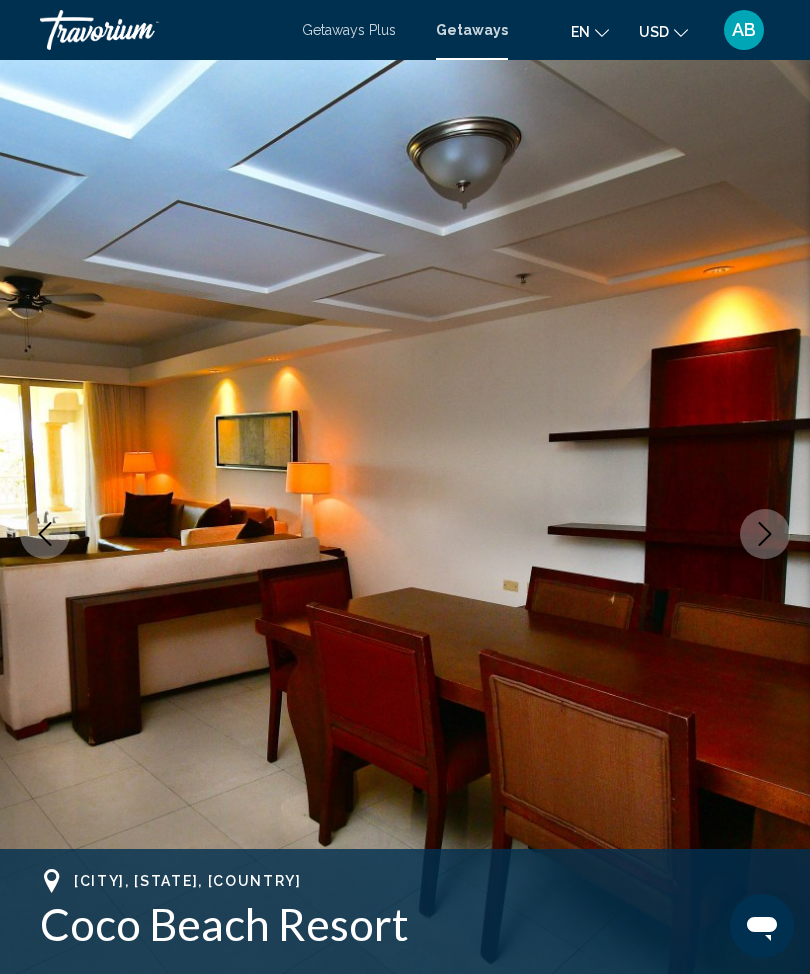 click at bounding box center (765, 534) 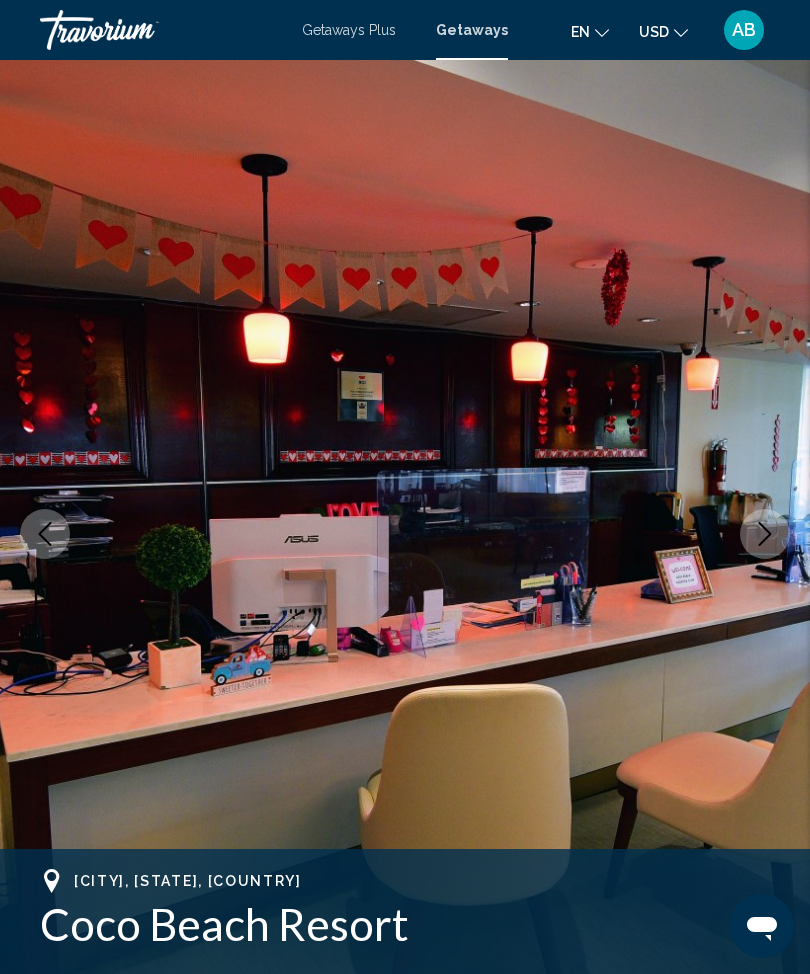click 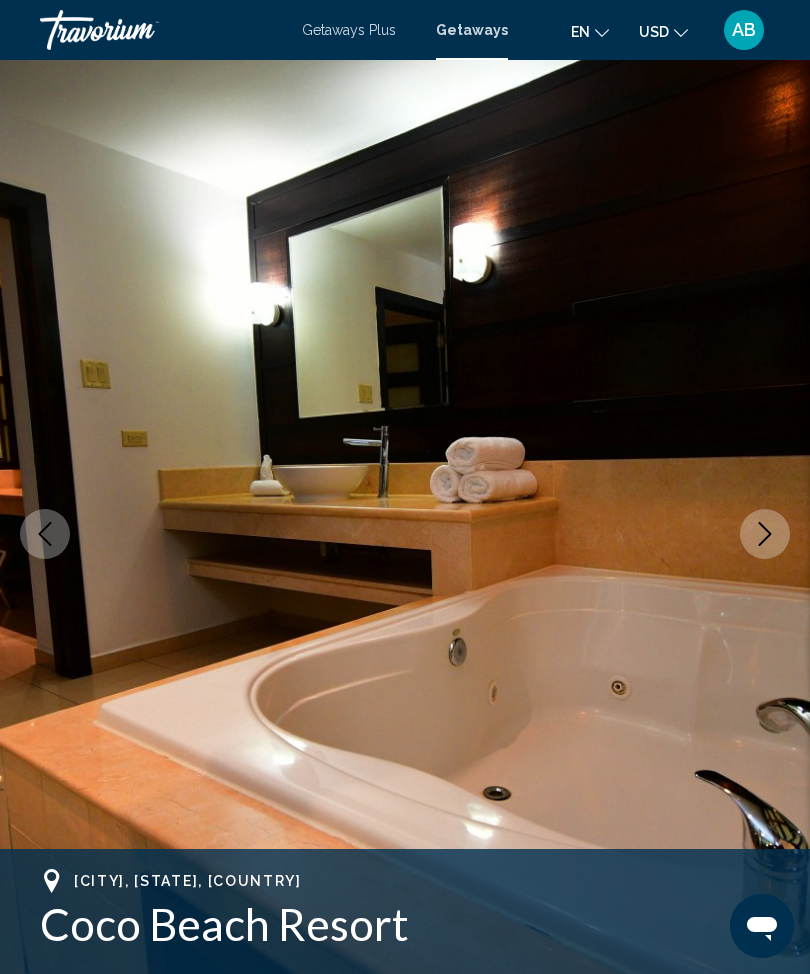 click 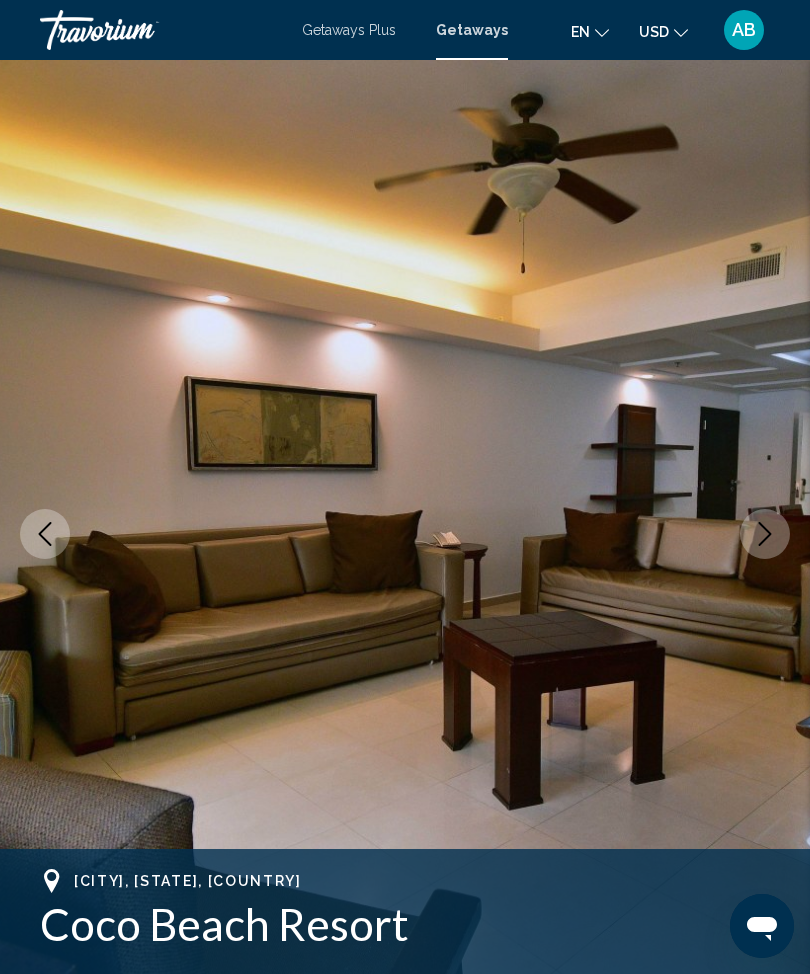 click 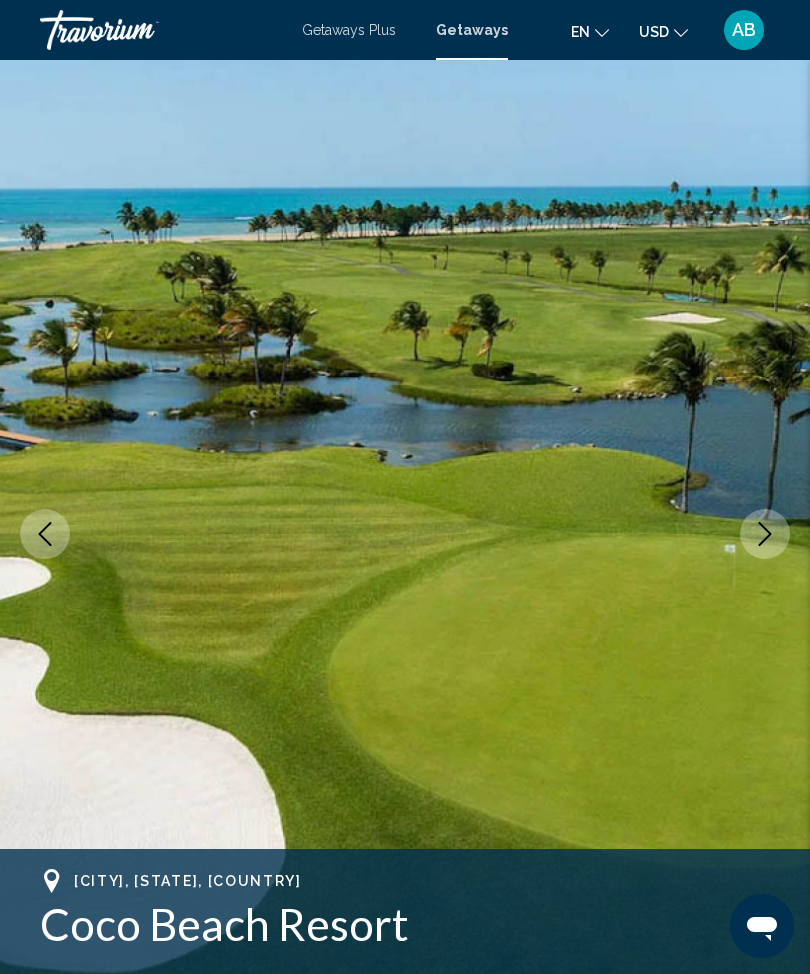click 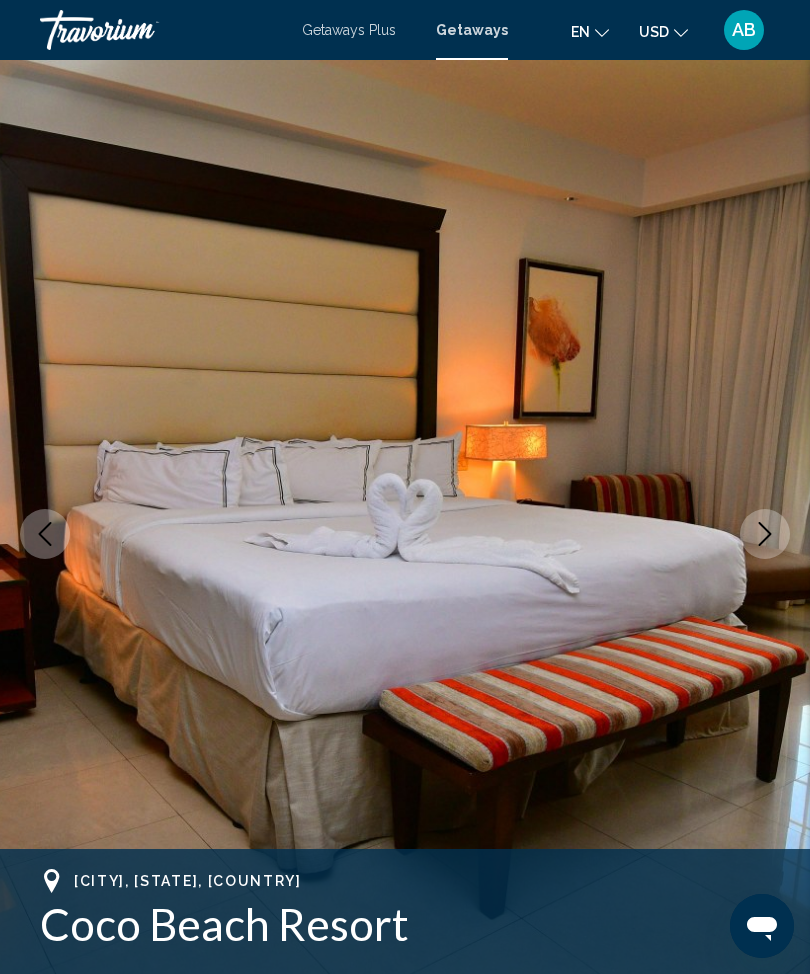 click 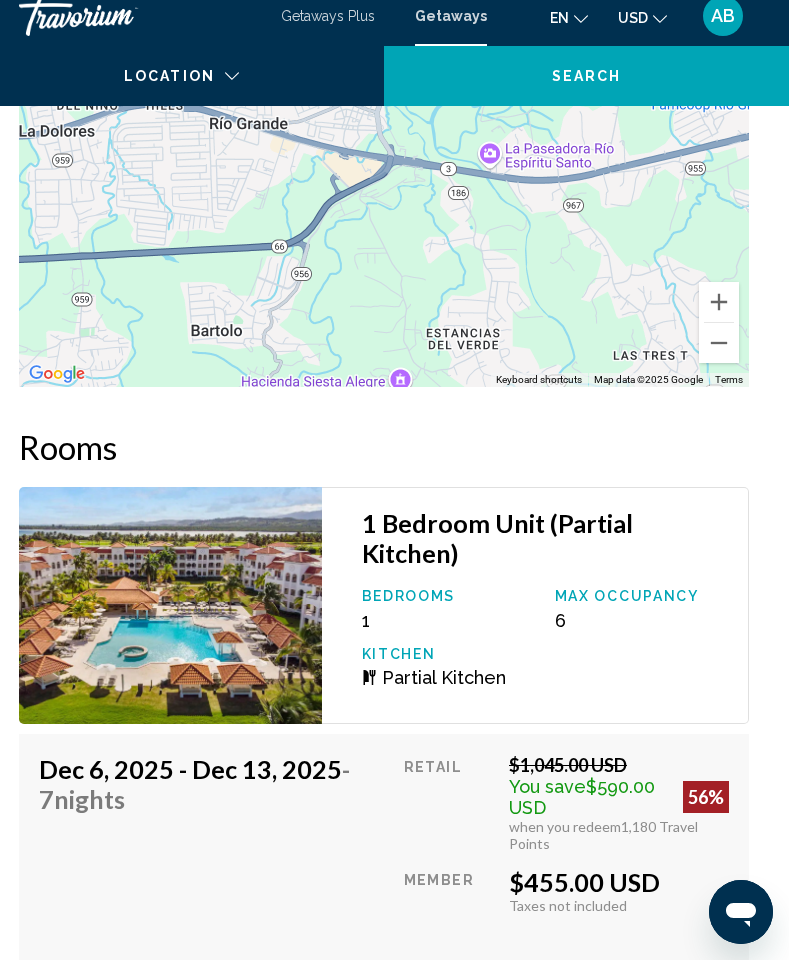 scroll, scrollTop: 3541, scrollLeft: 0, axis: vertical 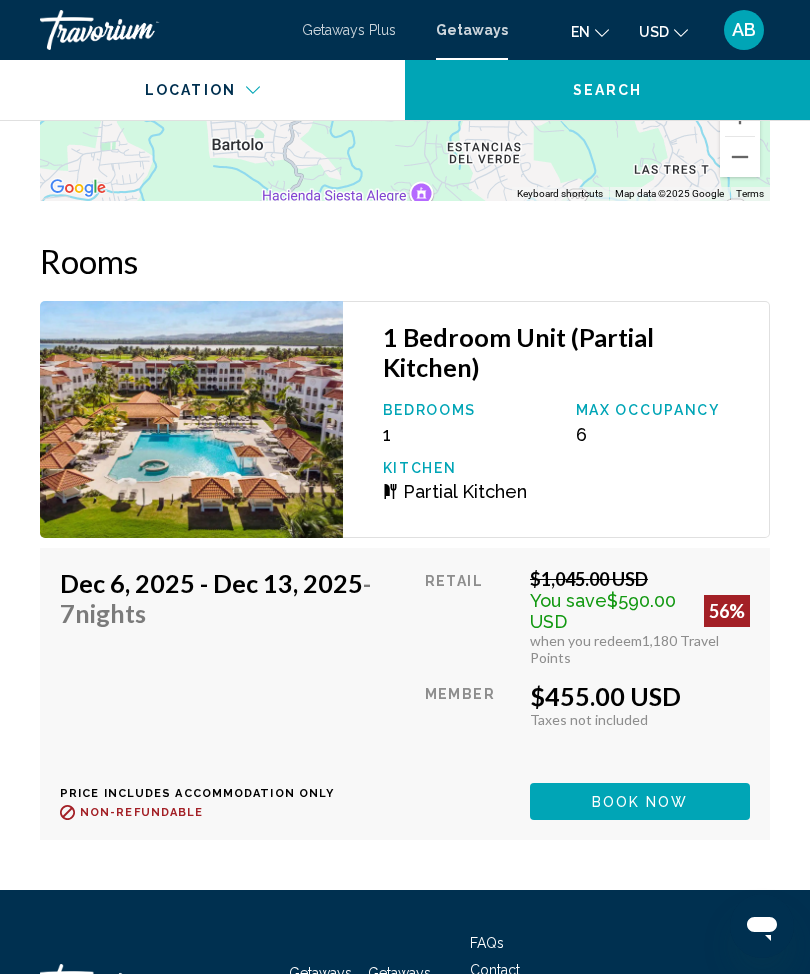click on "Book now" at bounding box center [640, 802] 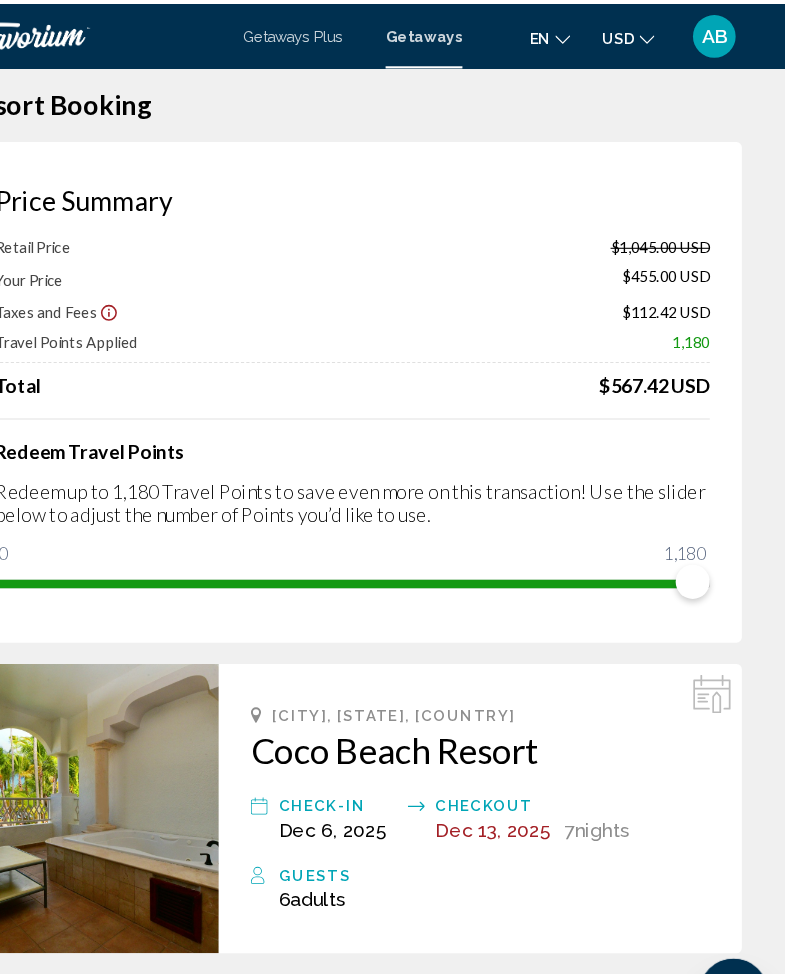 scroll, scrollTop: 0, scrollLeft: 0, axis: both 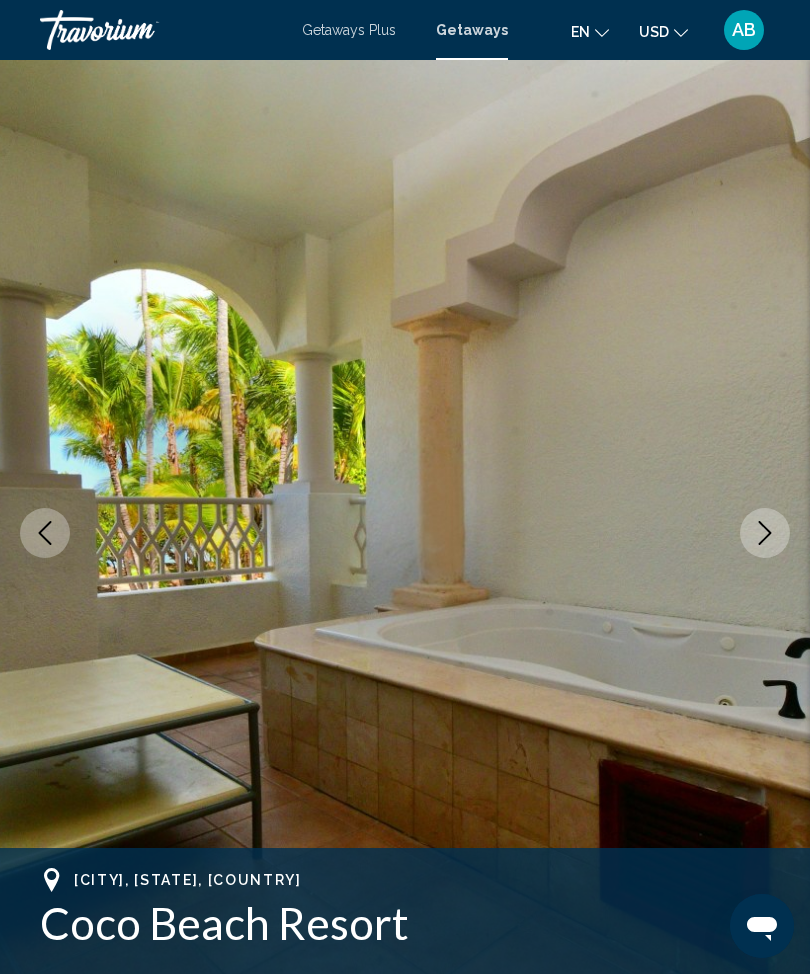 click 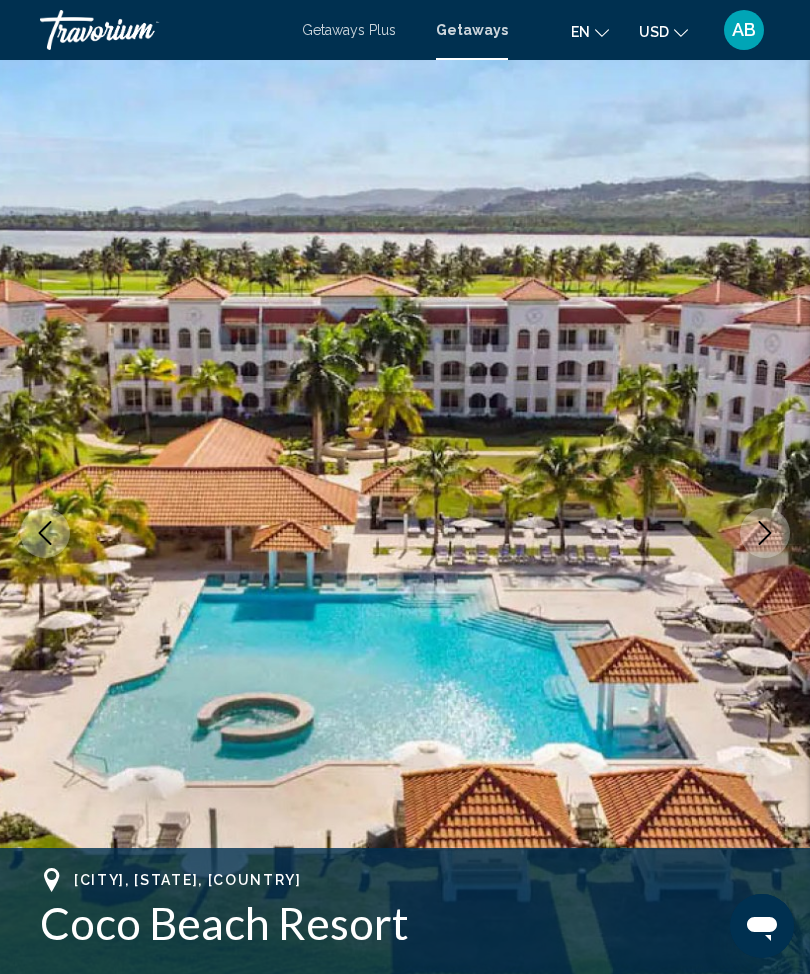 click at bounding box center (765, 533) 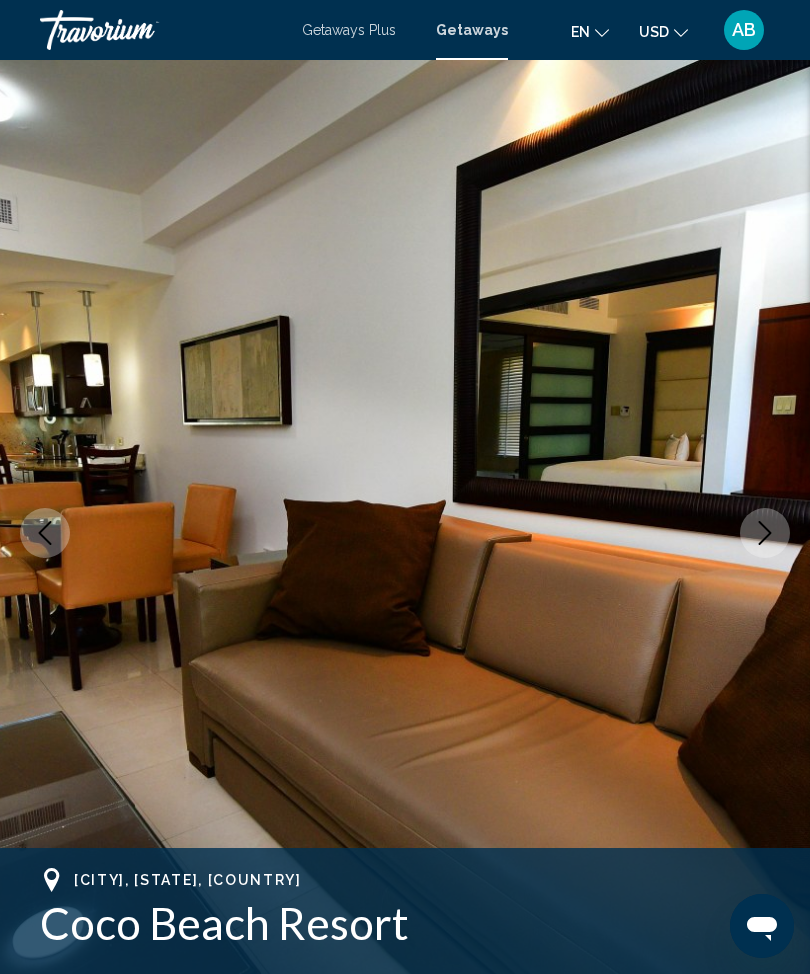 click 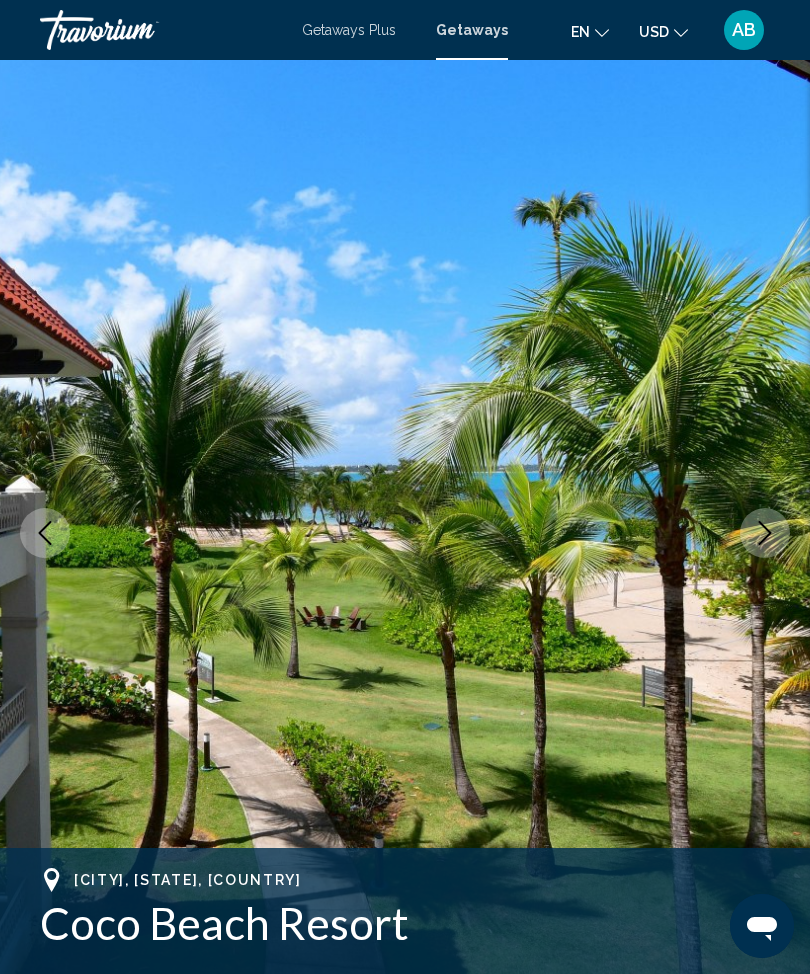 click at bounding box center (765, 533) 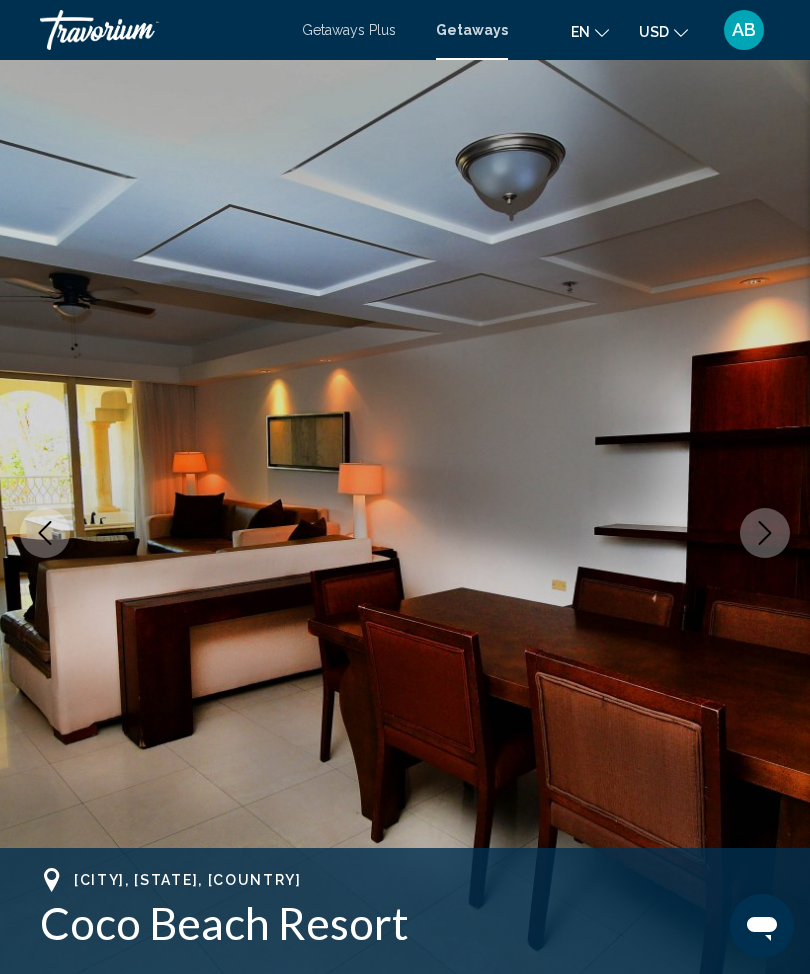 click at bounding box center [765, 533] 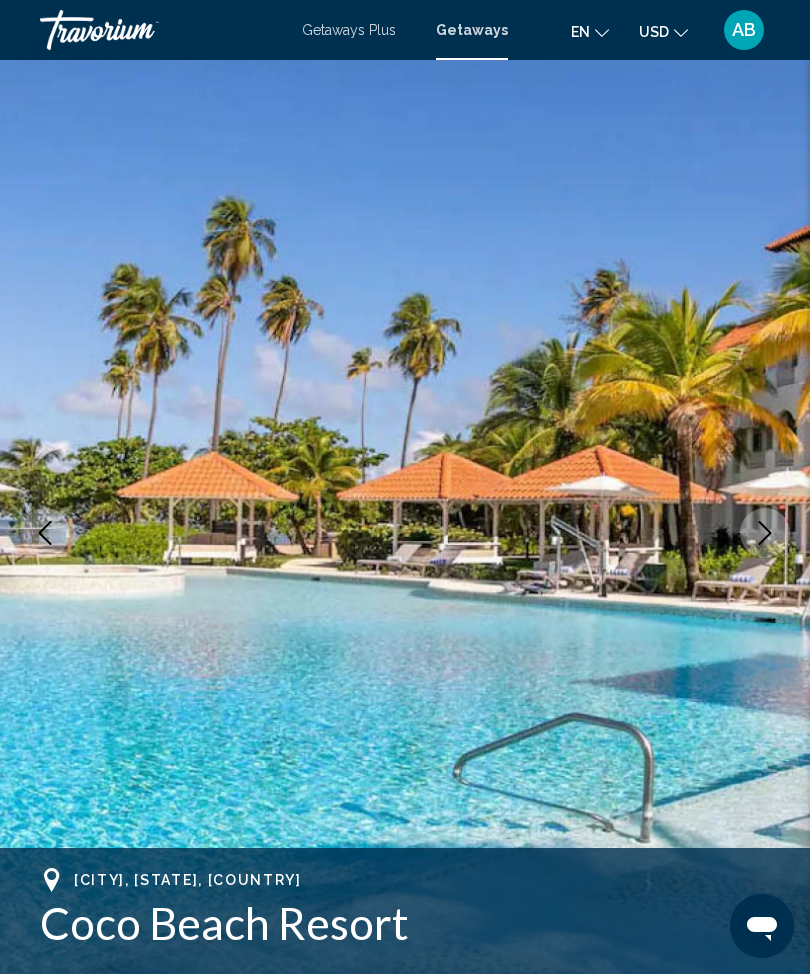 click at bounding box center (765, 533) 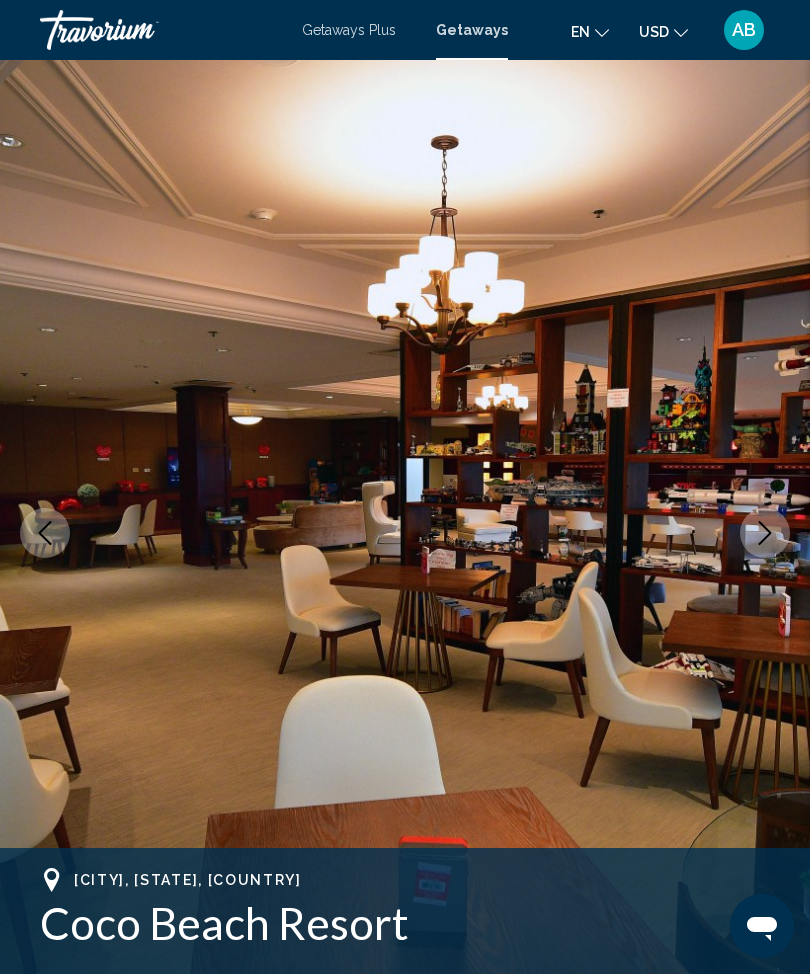 click 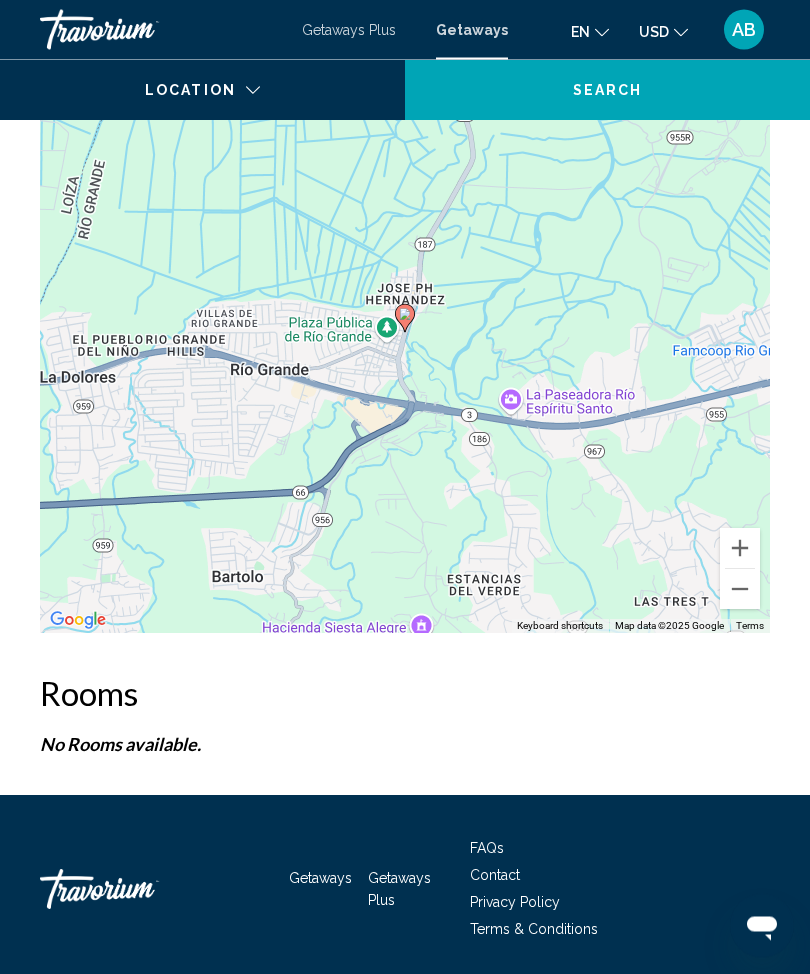 scroll, scrollTop: 3108, scrollLeft: 0, axis: vertical 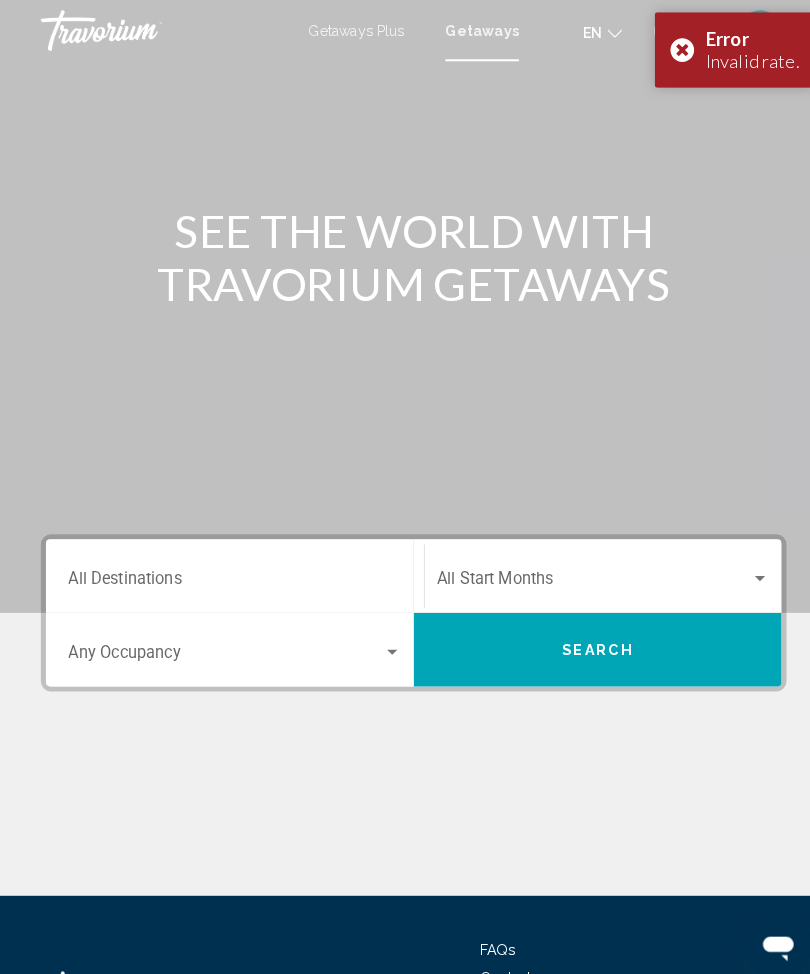 click on "Error   Invalid rate." at bounding box center (719, 49) 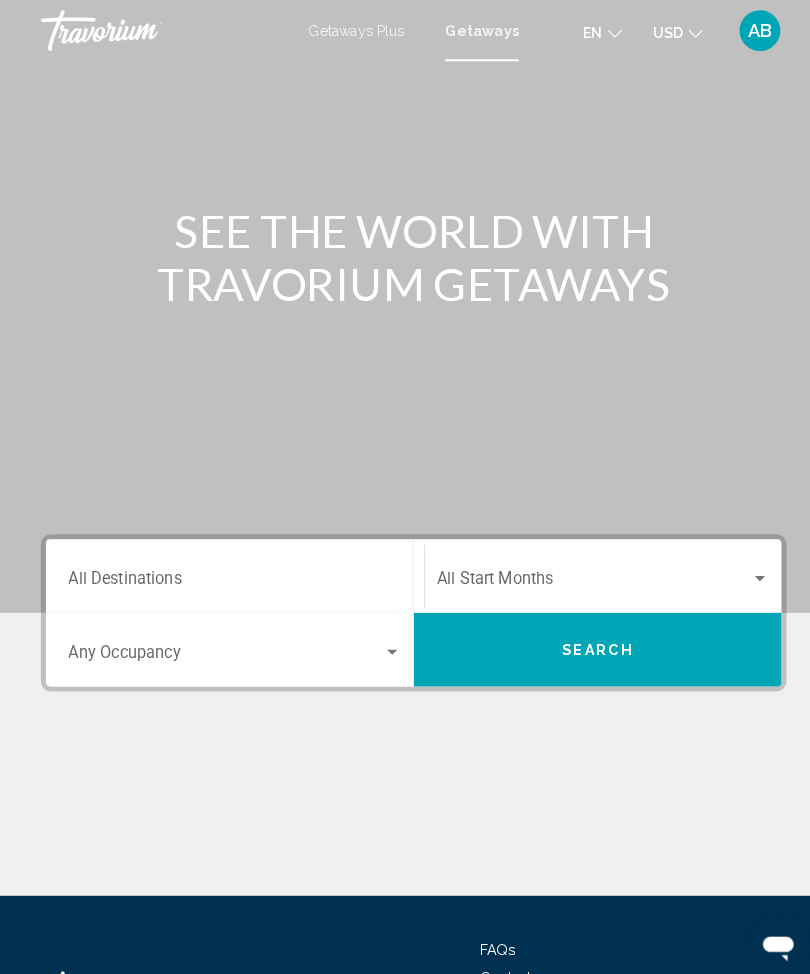 click on "AB" at bounding box center (744, 30) 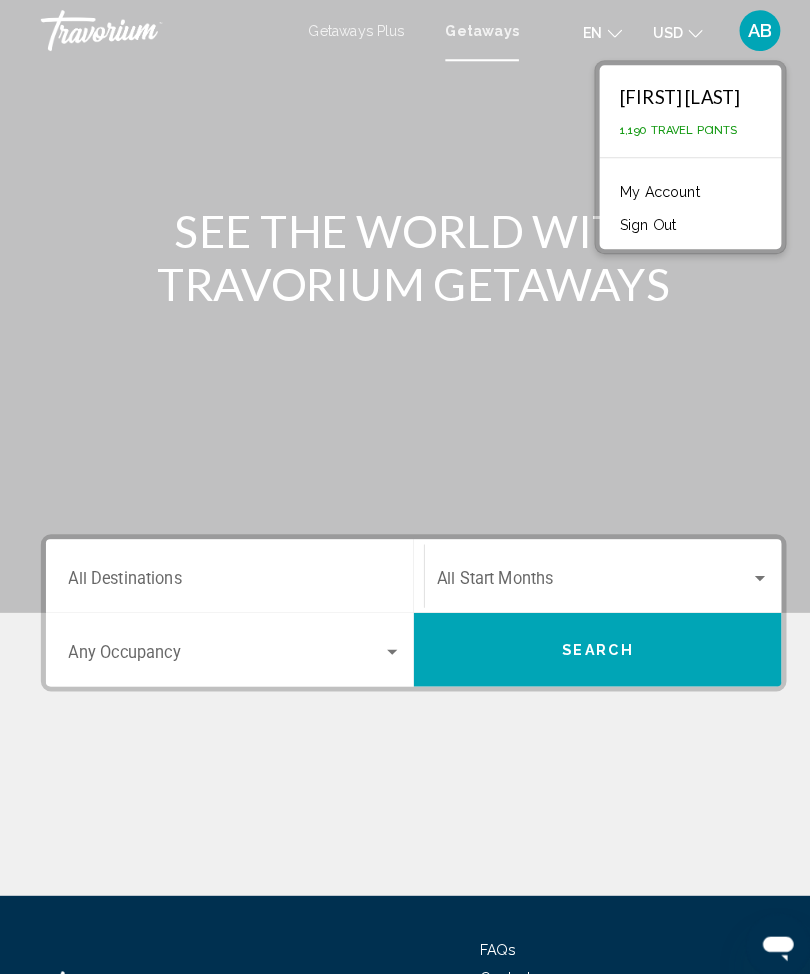 click on "Sign Out" at bounding box center [634, 220] 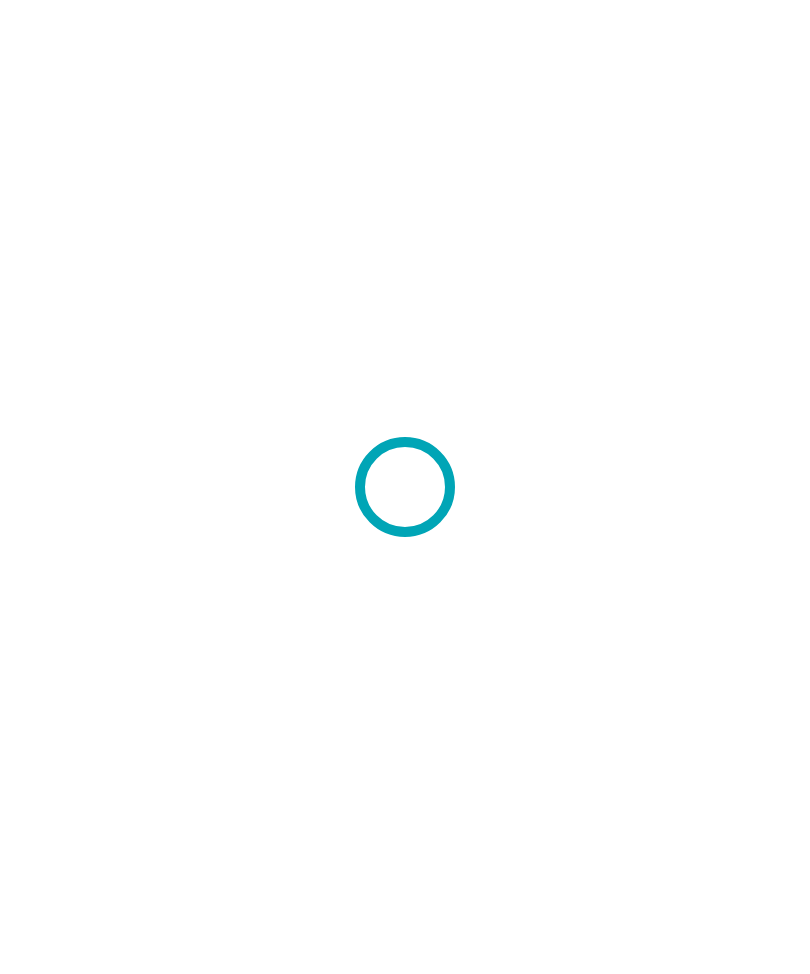 scroll, scrollTop: 0, scrollLeft: 0, axis: both 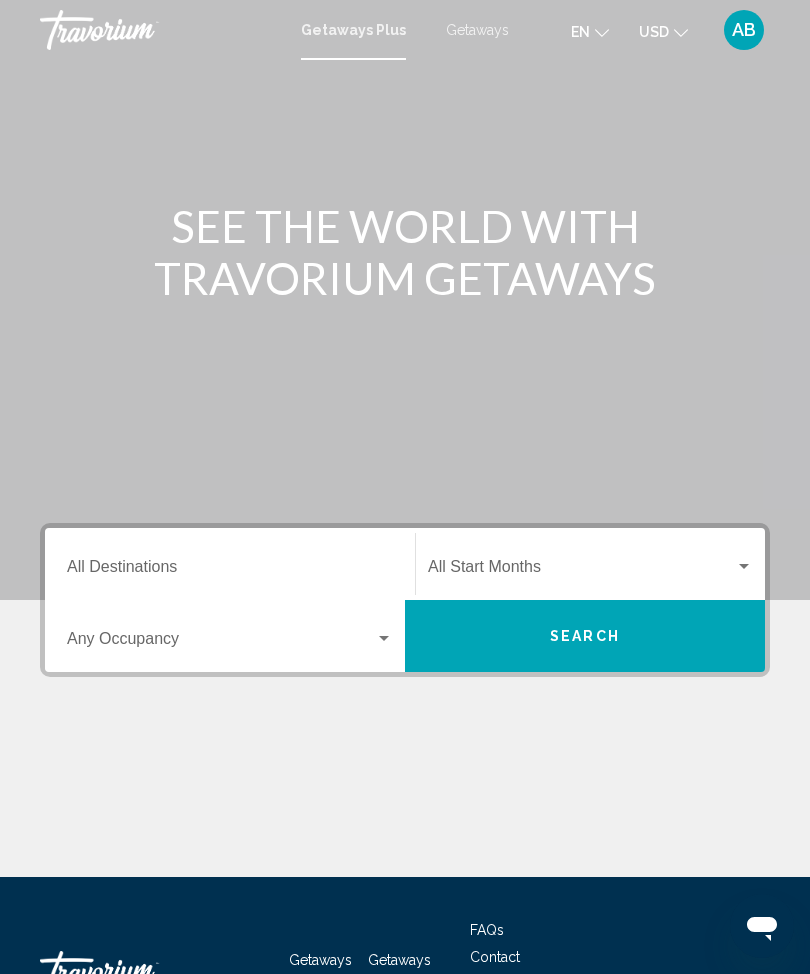 click on "Getaways" at bounding box center [477, 30] 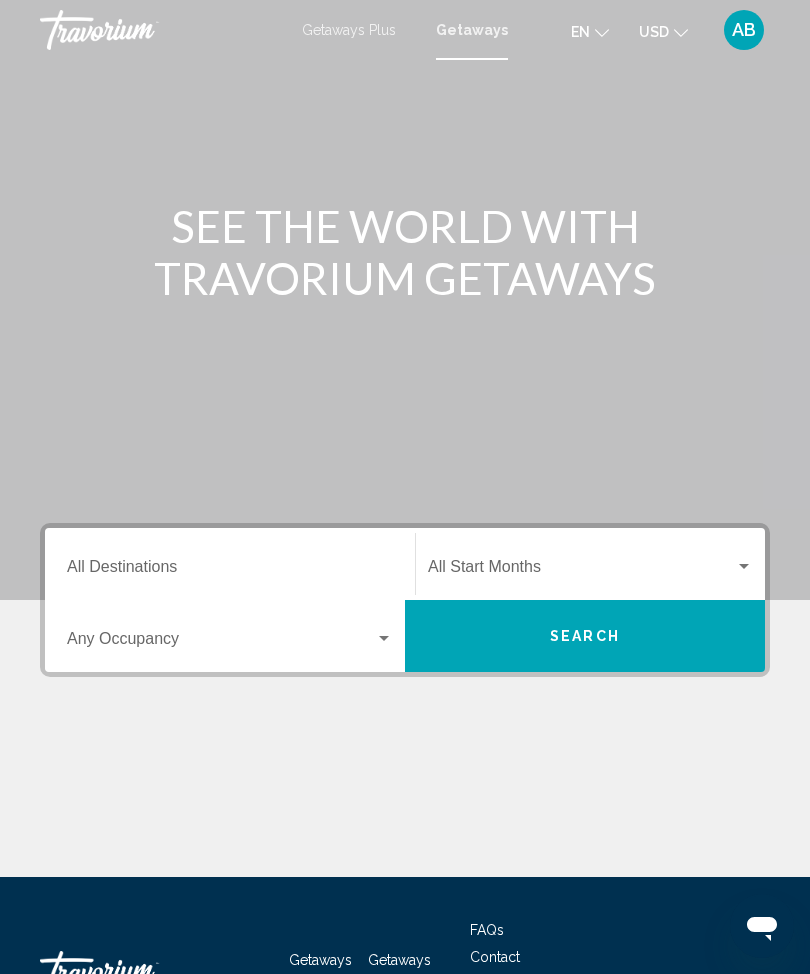 click on "Destination All Destinations" at bounding box center (230, 571) 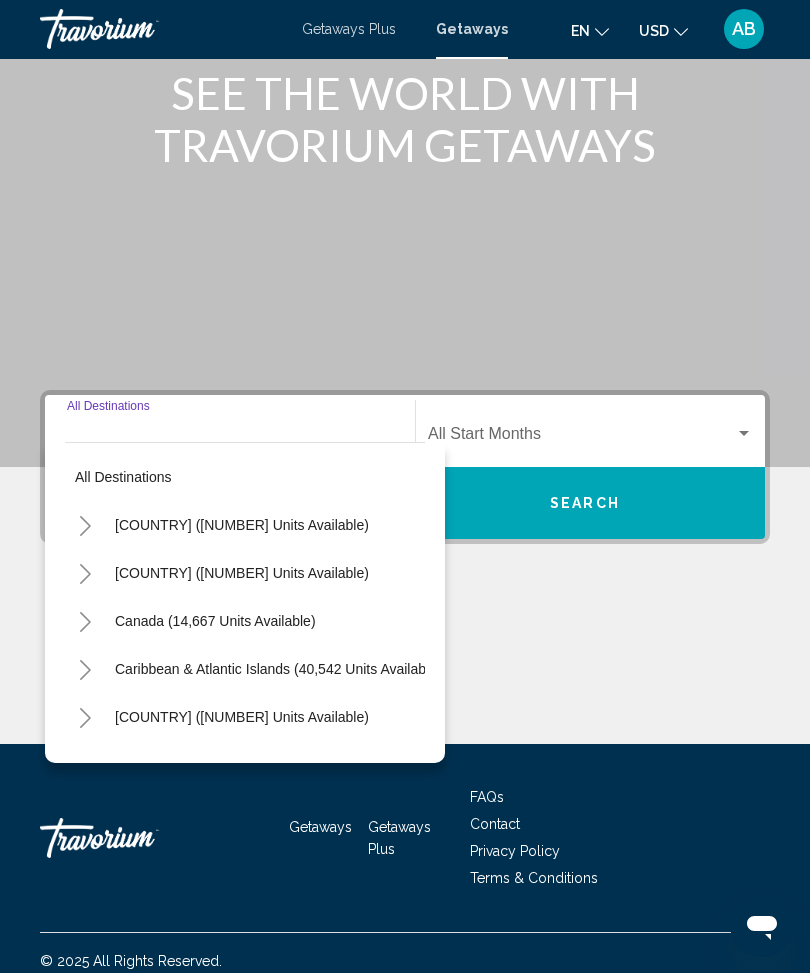 scroll, scrollTop: 148, scrollLeft: 0, axis: vertical 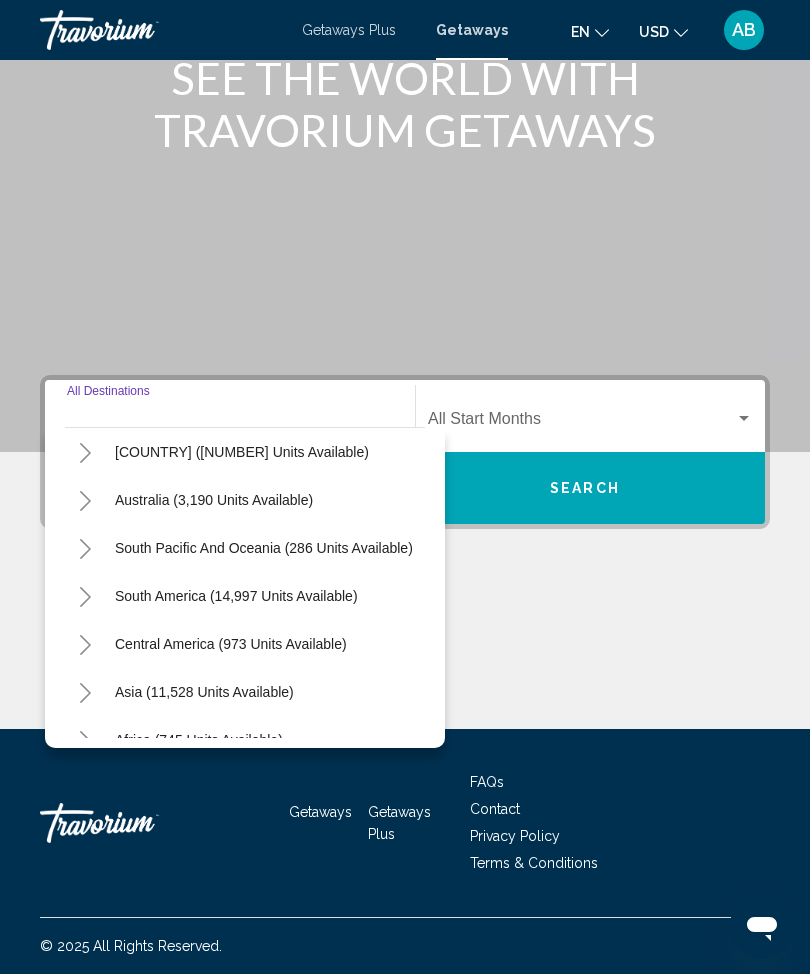 click 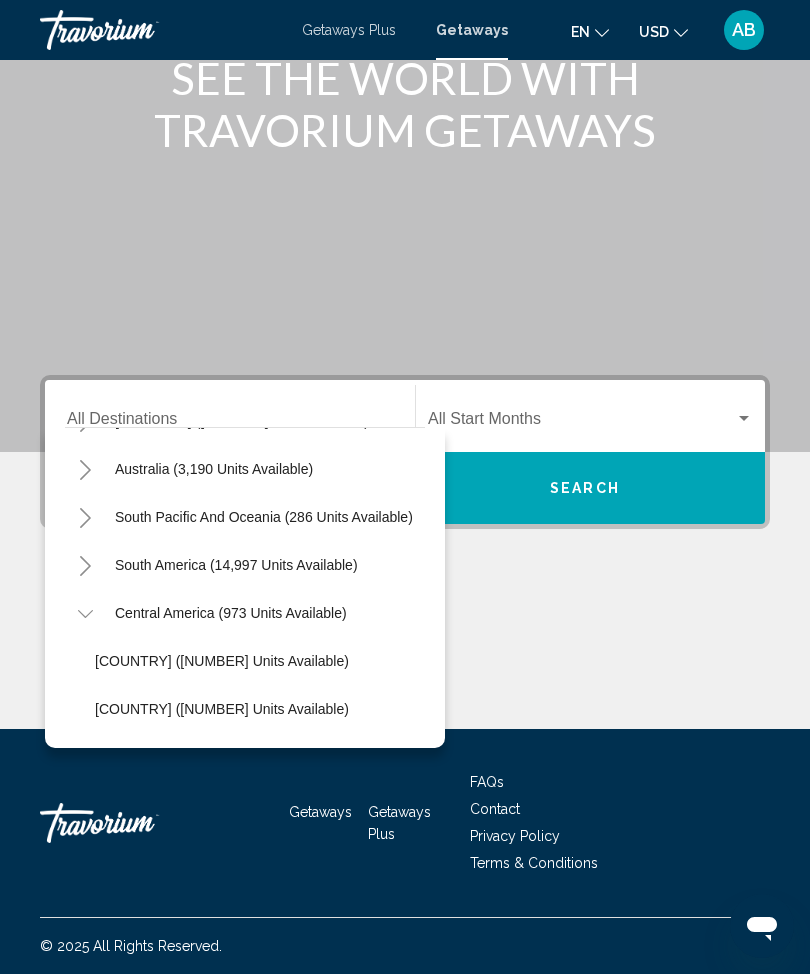 scroll, scrollTop: 281, scrollLeft: 0, axis: vertical 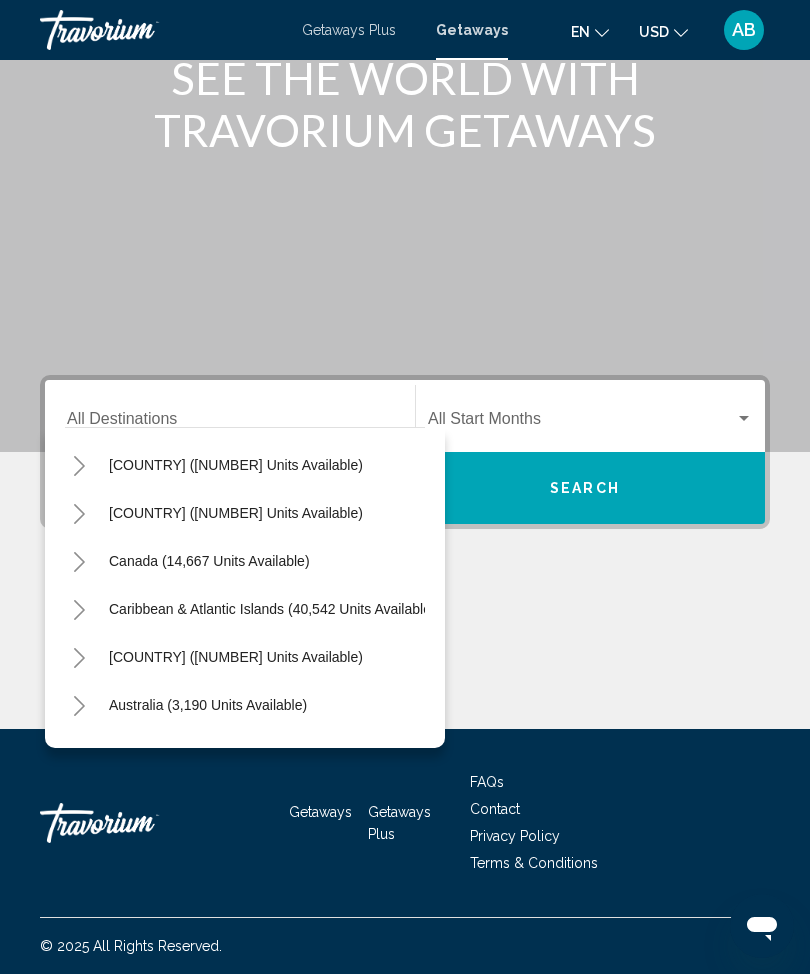click 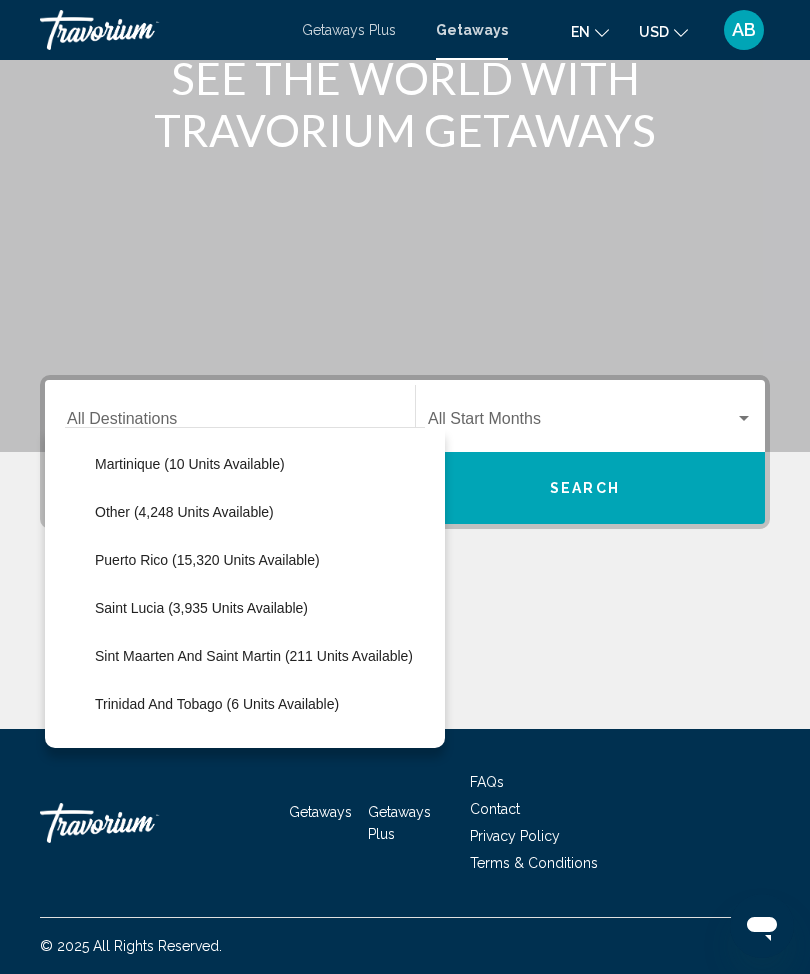 scroll, scrollTop: 480, scrollLeft: 1, axis: both 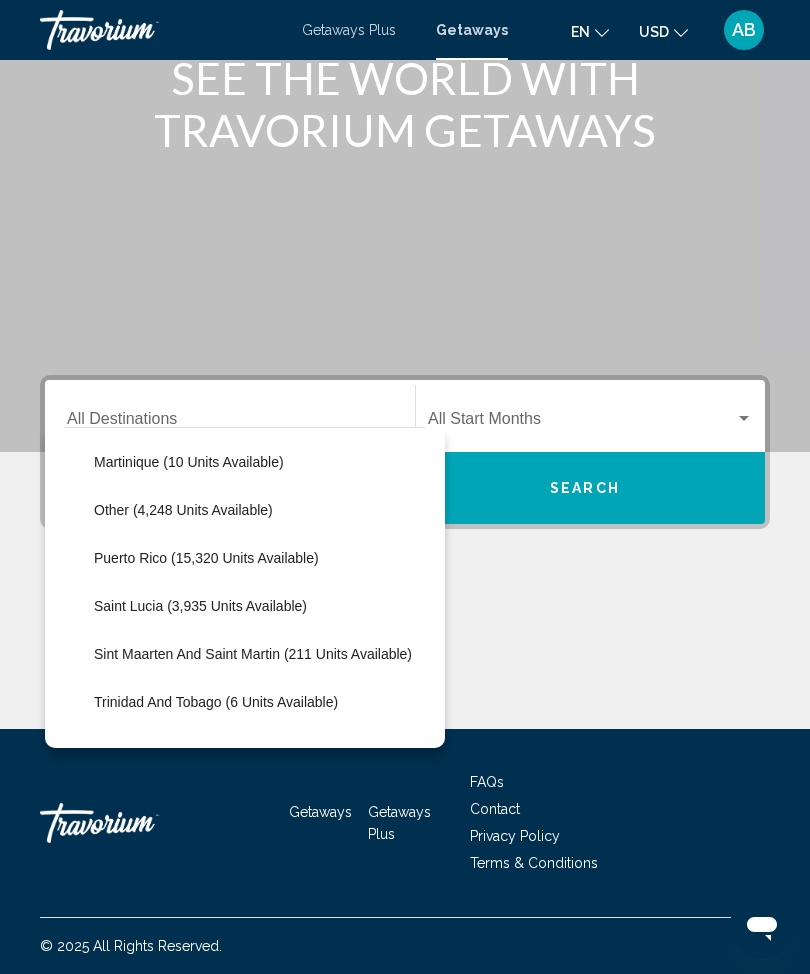 click on "Puerto Rico (15,320 units available)" 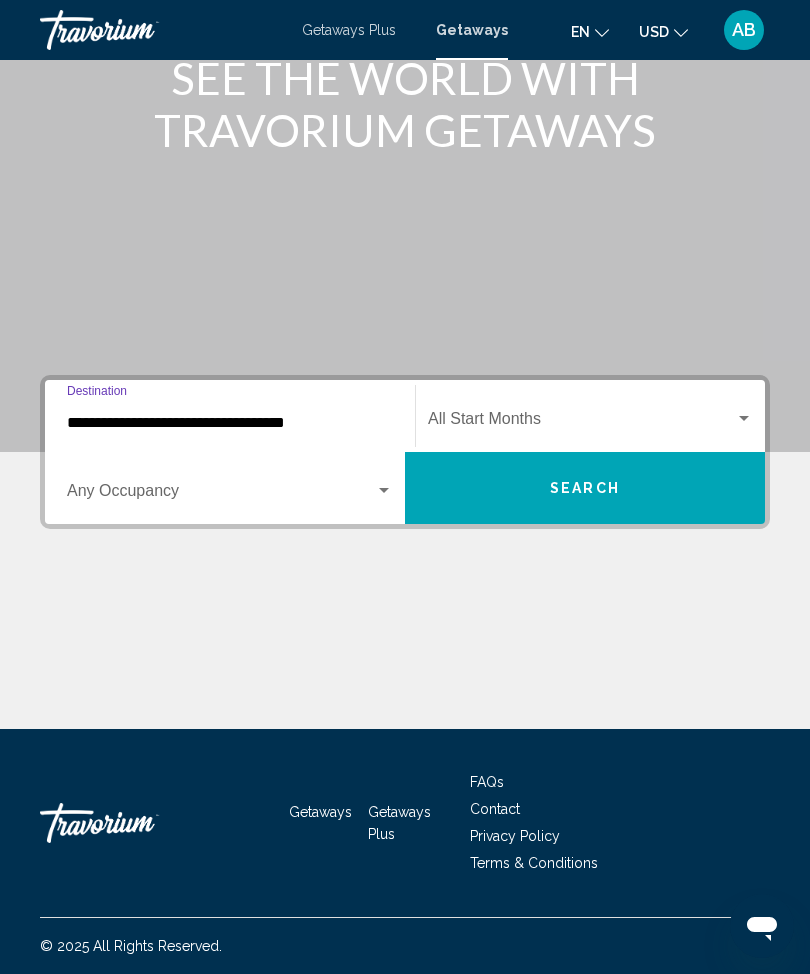 click on "Search" at bounding box center (585, 489) 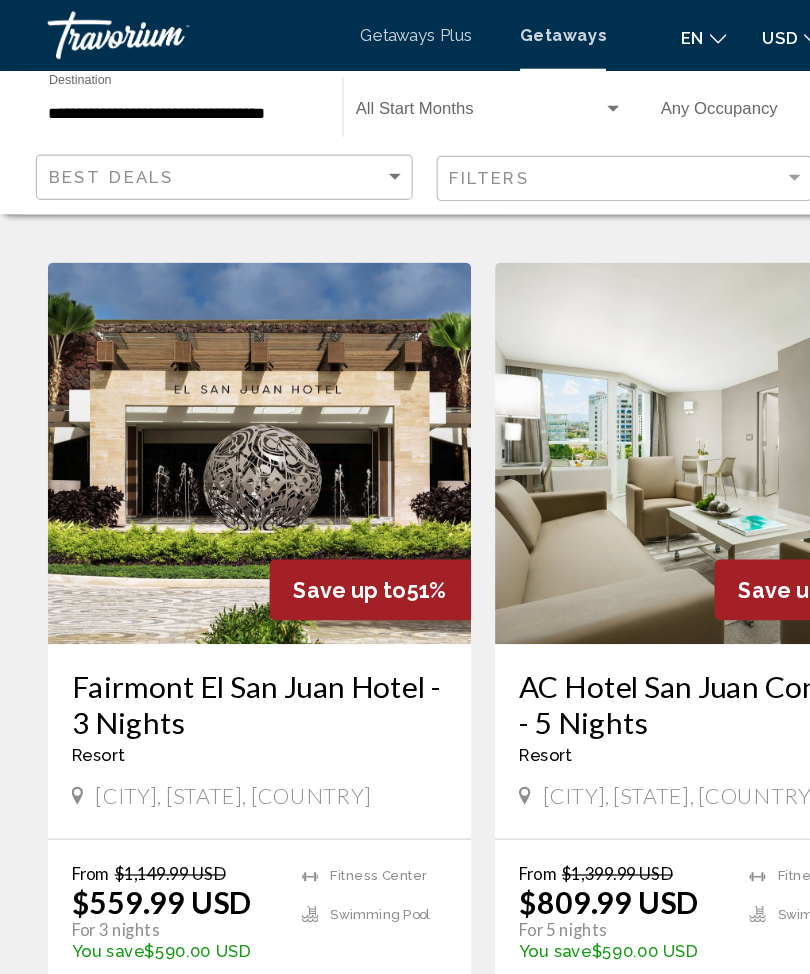 scroll, scrollTop: 1496, scrollLeft: 0, axis: vertical 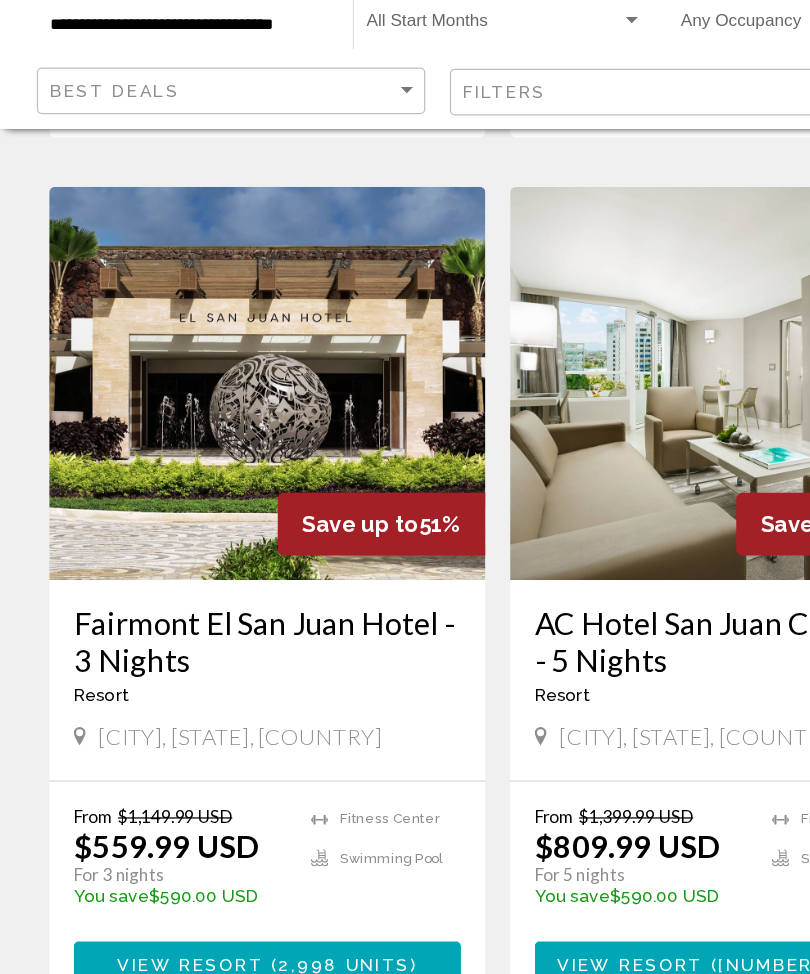 click on "2,998 units" at bounding box center (280, 860) 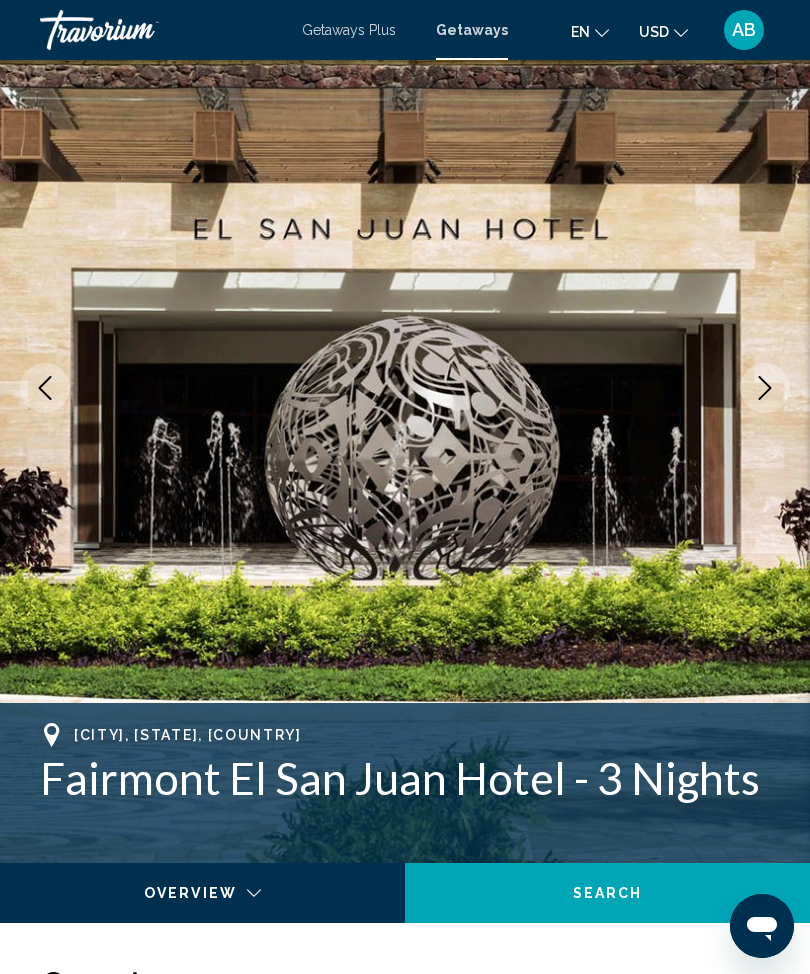 scroll, scrollTop: 149, scrollLeft: 0, axis: vertical 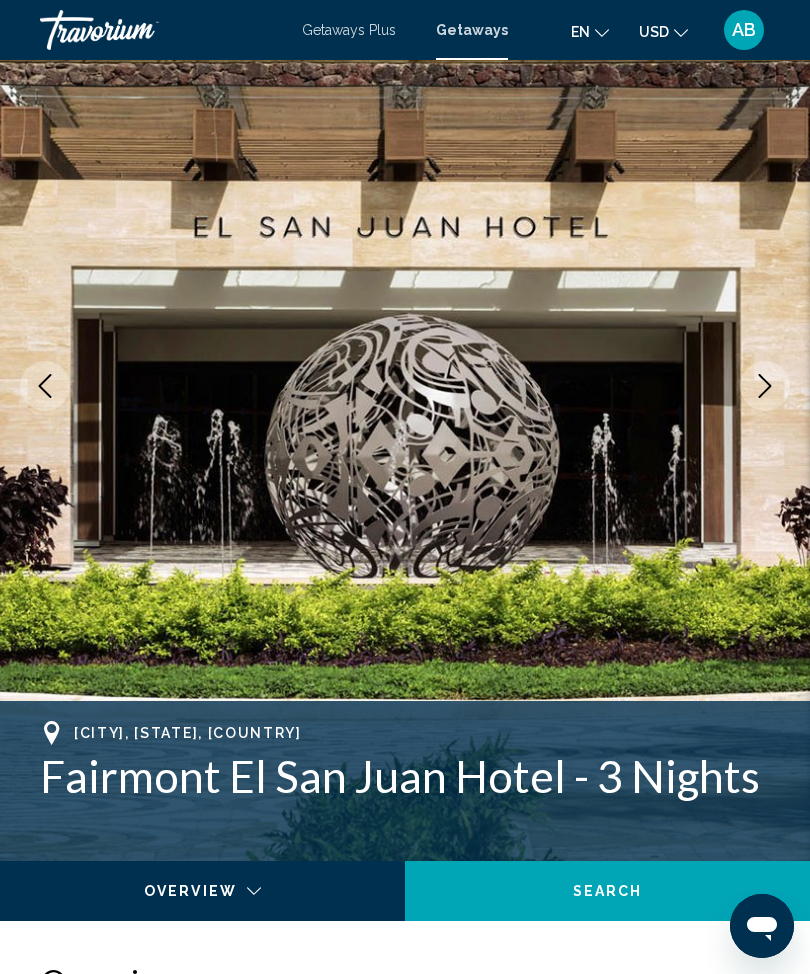 click 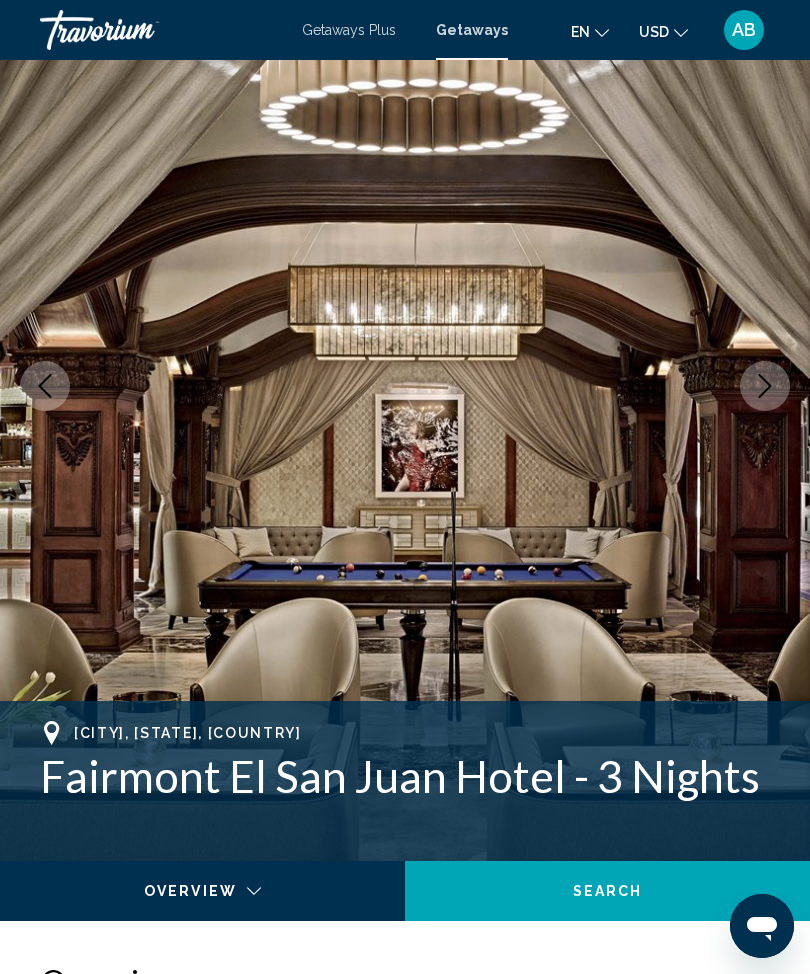 click at bounding box center (765, 386) 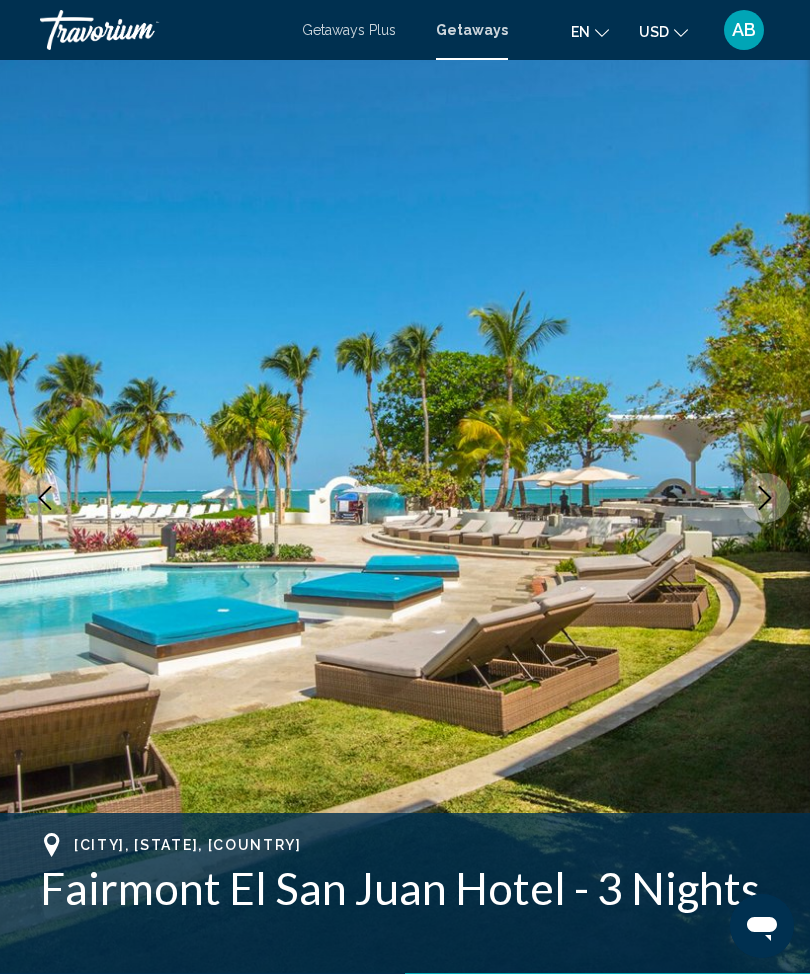 scroll, scrollTop: 38, scrollLeft: 0, axis: vertical 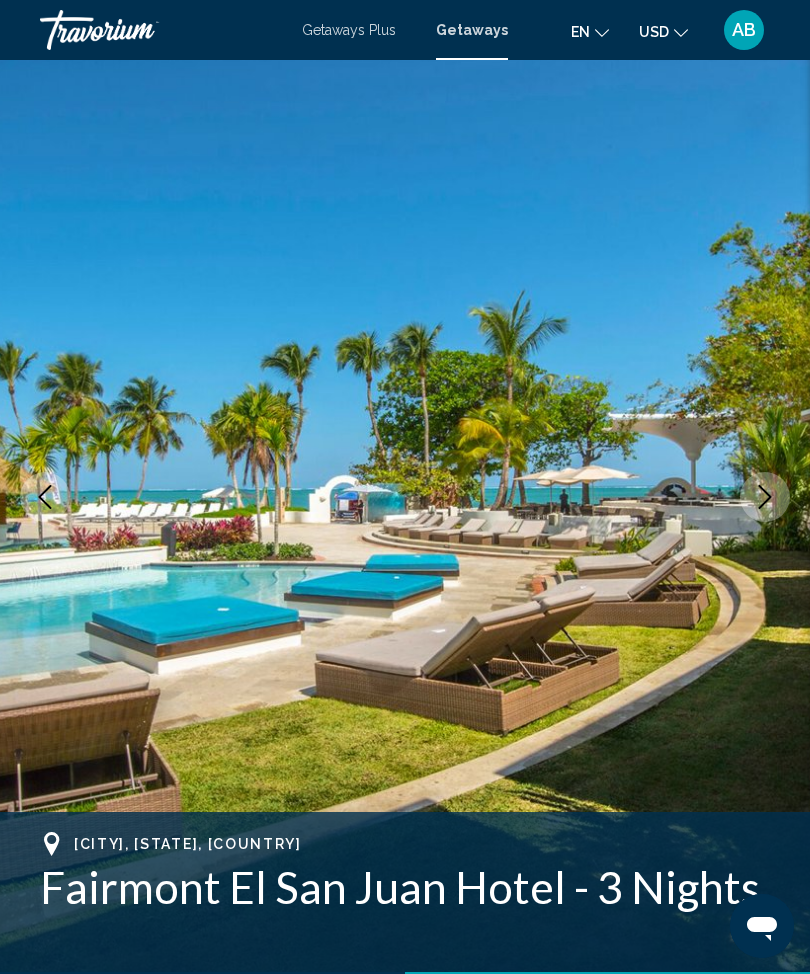 click at bounding box center (765, 497) 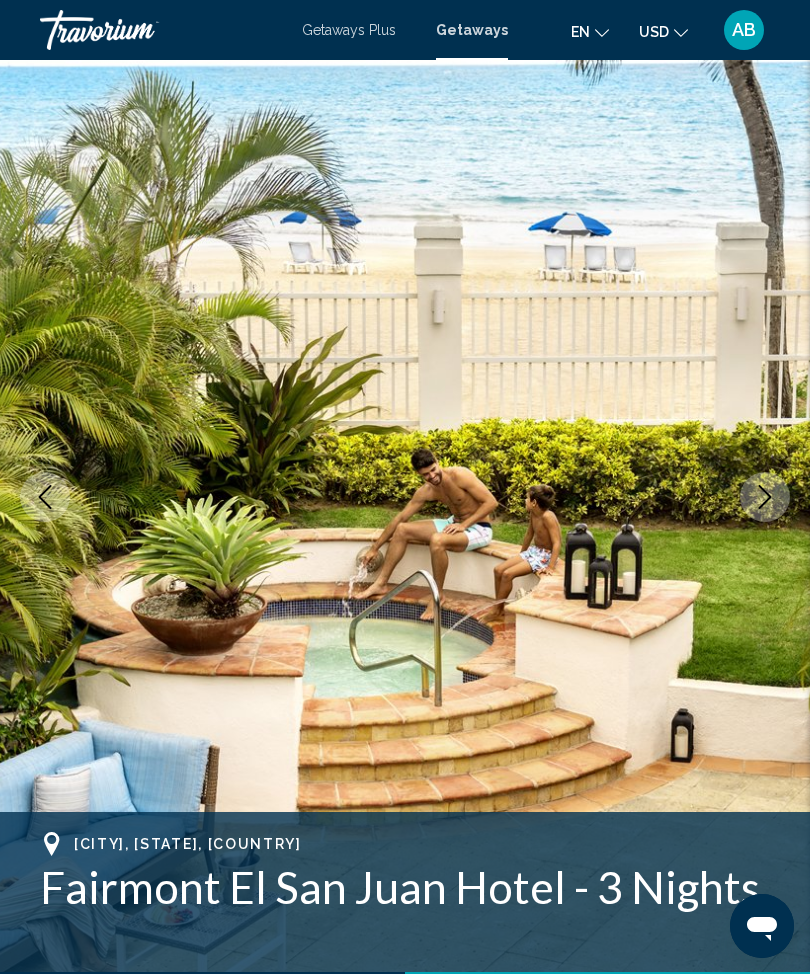 click at bounding box center (765, 497) 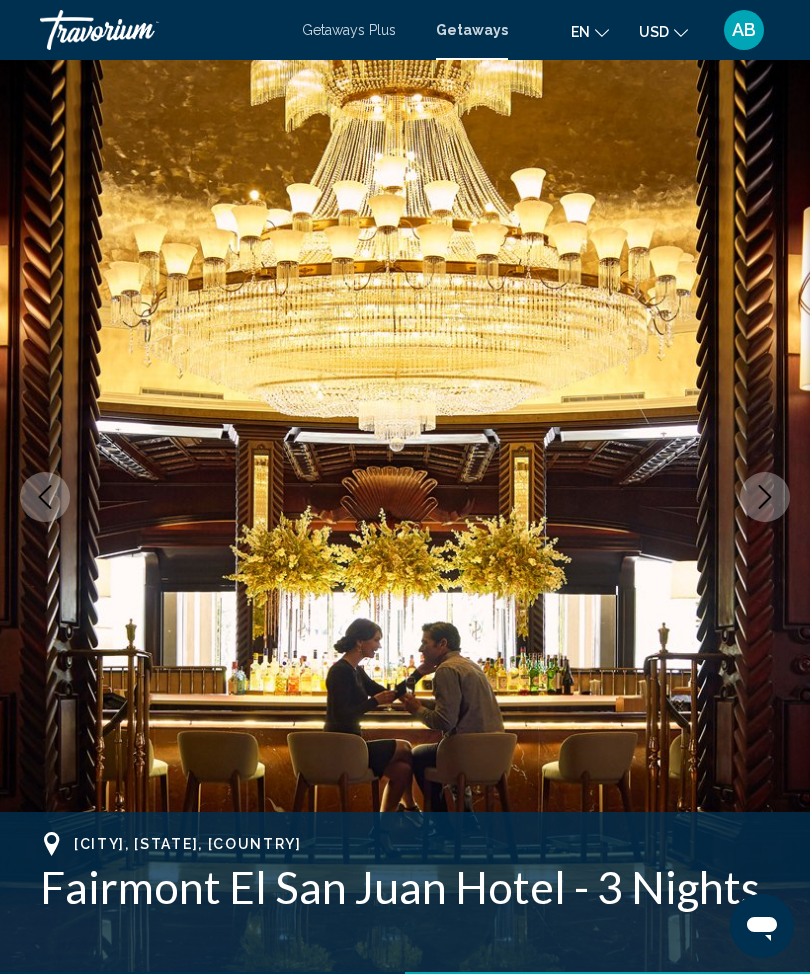 click 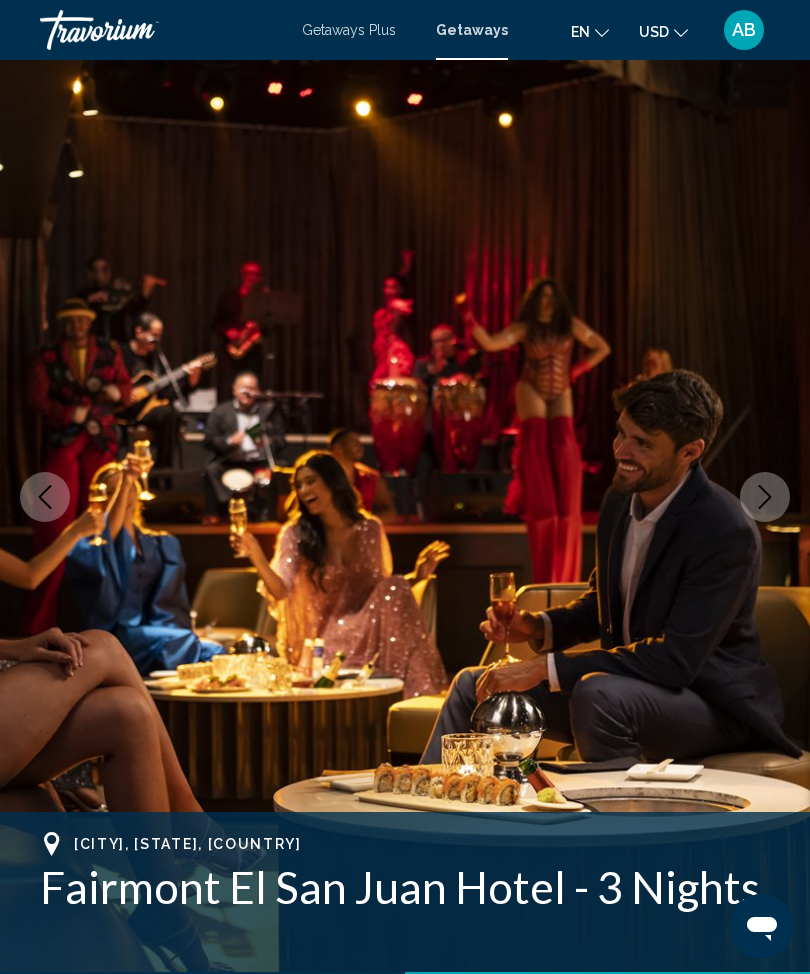 click 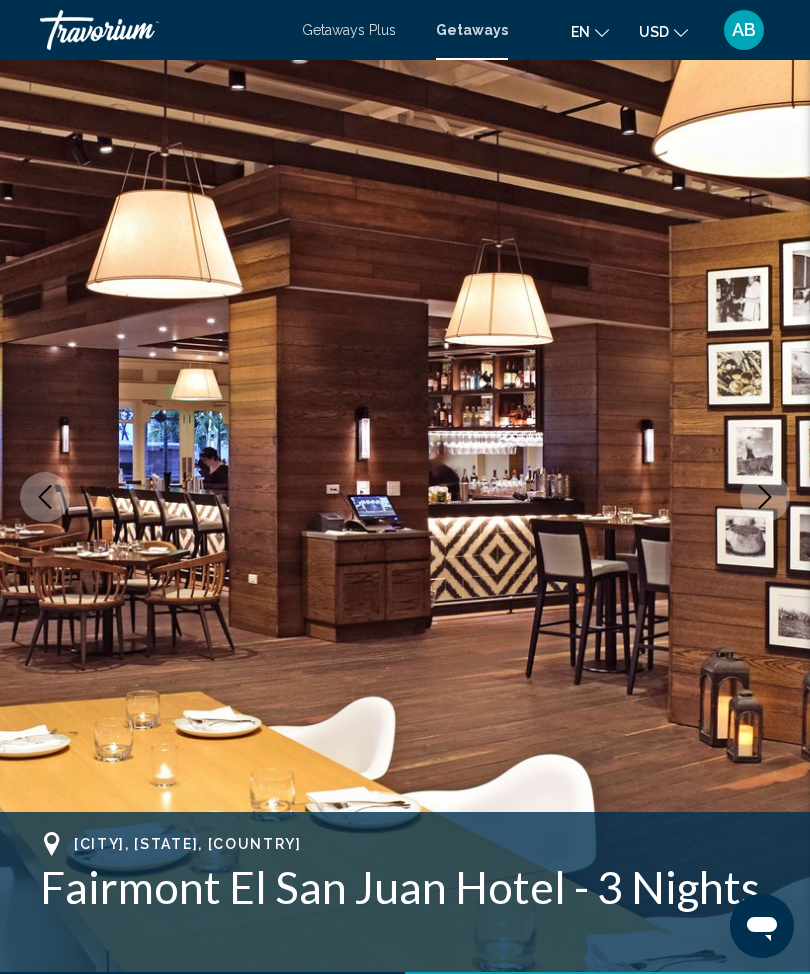click 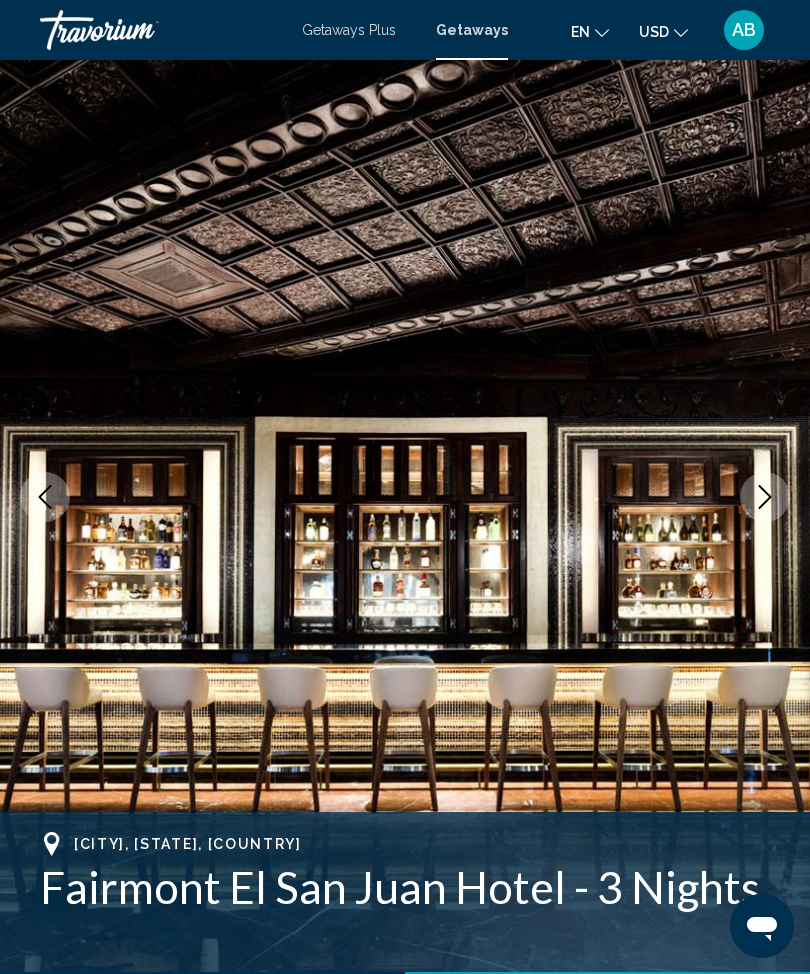 click 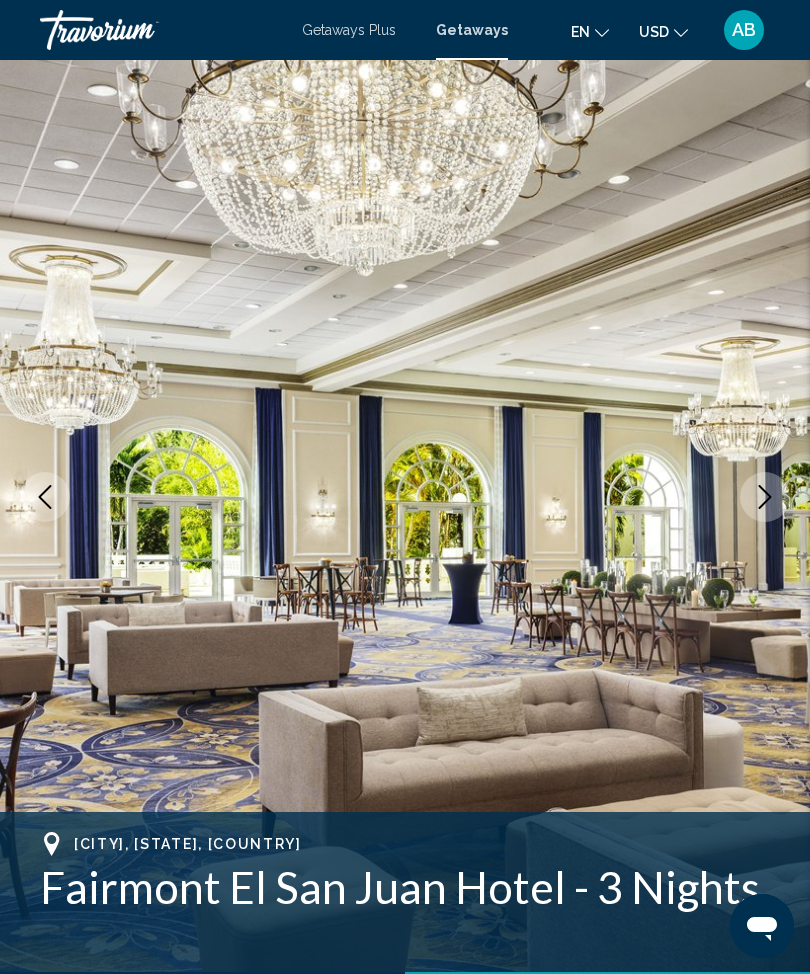 click 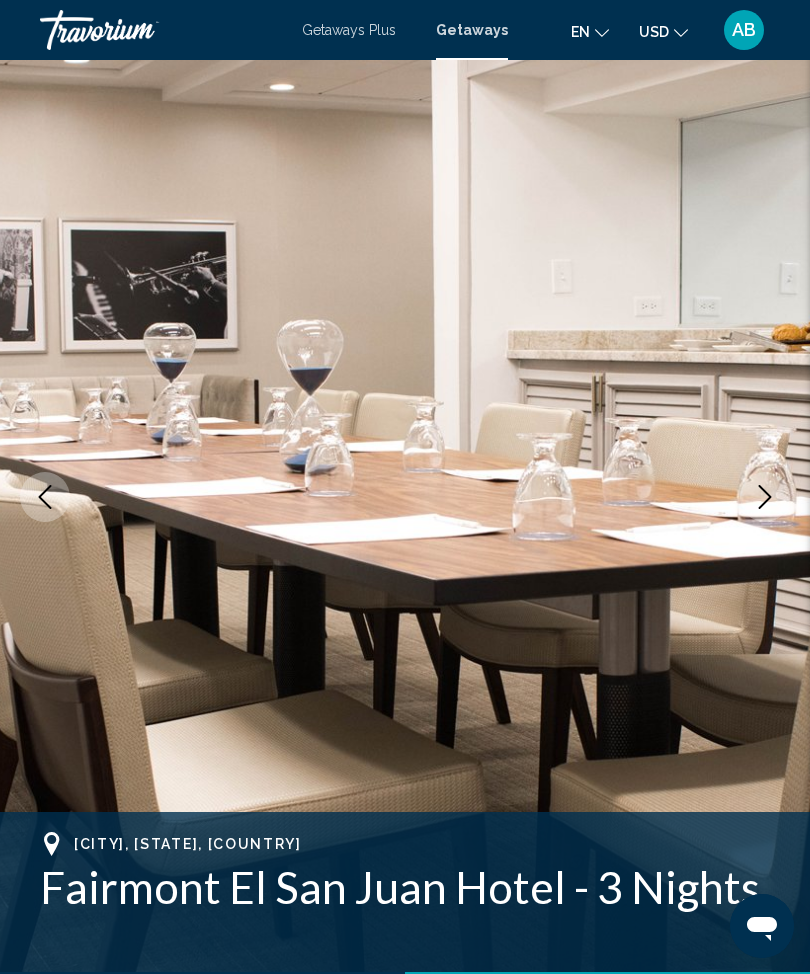 click 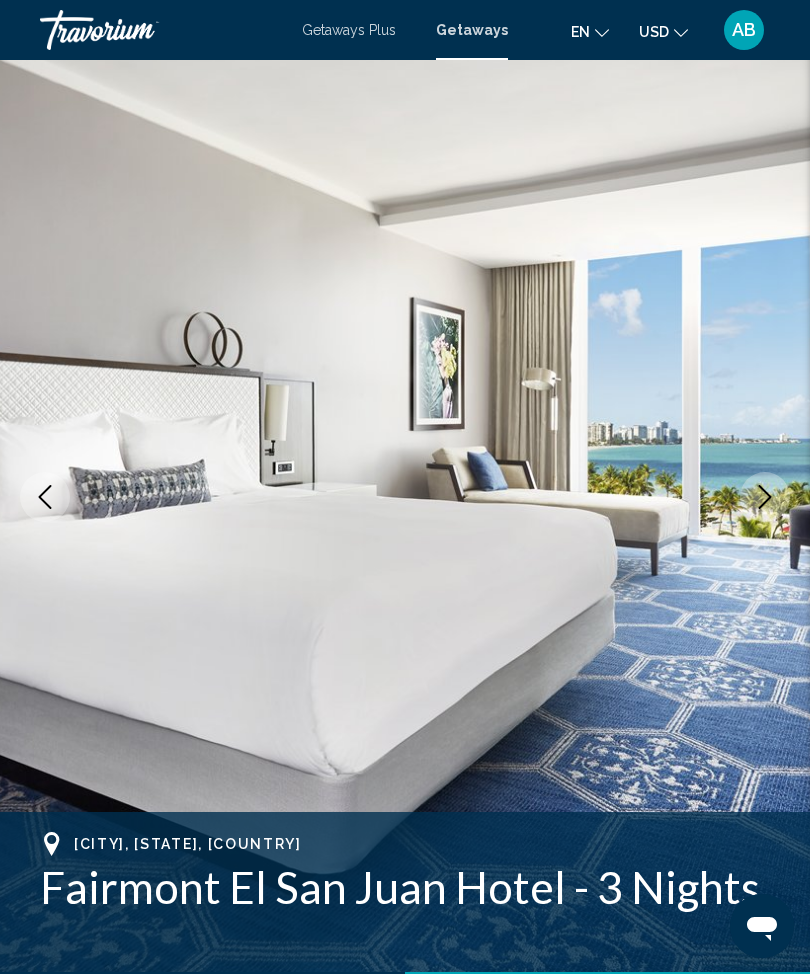 click 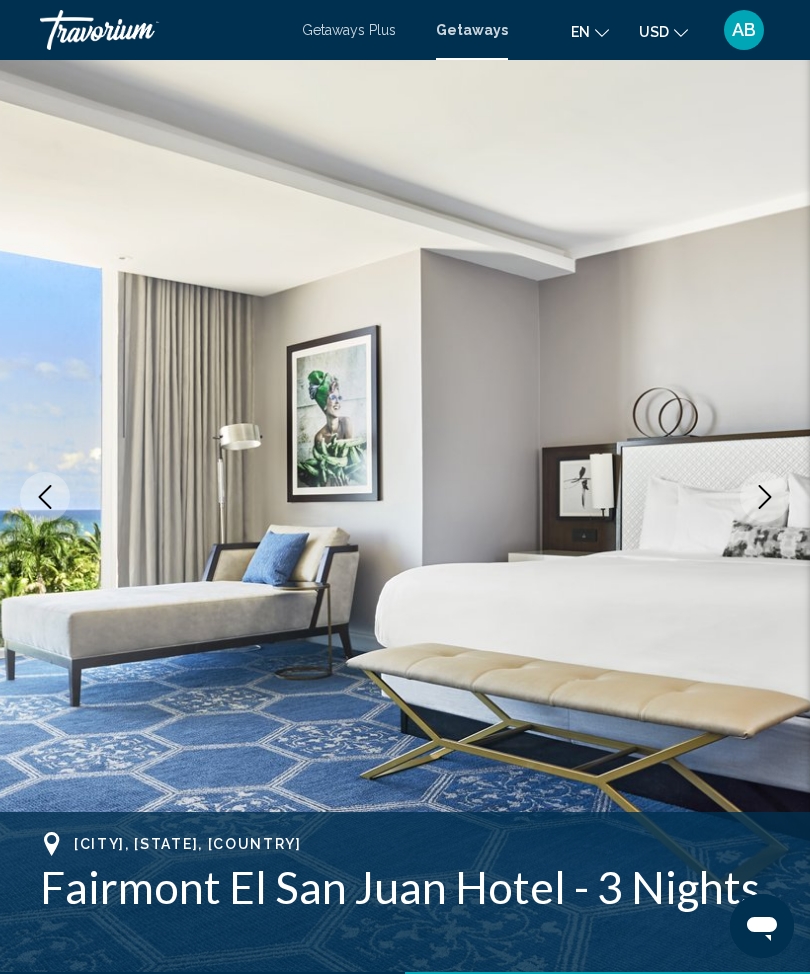 click 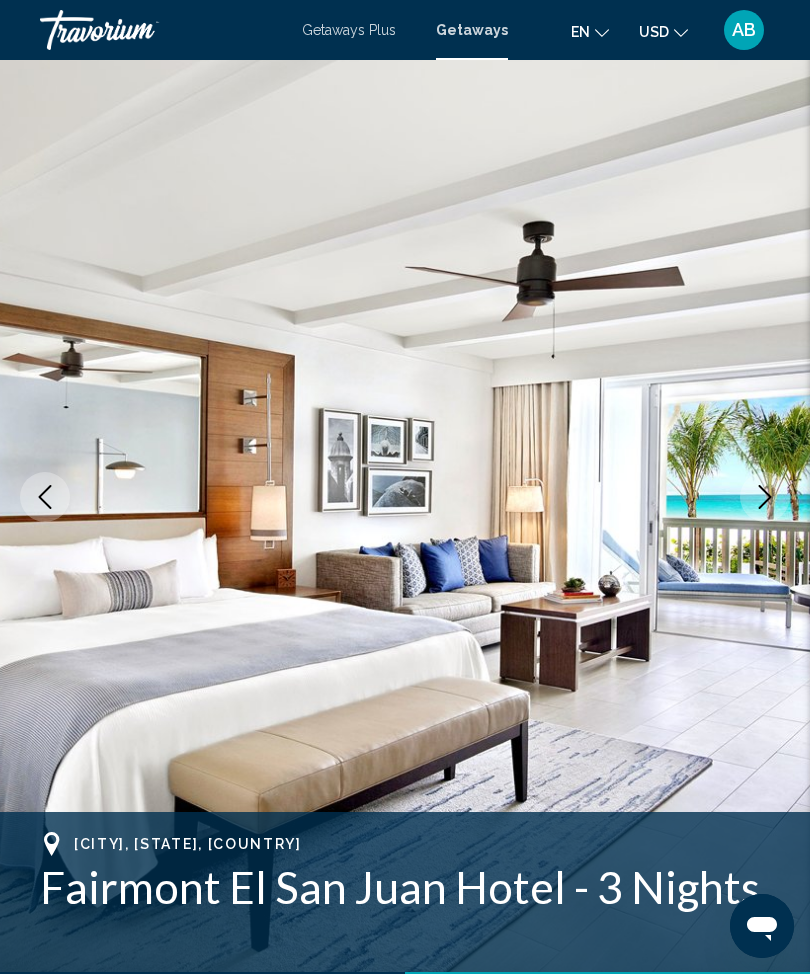 click 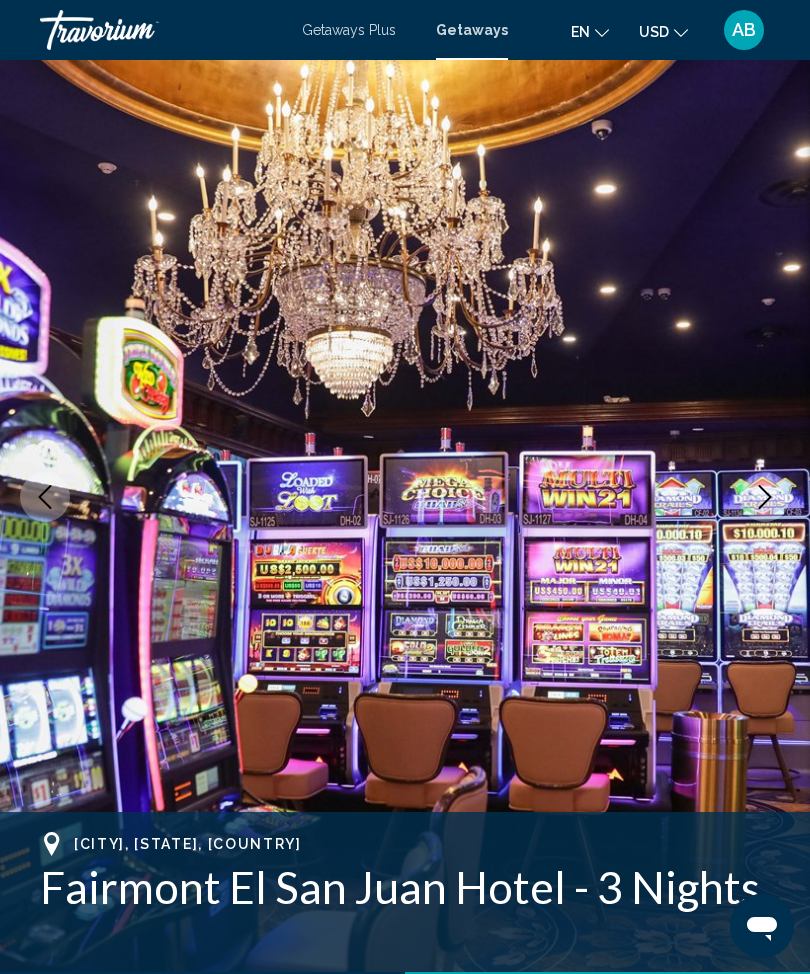 click at bounding box center (765, 497) 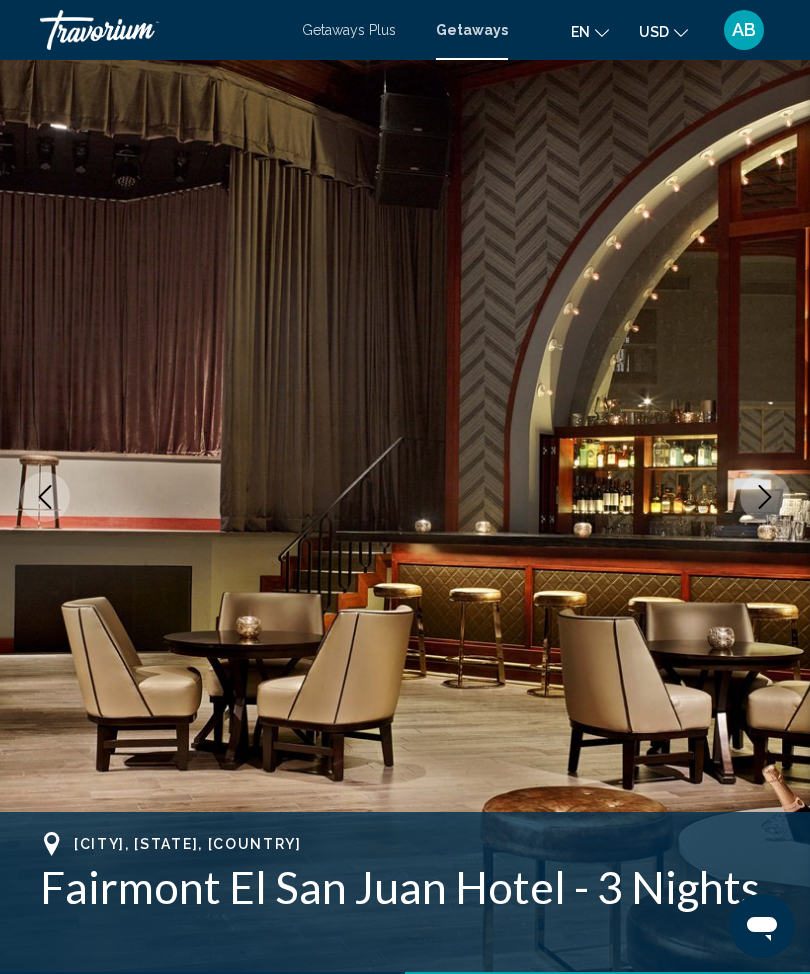 click 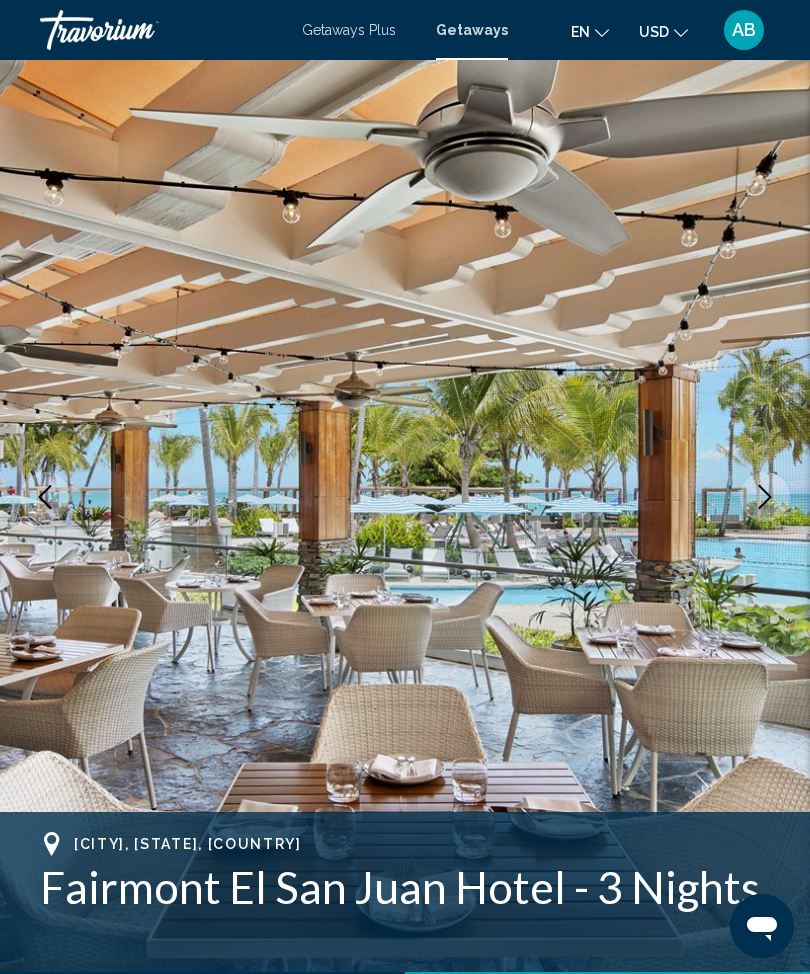click 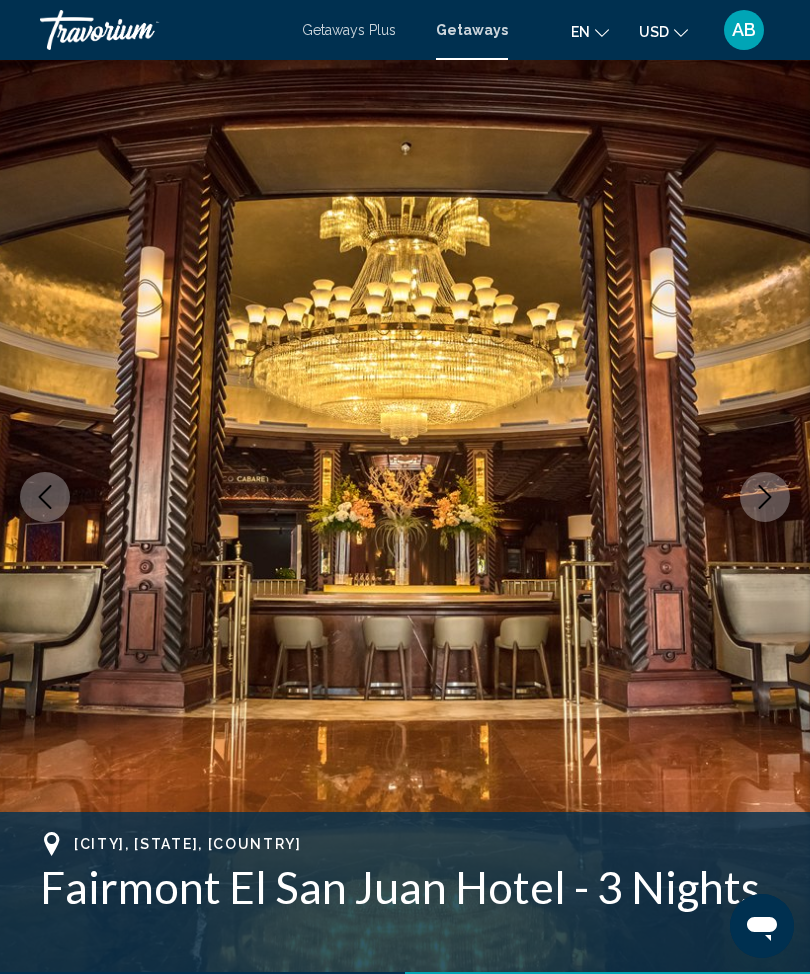 click at bounding box center (765, 497) 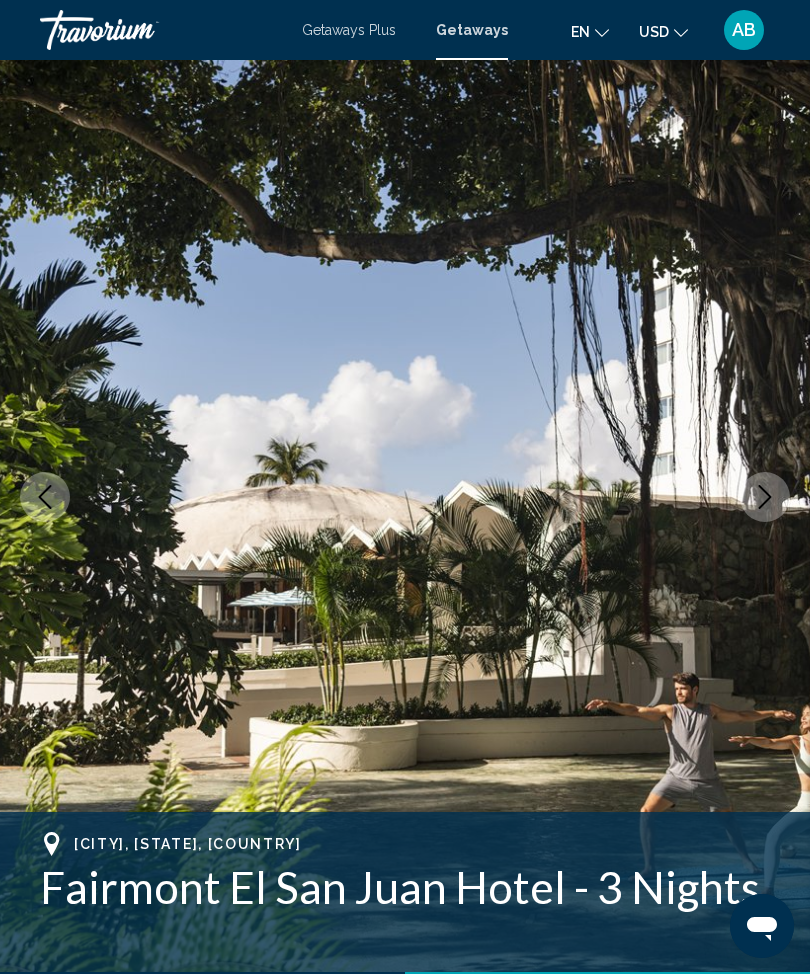 click 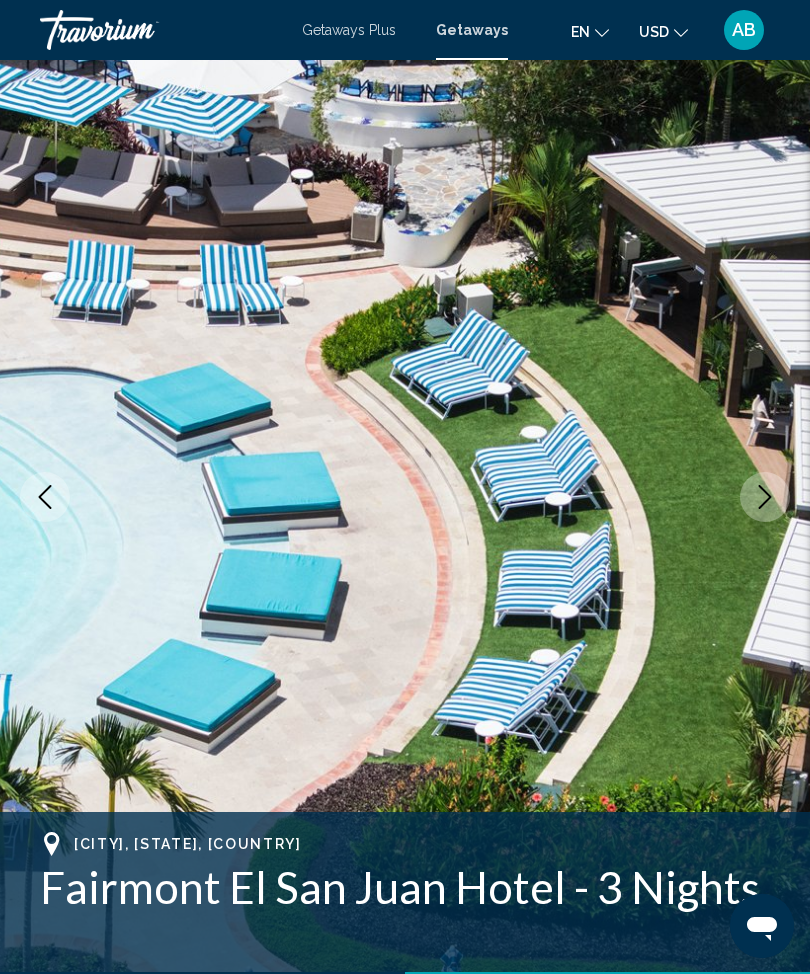 click 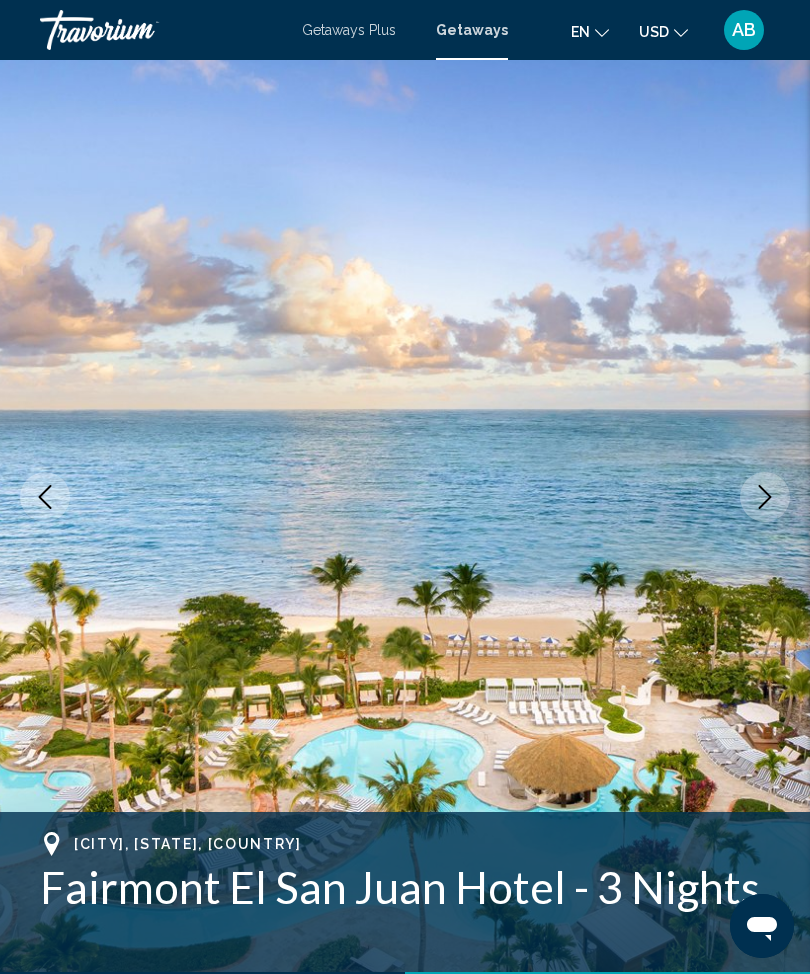 click at bounding box center [765, 497] 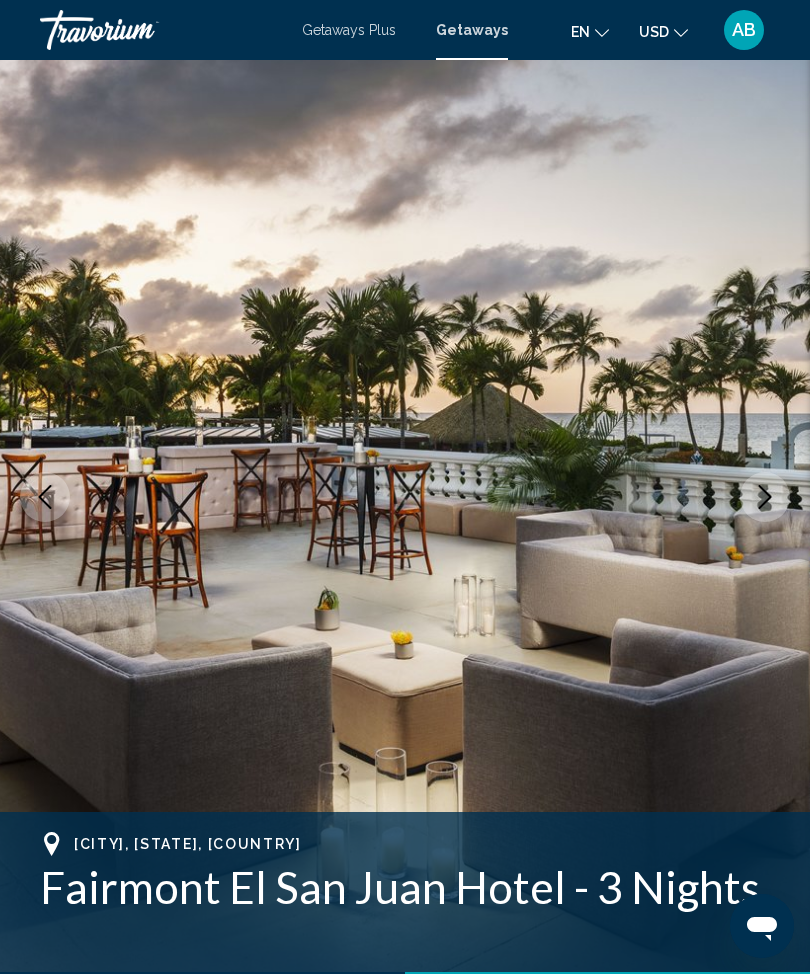 click at bounding box center [765, 497] 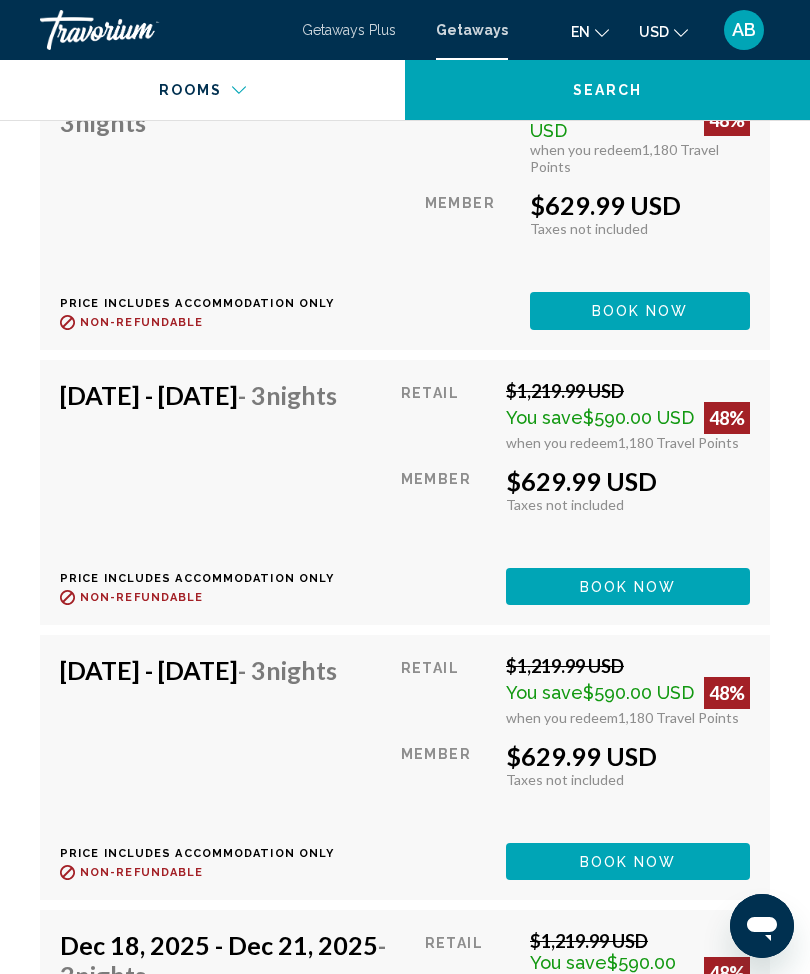 scroll, scrollTop: 23473, scrollLeft: 0, axis: vertical 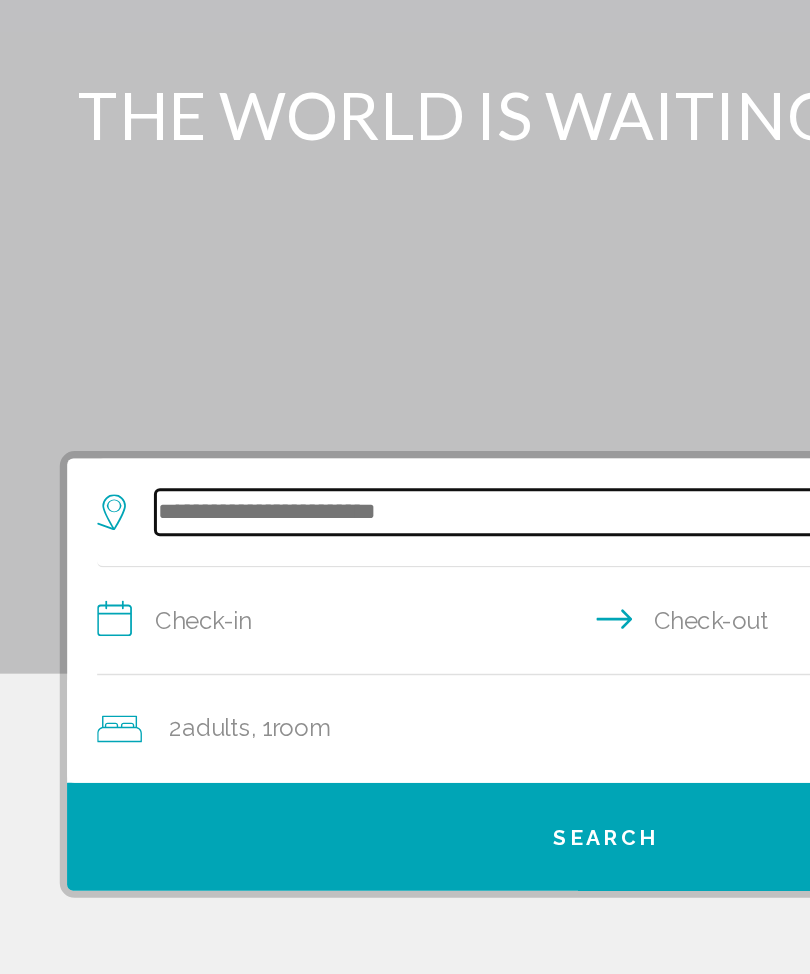 click at bounding box center [409, 464] 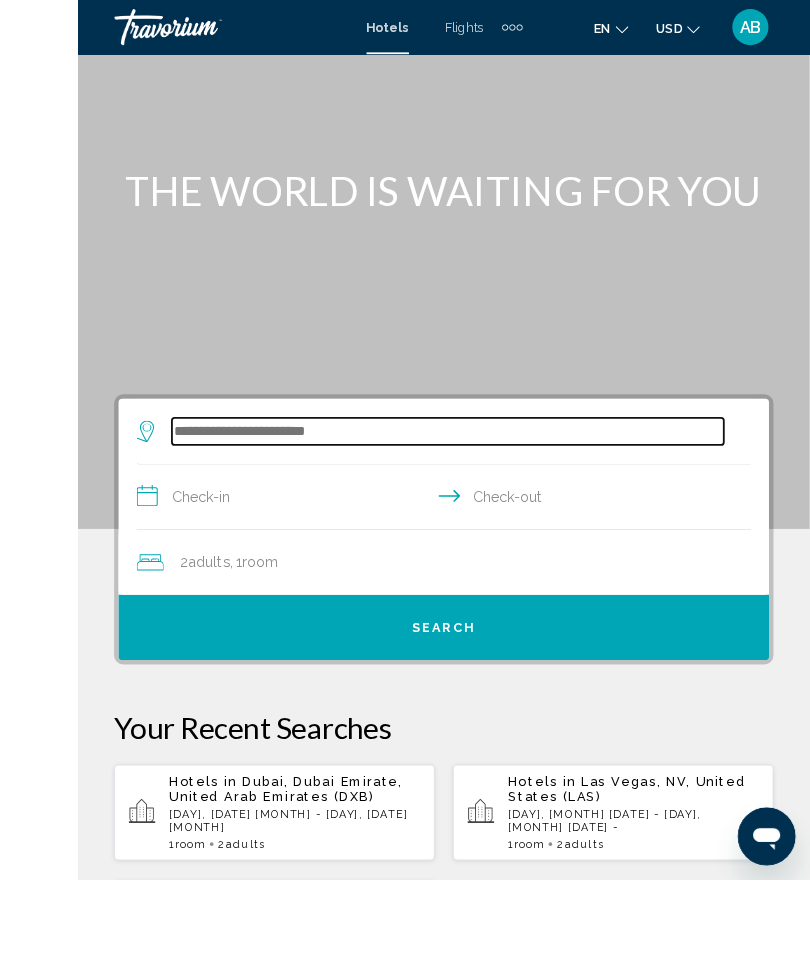 scroll, scrollTop: 17, scrollLeft: 0, axis: vertical 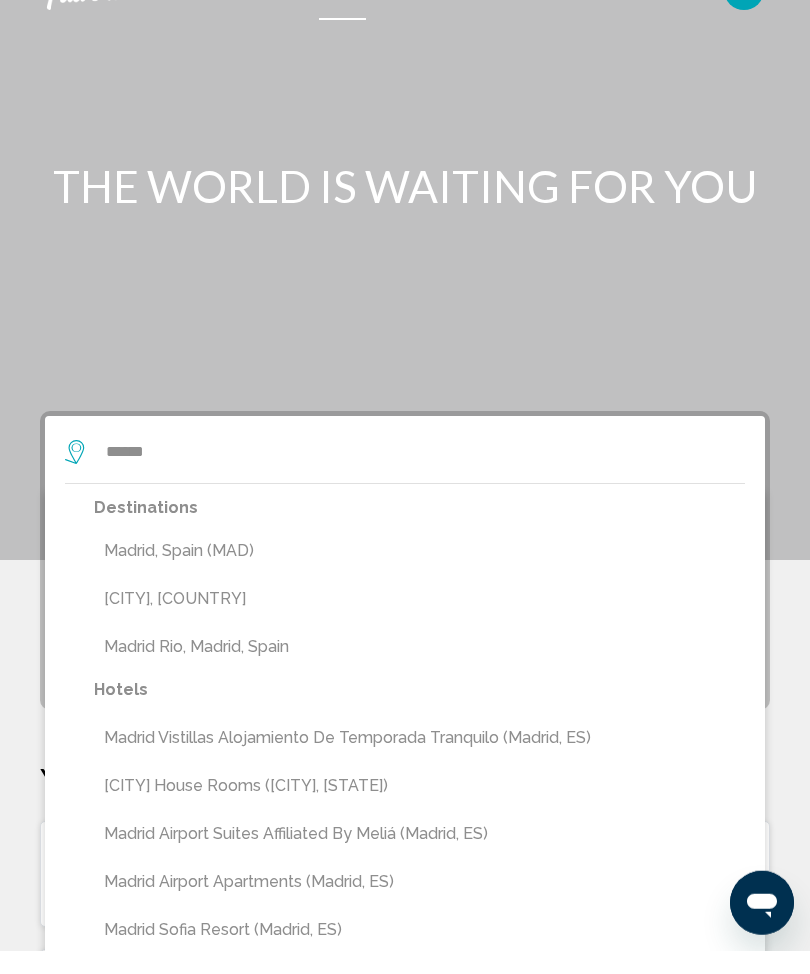 click on "Madrid, Spain (MAD)" at bounding box center (419, 574) 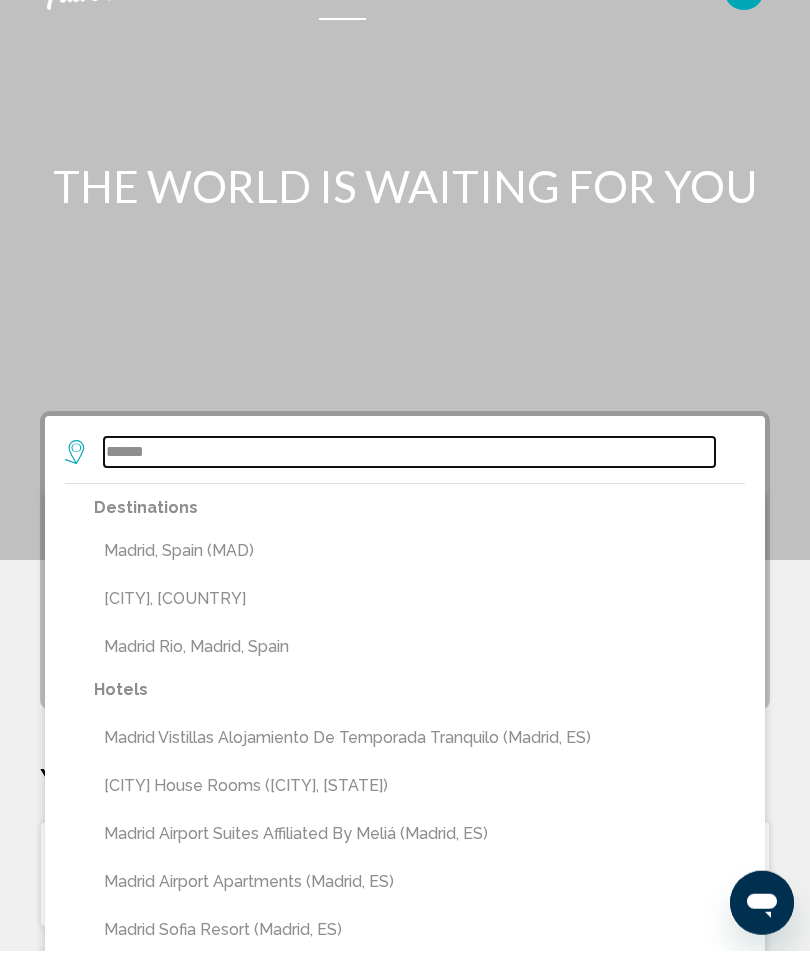 type on "**********" 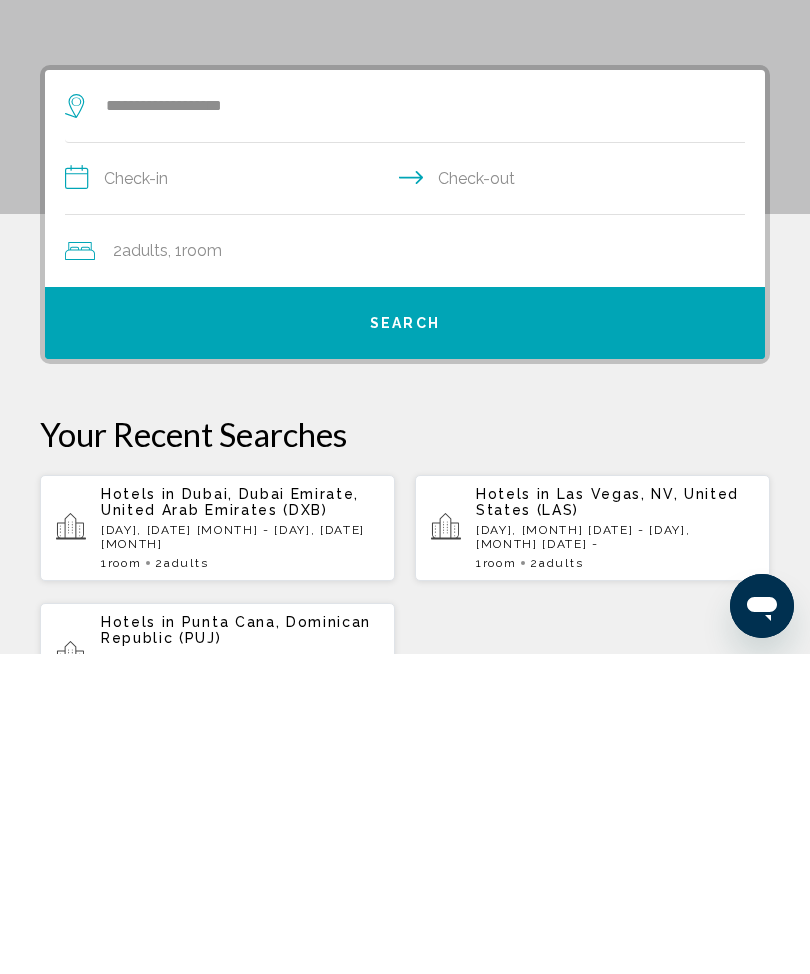 click on "**********" at bounding box center [409, 501] 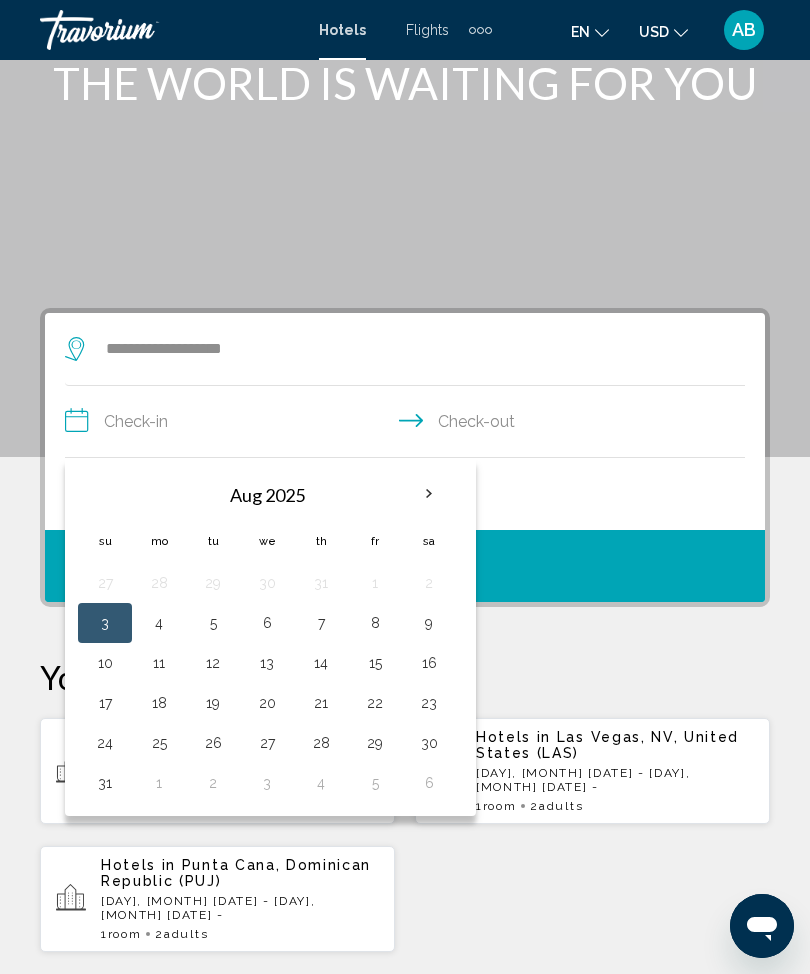 scroll, scrollTop: 142, scrollLeft: 0, axis: vertical 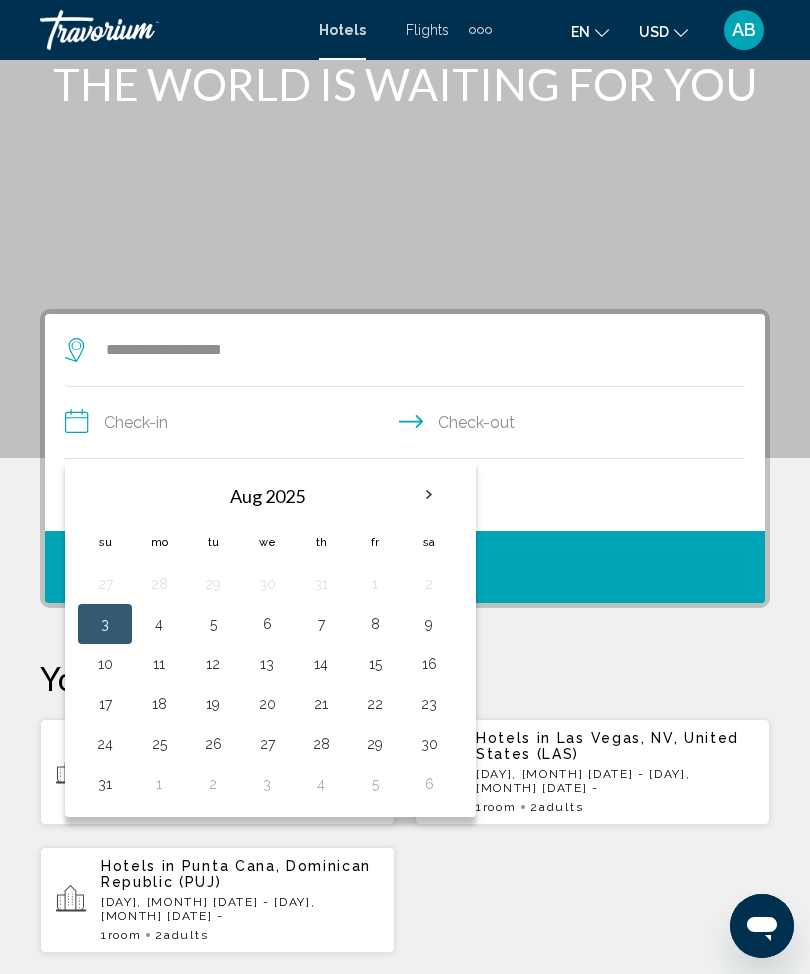 click at bounding box center (429, 495) 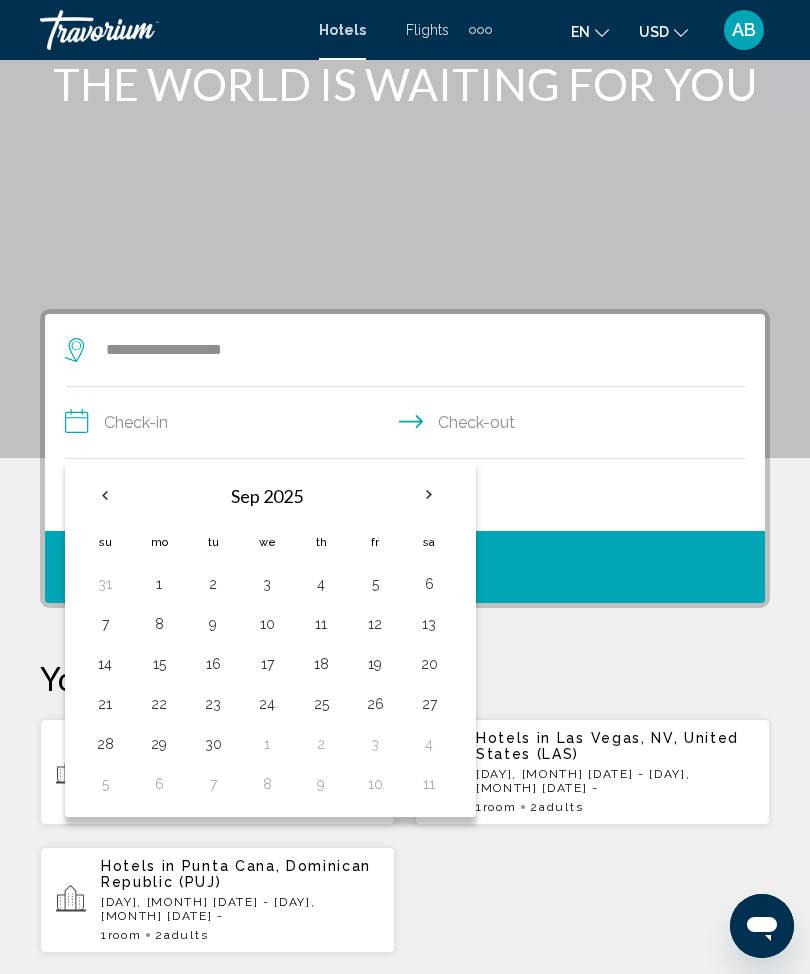 click at bounding box center [429, 495] 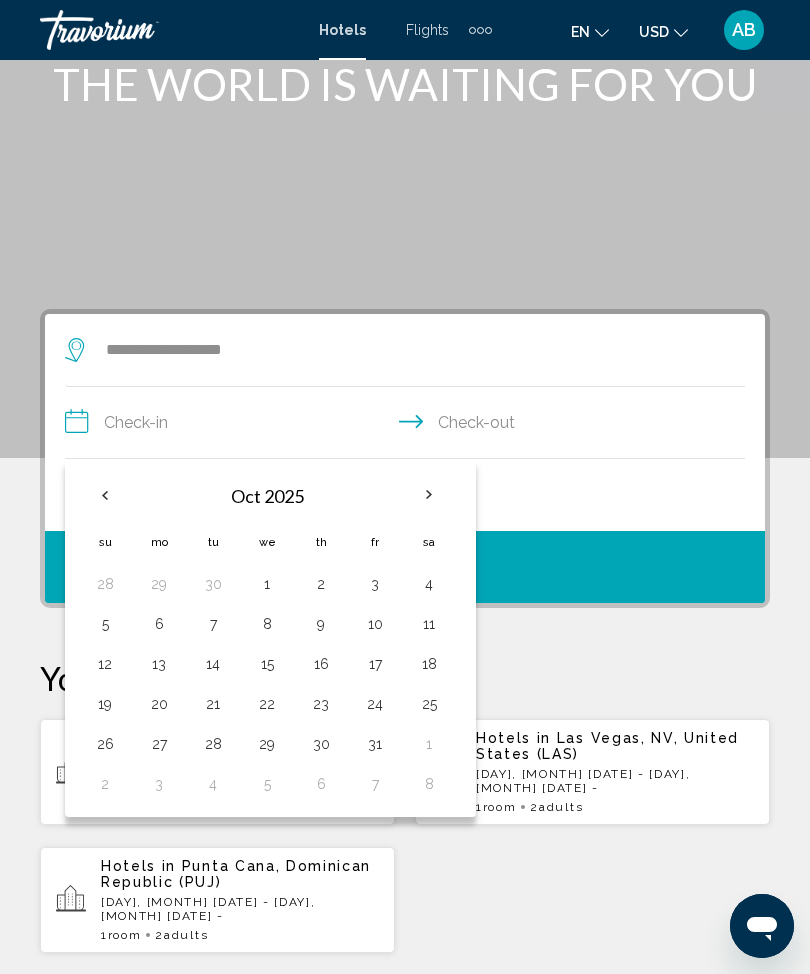 click at bounding box center [429, 495] 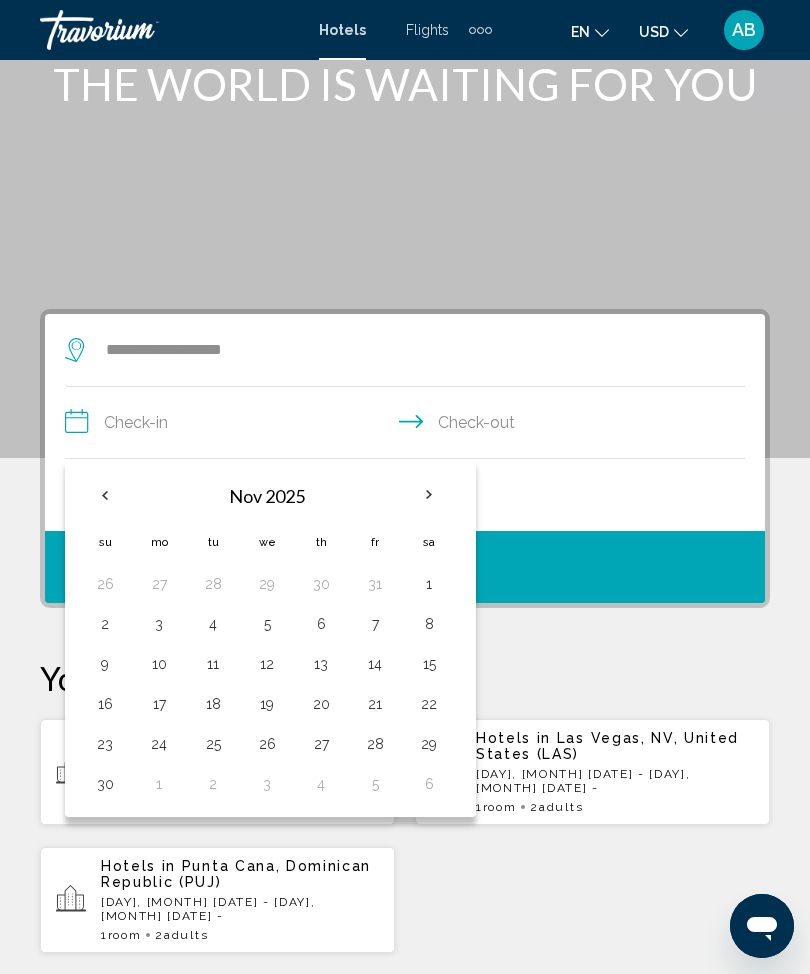 click at bounding box center (429, 495) 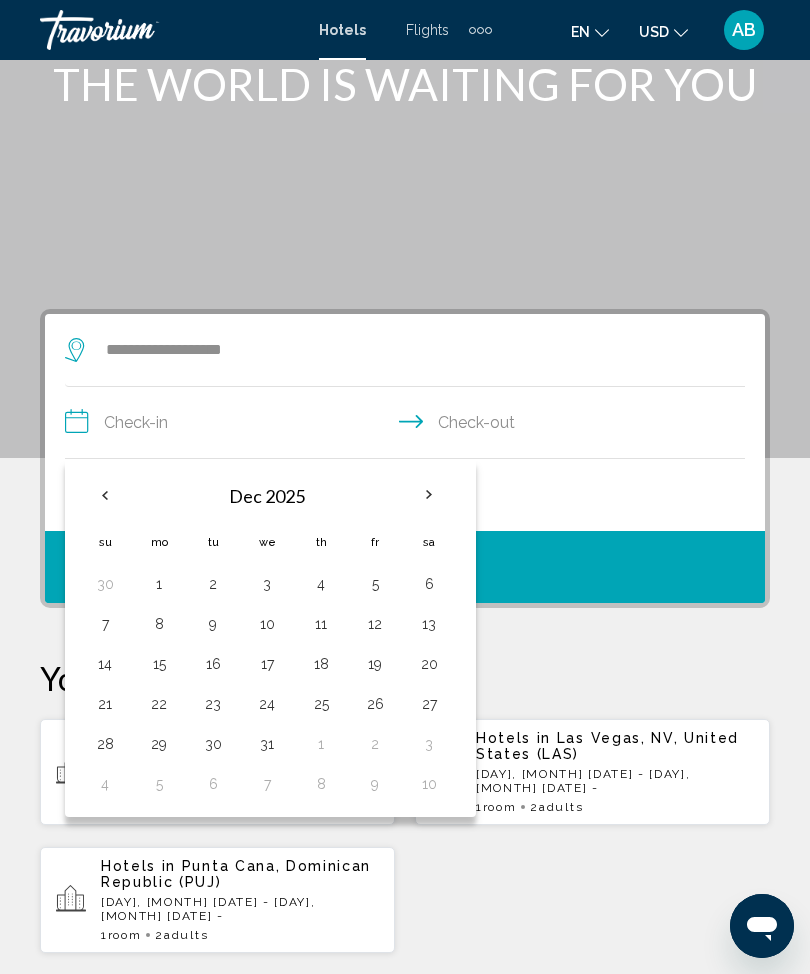 click at bounding box center [429, 495] 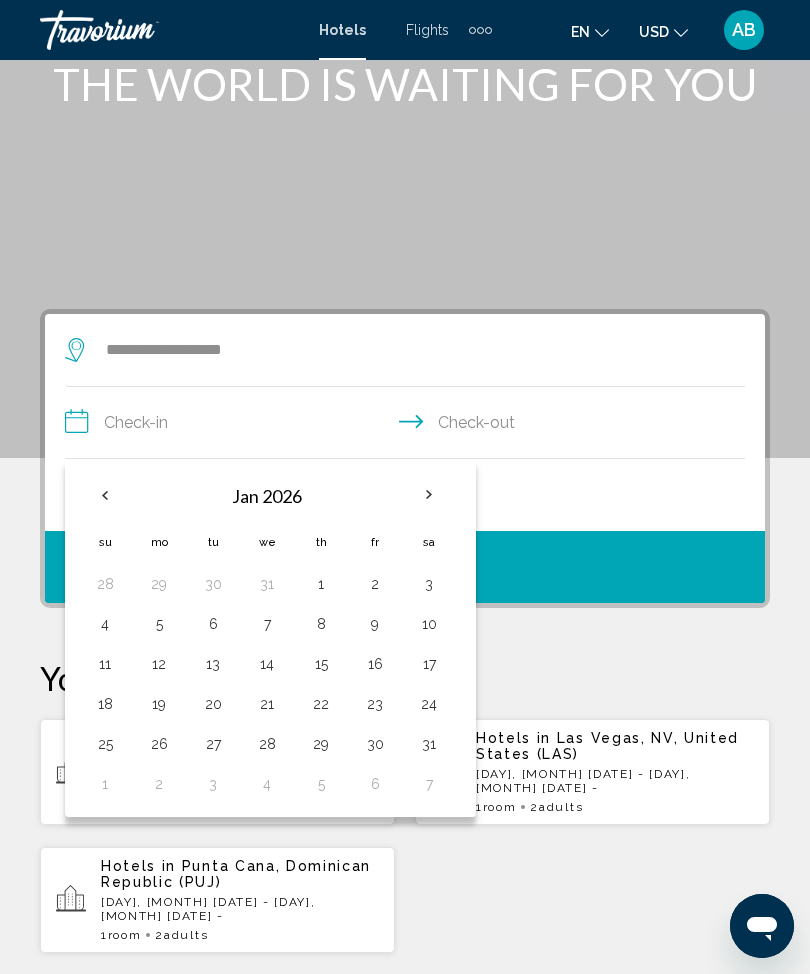 click at bounding box center (105, 495) 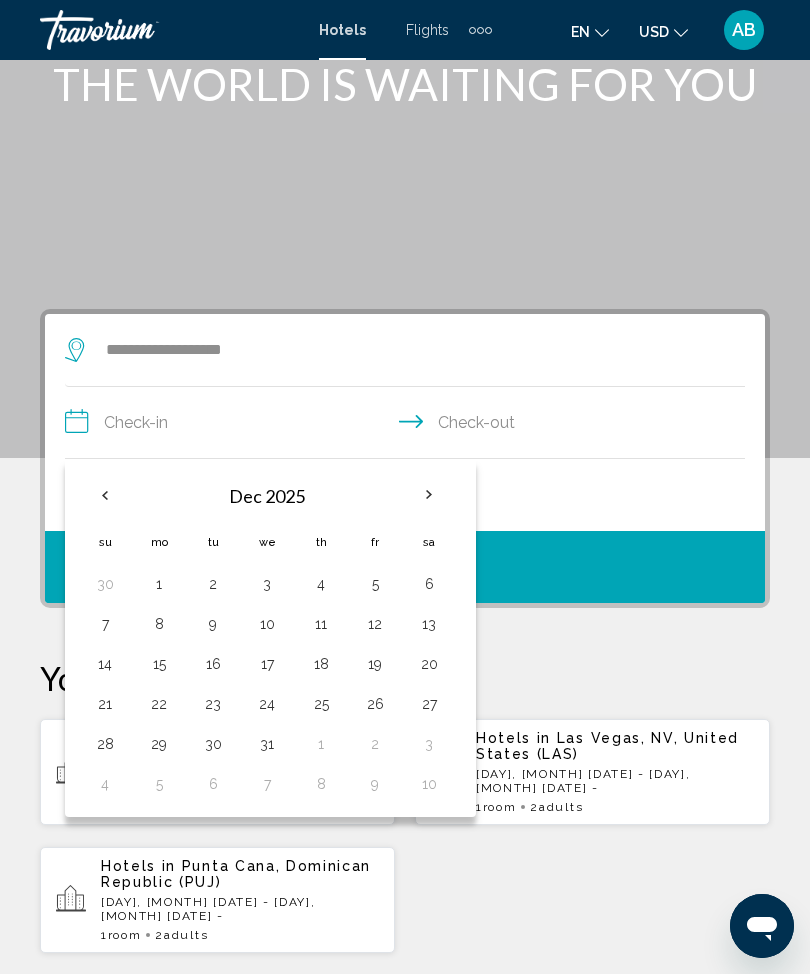 click at bounding box center (105, 495) 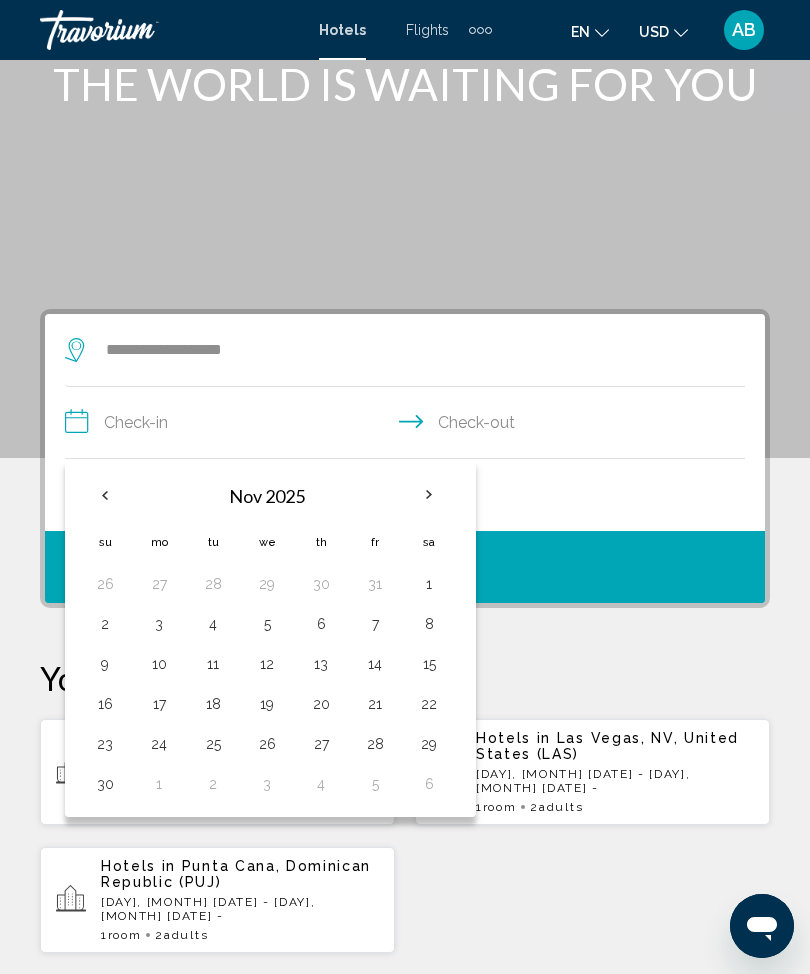 click on "10" at bounding box center [159, 664] 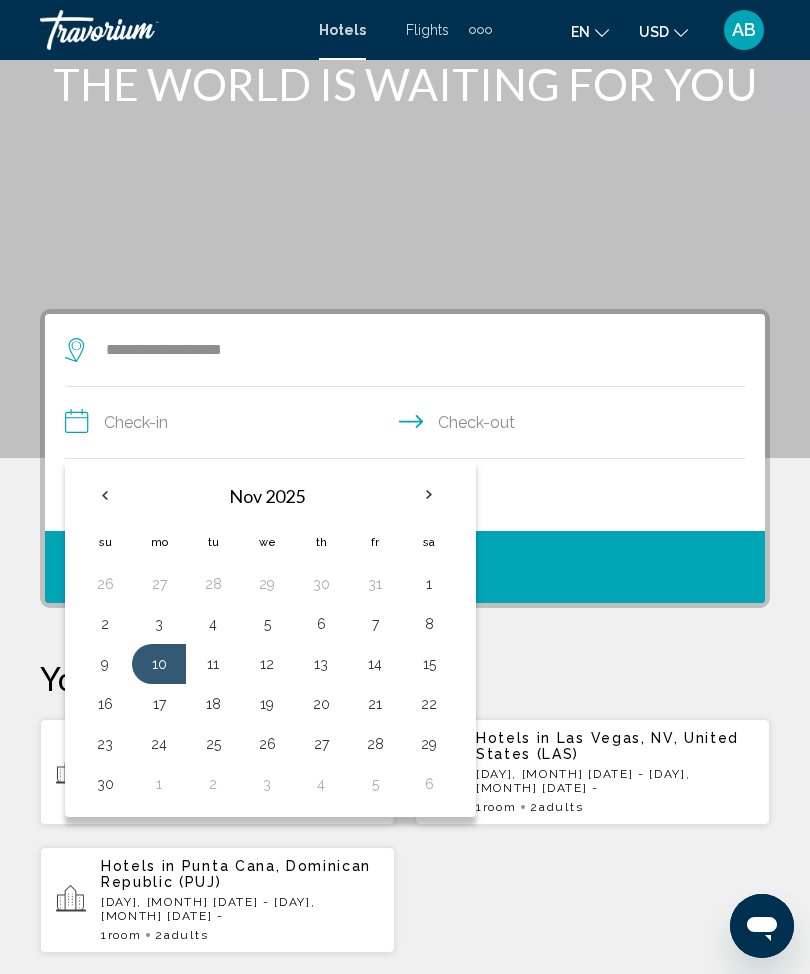 click on "13" at bounding box center [321, 664] 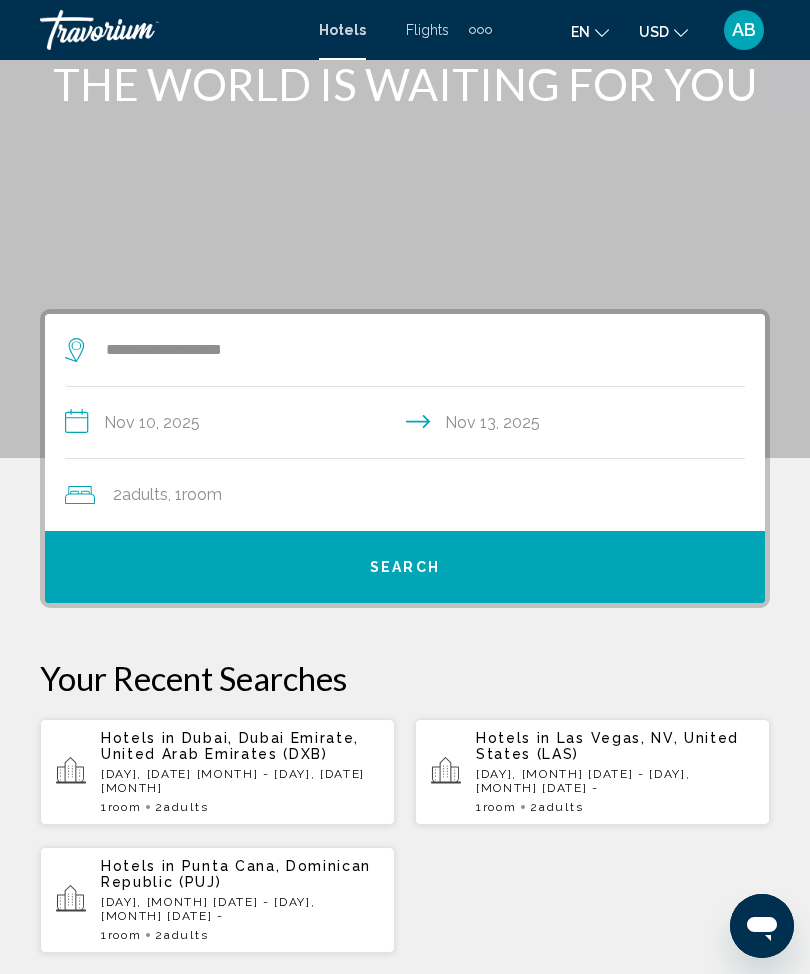click on "2  Adult Adults , 1  Room rooms" 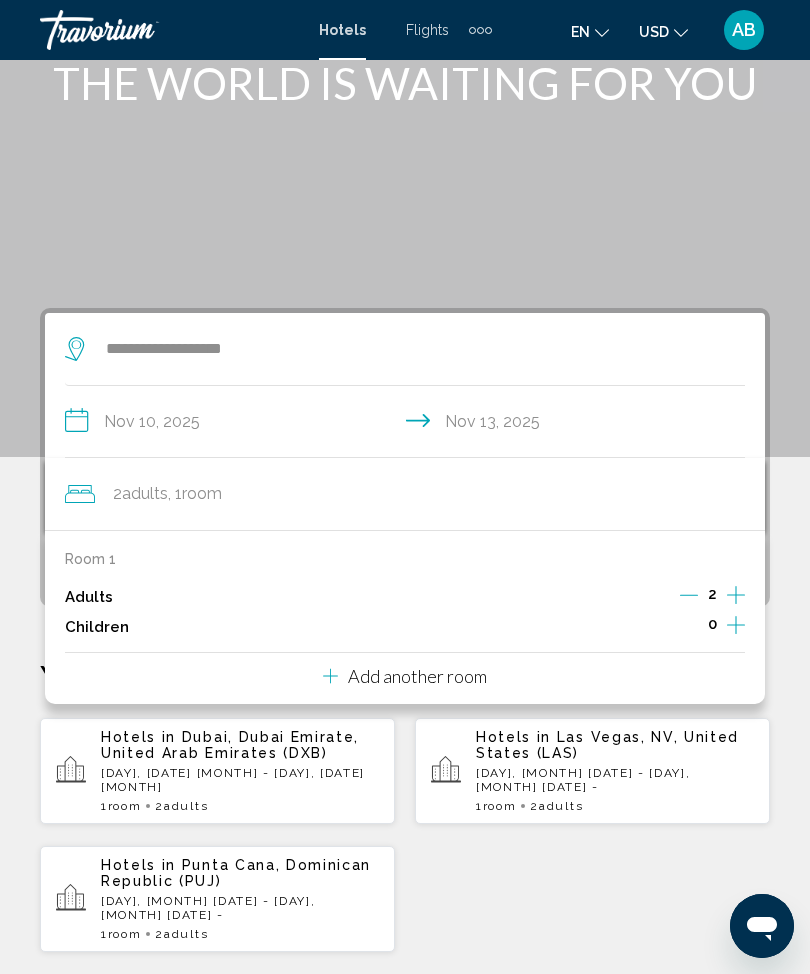 scroll, scrollTop: 145, scrollLeft: 0, axis: vertical 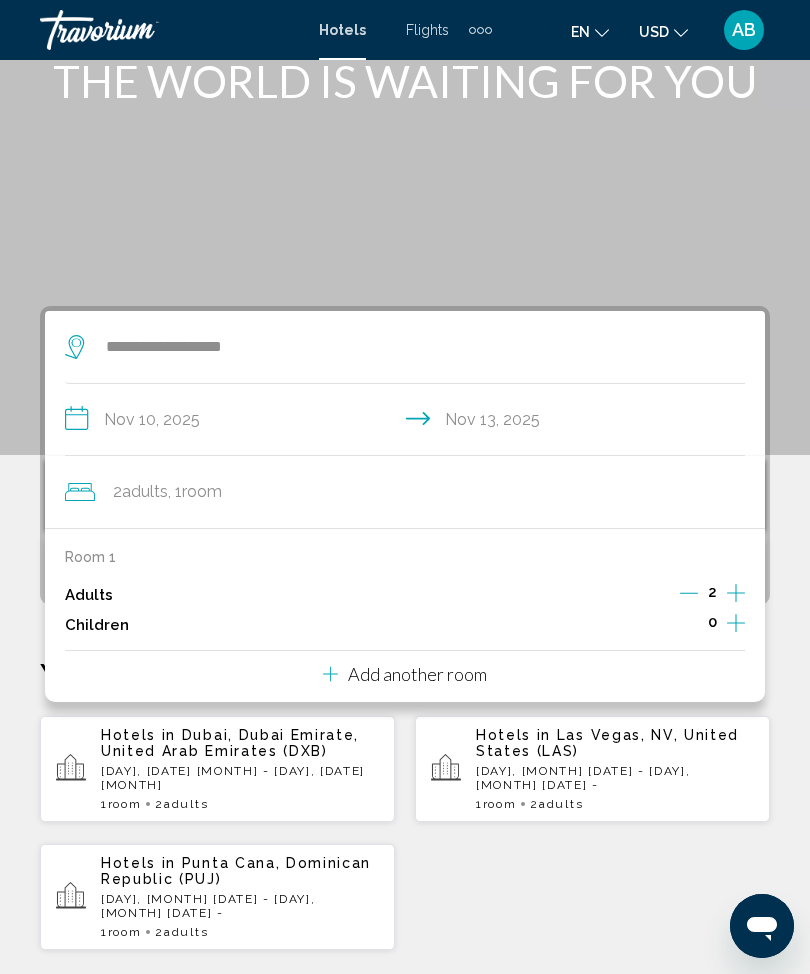 click on "Add another room" at bounding box center (417, 674) 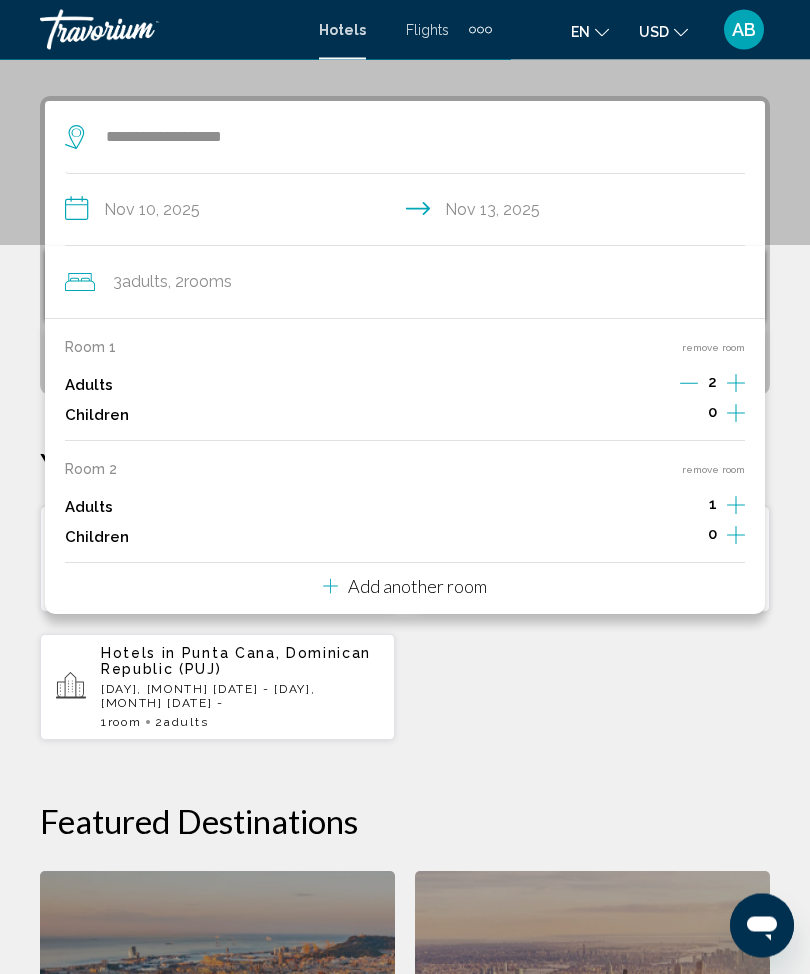scroll, scrollTop: 386, scrollLeft: 0, axis: vertical 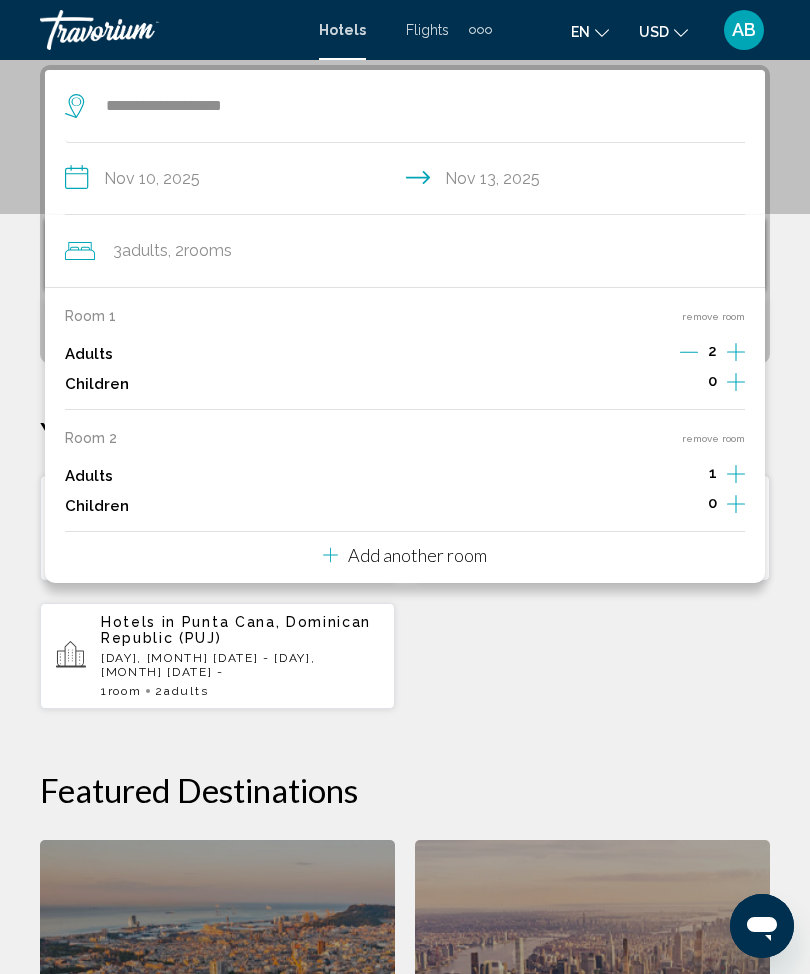 click on "Room 1 remove room Adults 2 Children 0 Room 2 remove room Adults 1 Children 0 Add another room" at bounding box center [405, 435] 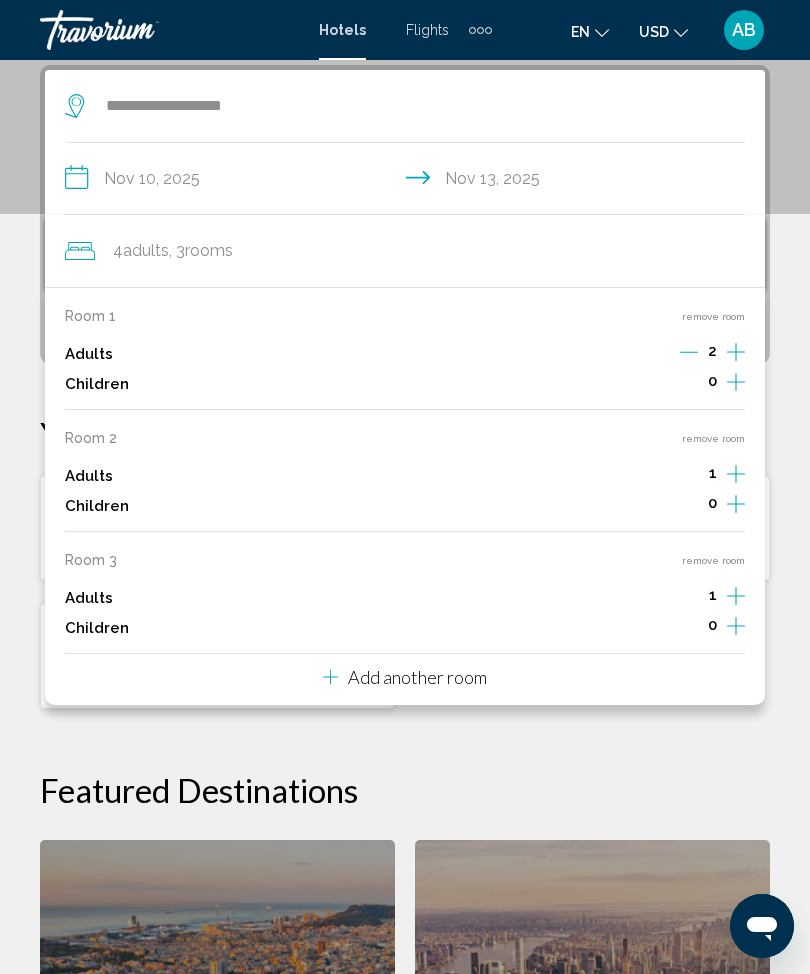 click on "Add another room" at bounding box center [405, 674] 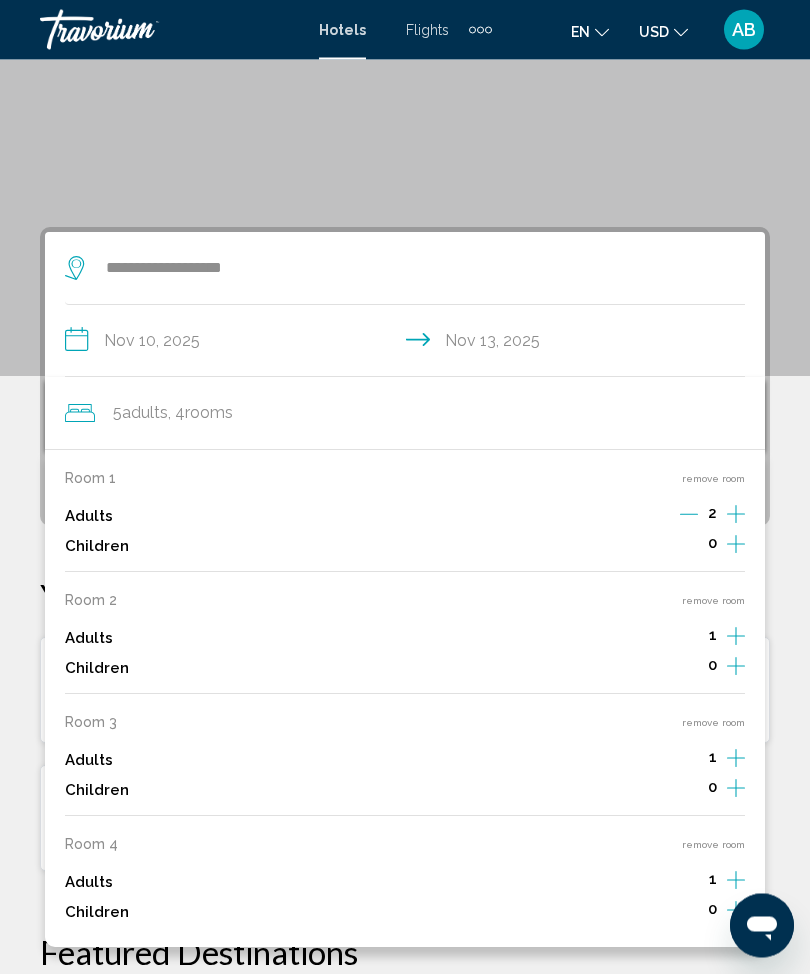 scroll, scrollTop: 226, scrollLeft: 0, axis: vertical 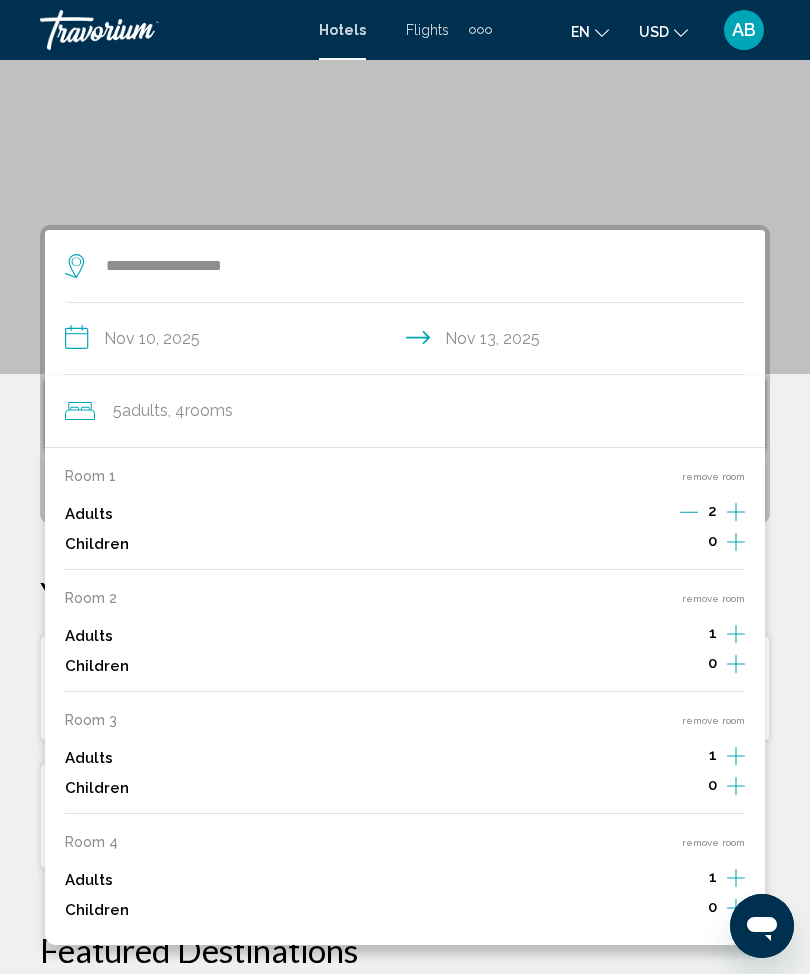 click on "remove room" at bounding box center [713, 842] 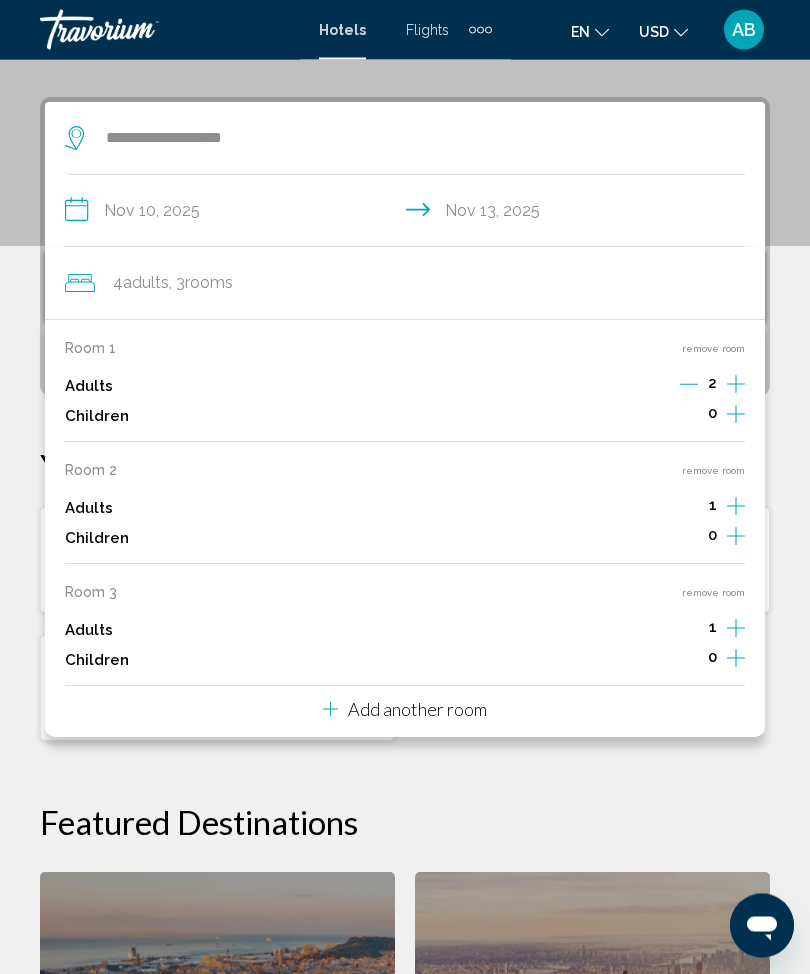 scroll, scrollTop: 386, scrollLeft: 0, axis: vertical 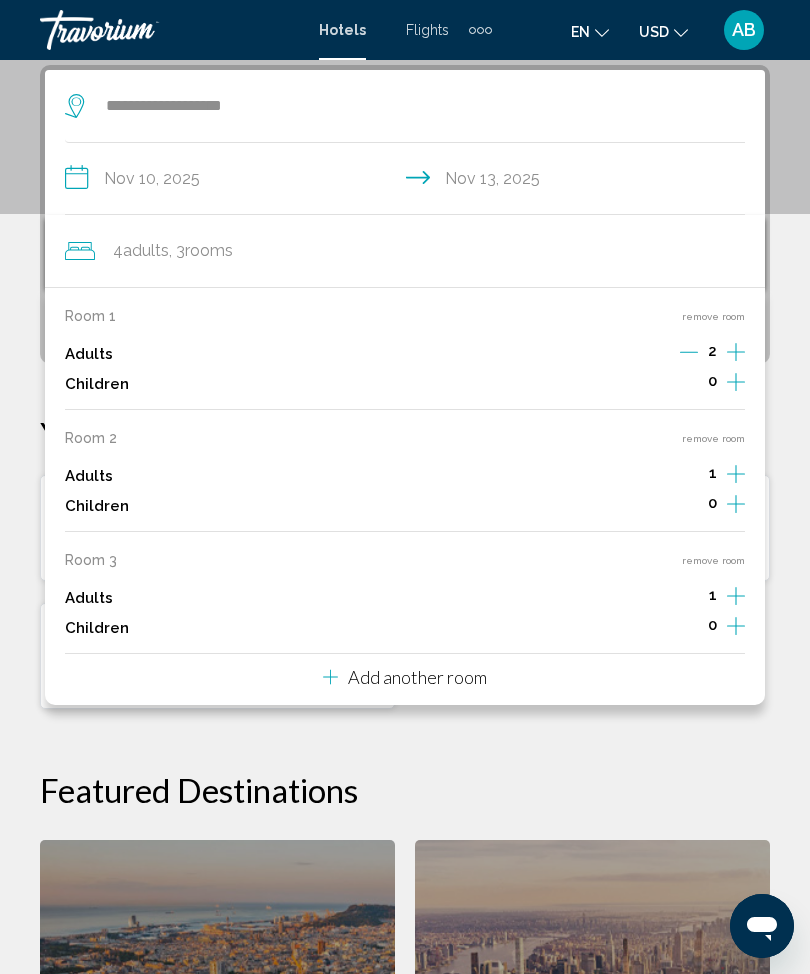 click on "remove room" at bounding box center [713, 560] 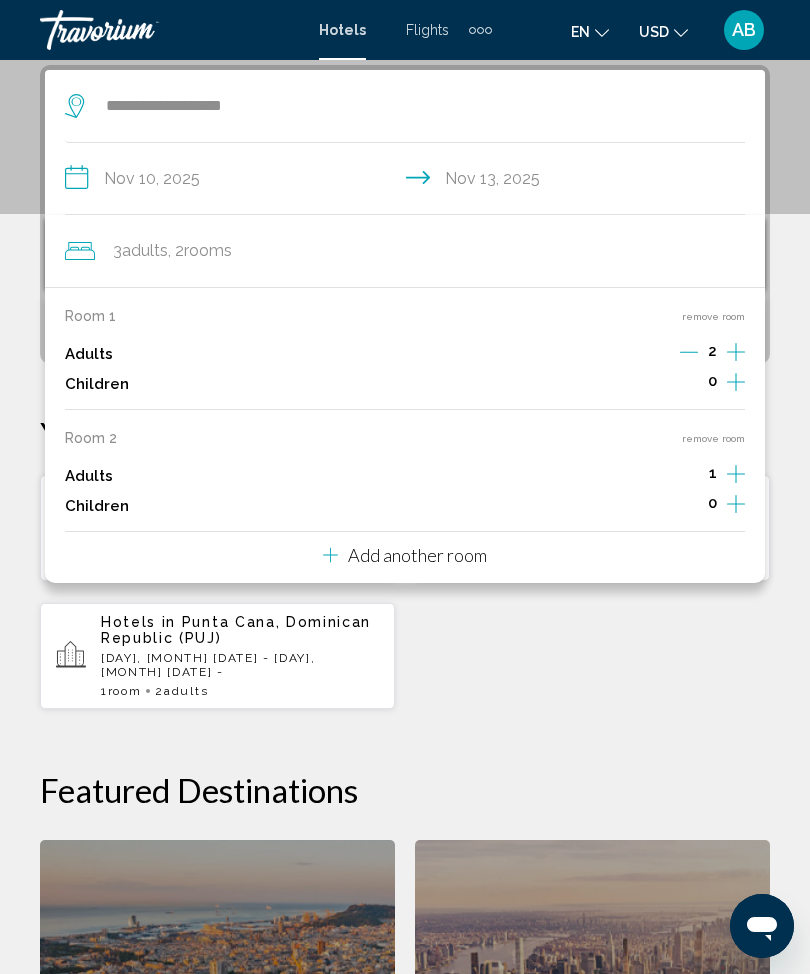 click on "remove room" at bounding box center (713, 438) 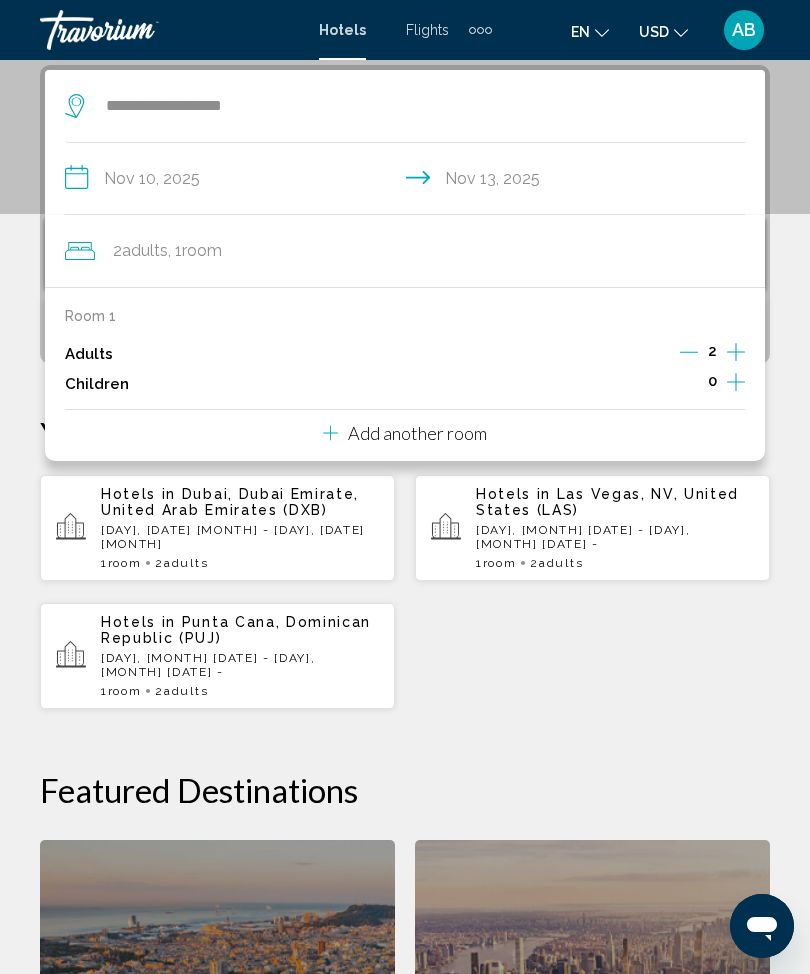 click on "**********" at bounding box center [405, 696] 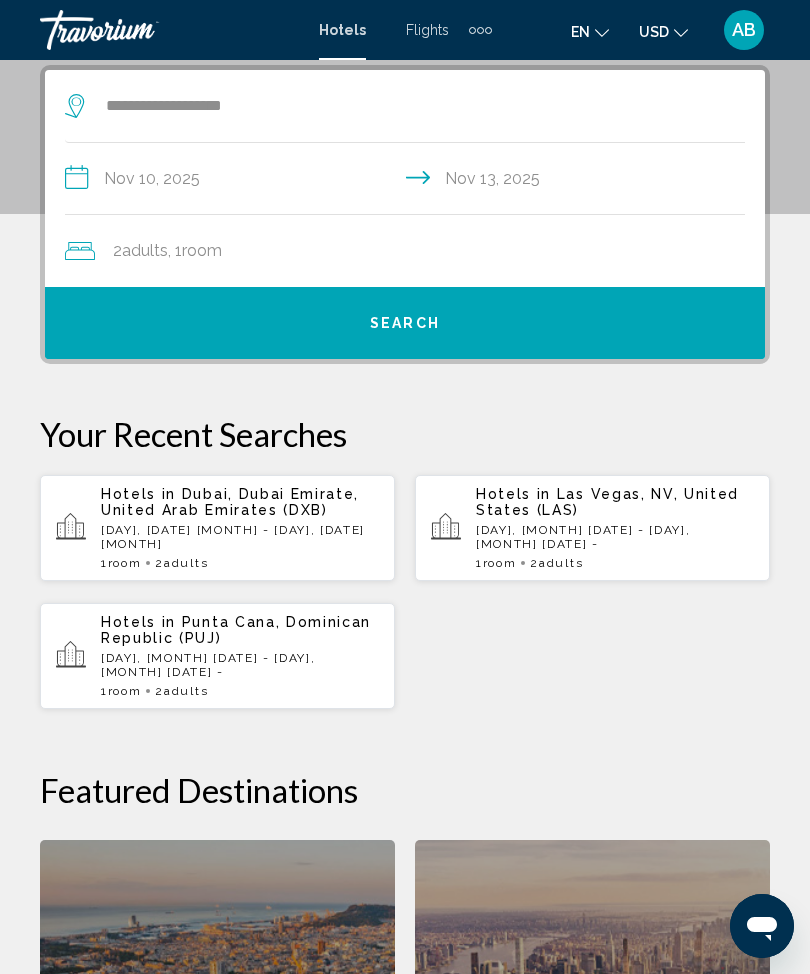 click on "Search" at bounding box center (405, 323) 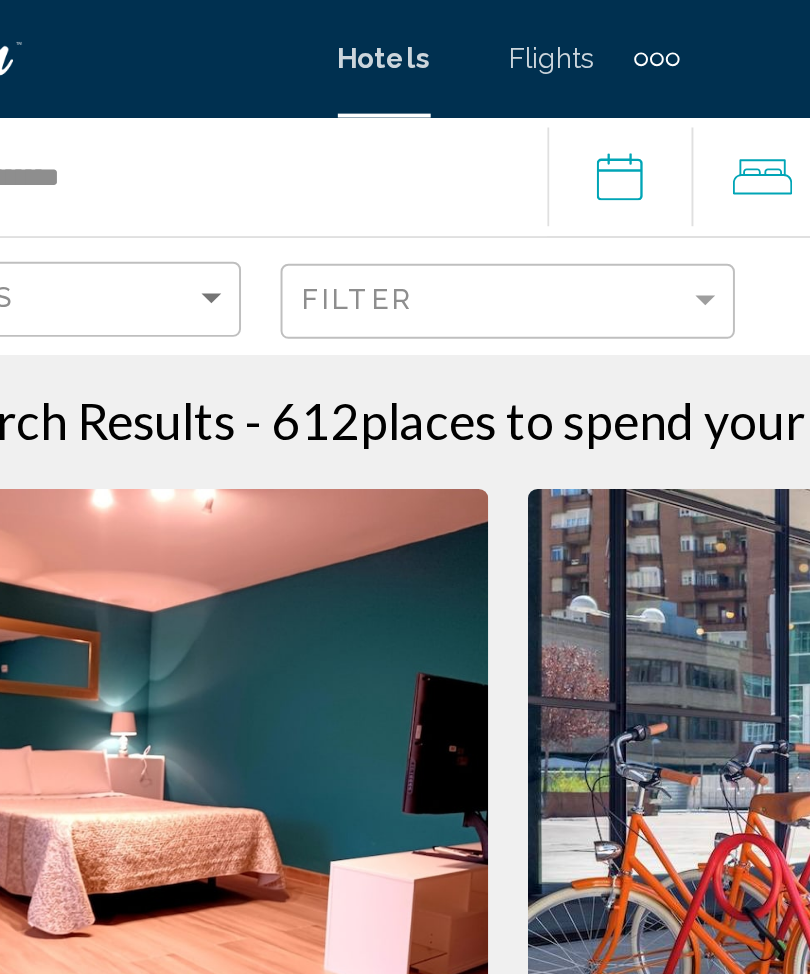 scroll, scrollTop: 0, scrollLeft: 0, axis: both 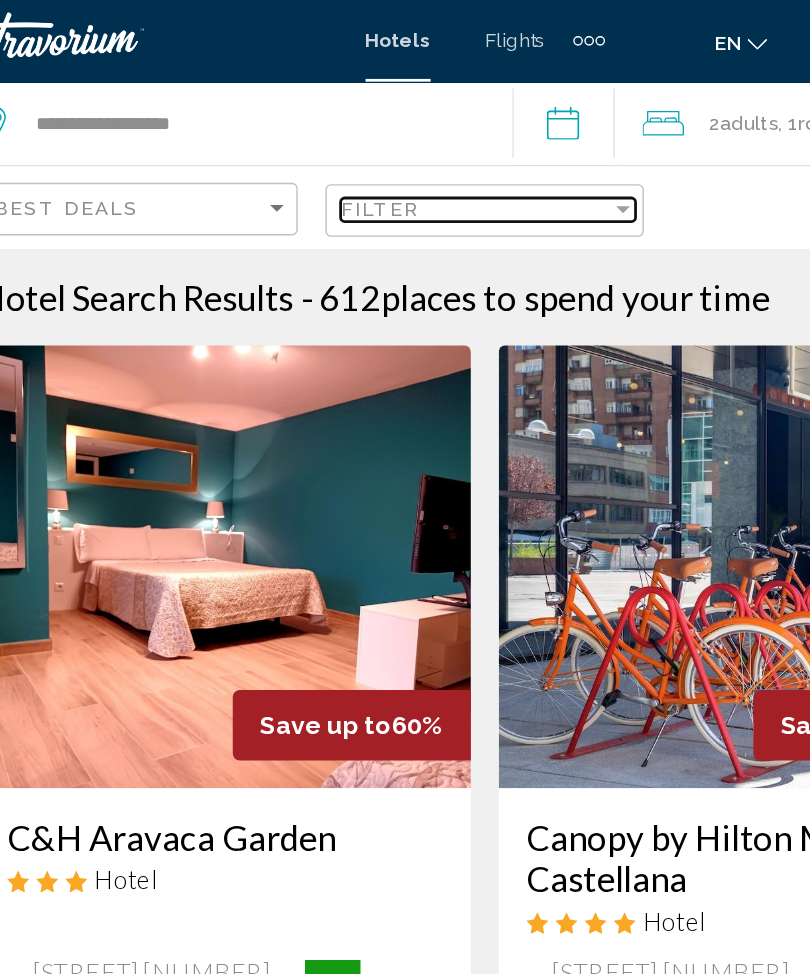 click at bounding box center [505, 152] 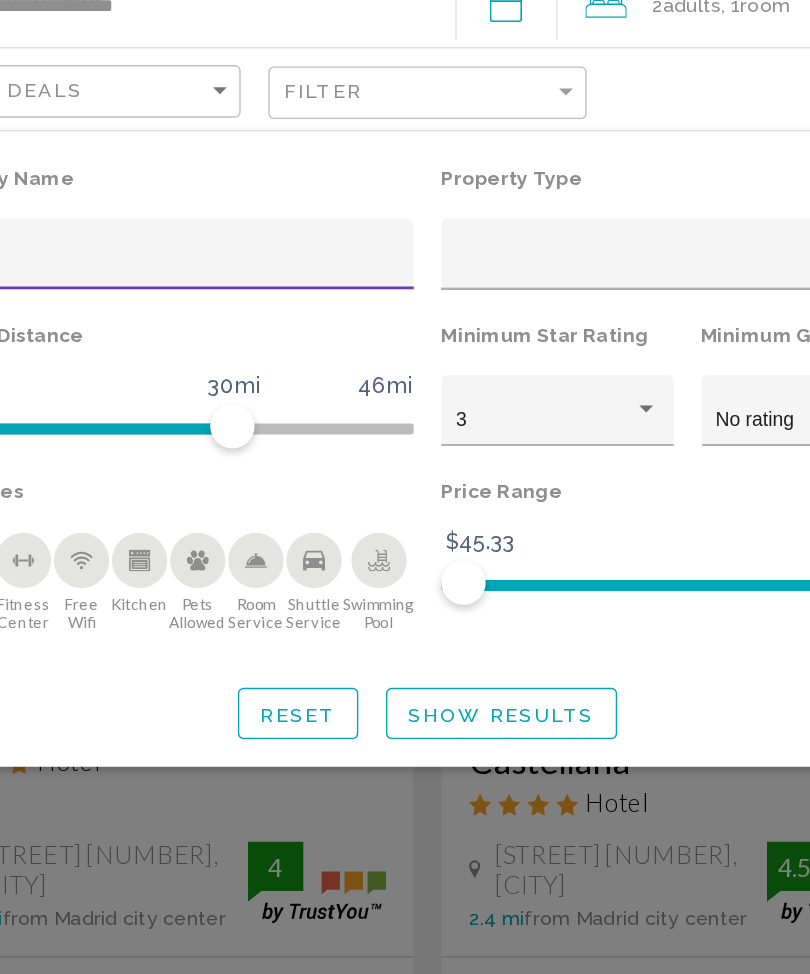 click at bounding box center [563, 382] 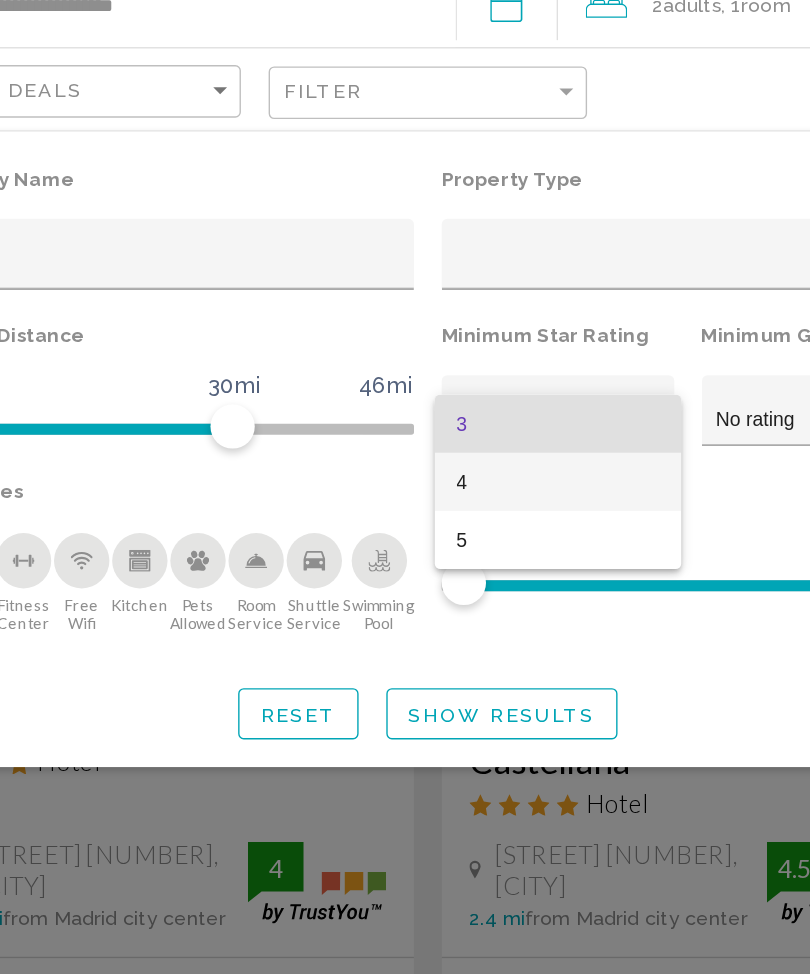 click on "4" at bounding box center [499, 434] 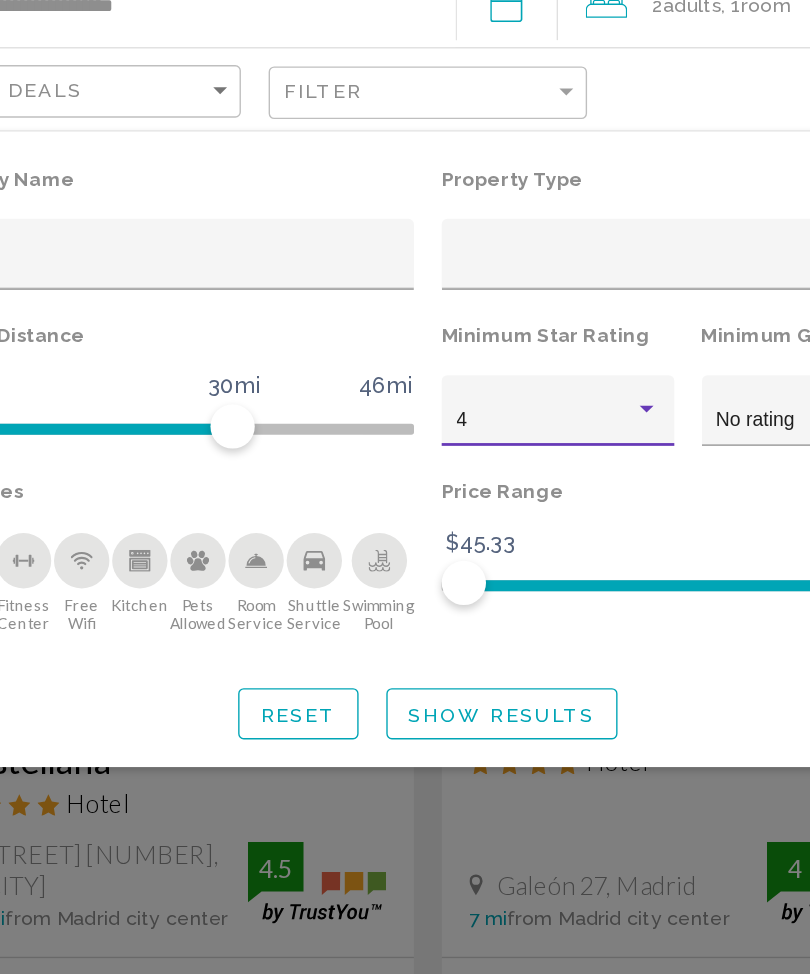 click on "Show Results" 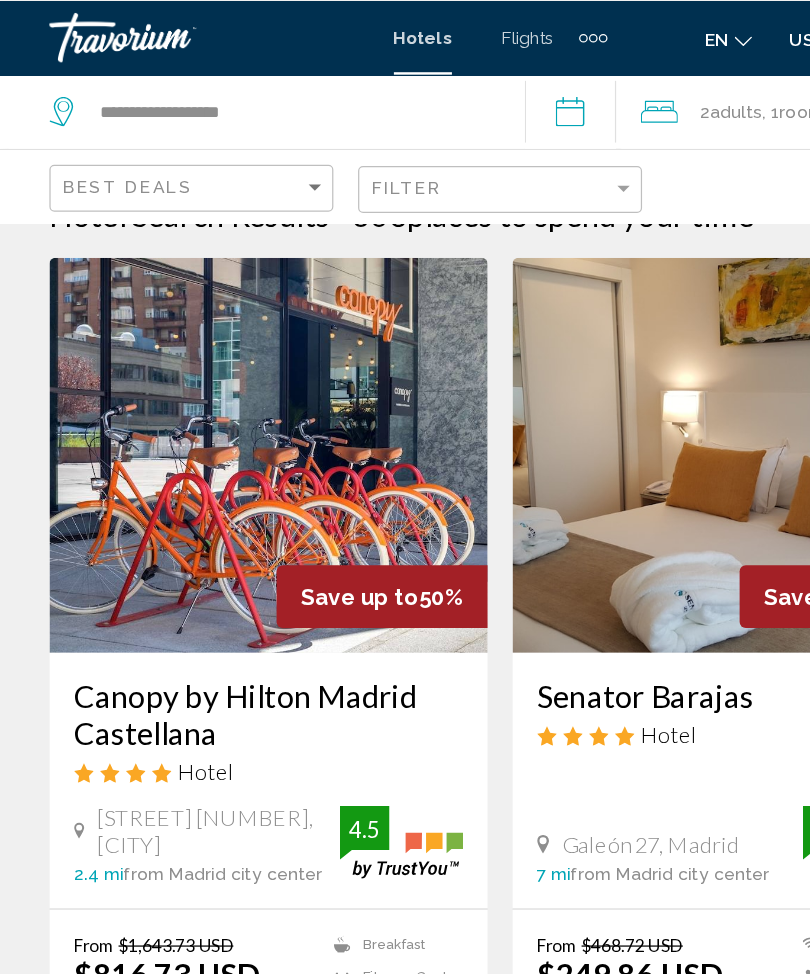 scroll, scrollTop: 0, scrollLeft: 0, axis: both 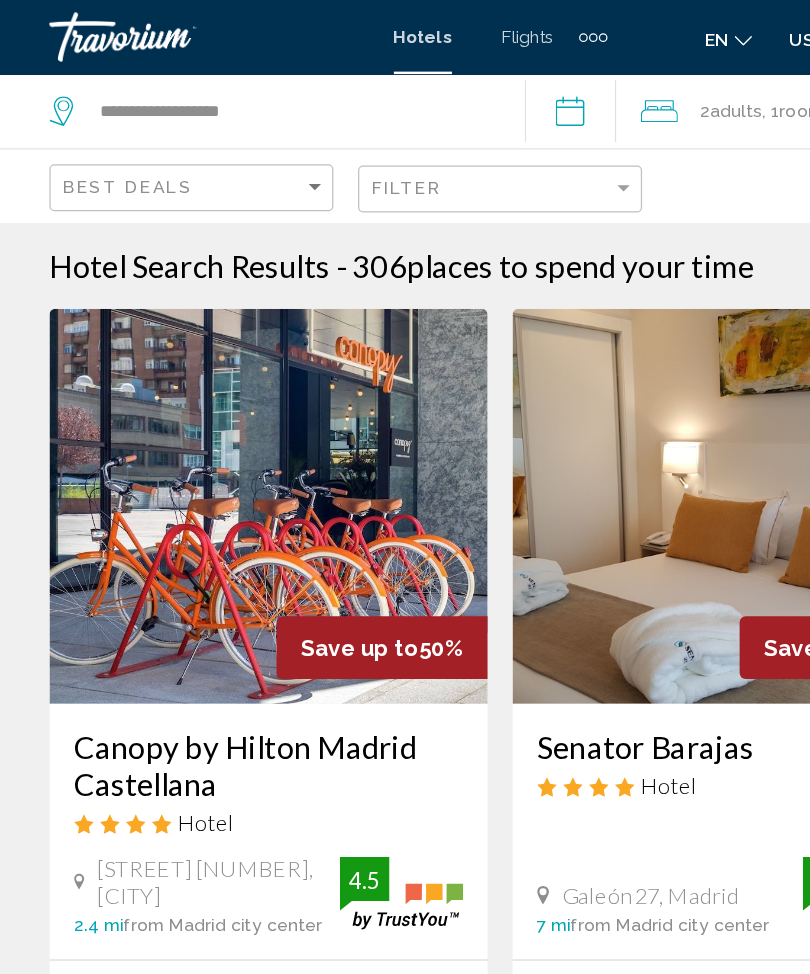 click at bounding box center (217, 410) 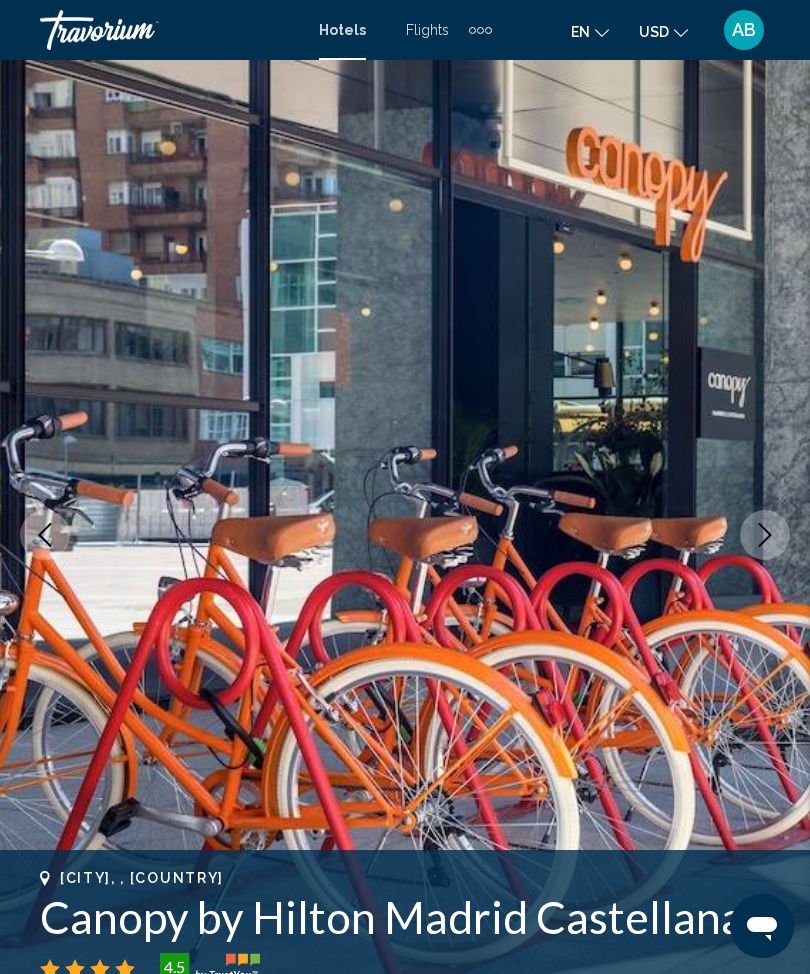 click 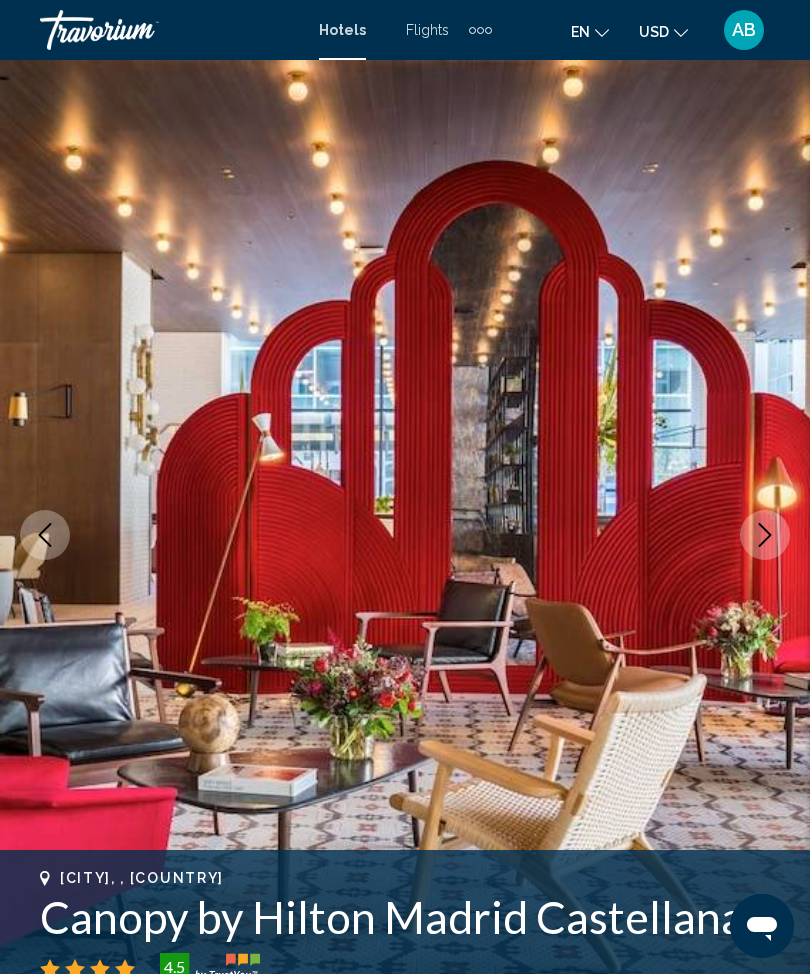 click 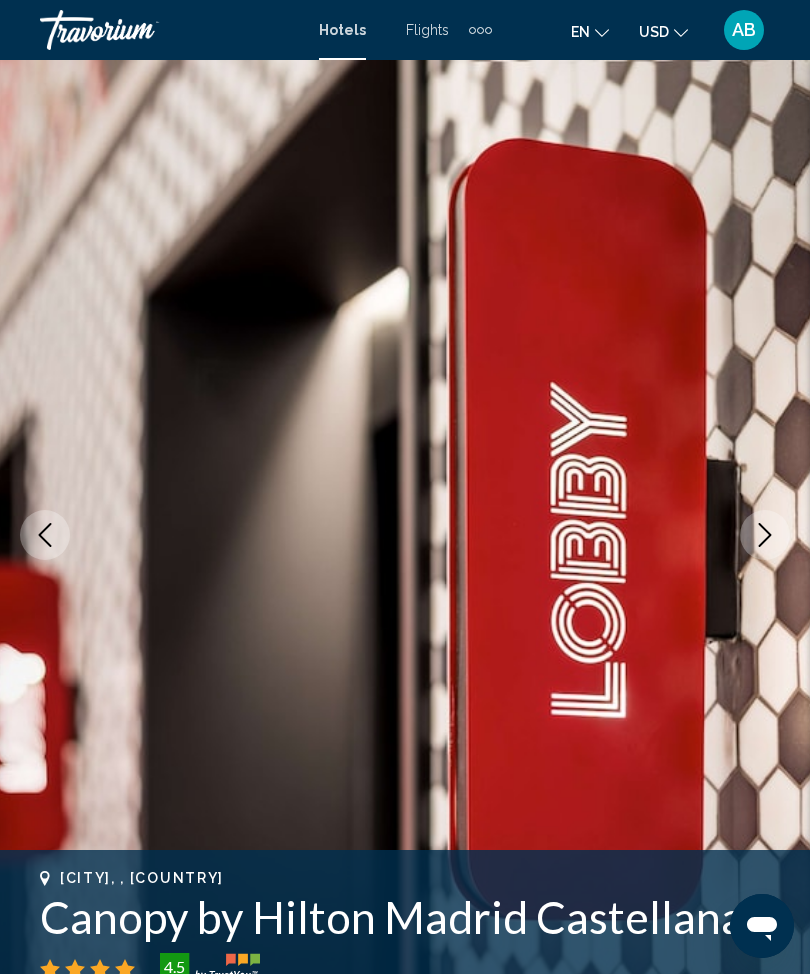click at bounding box center (405, 535) 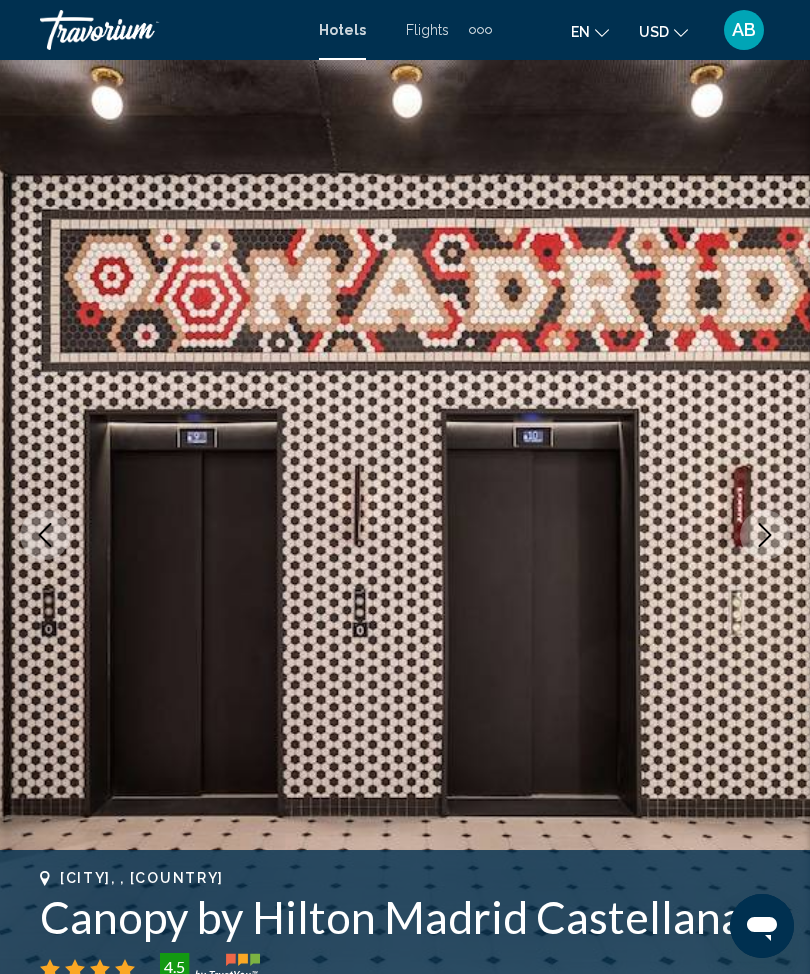 click 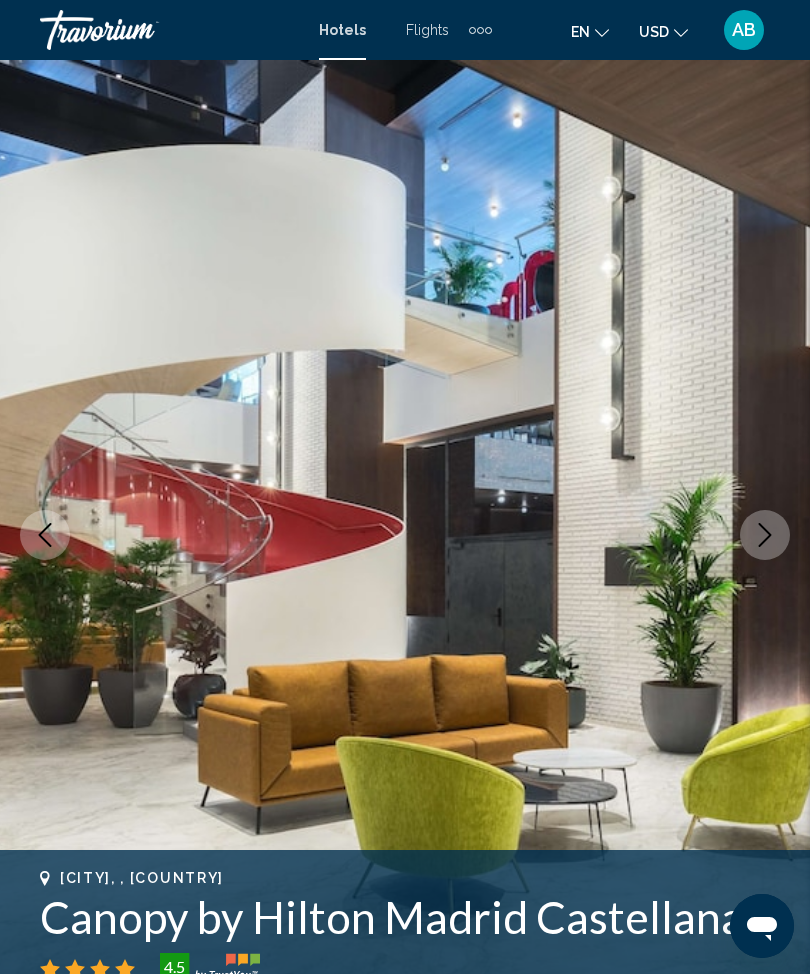 click 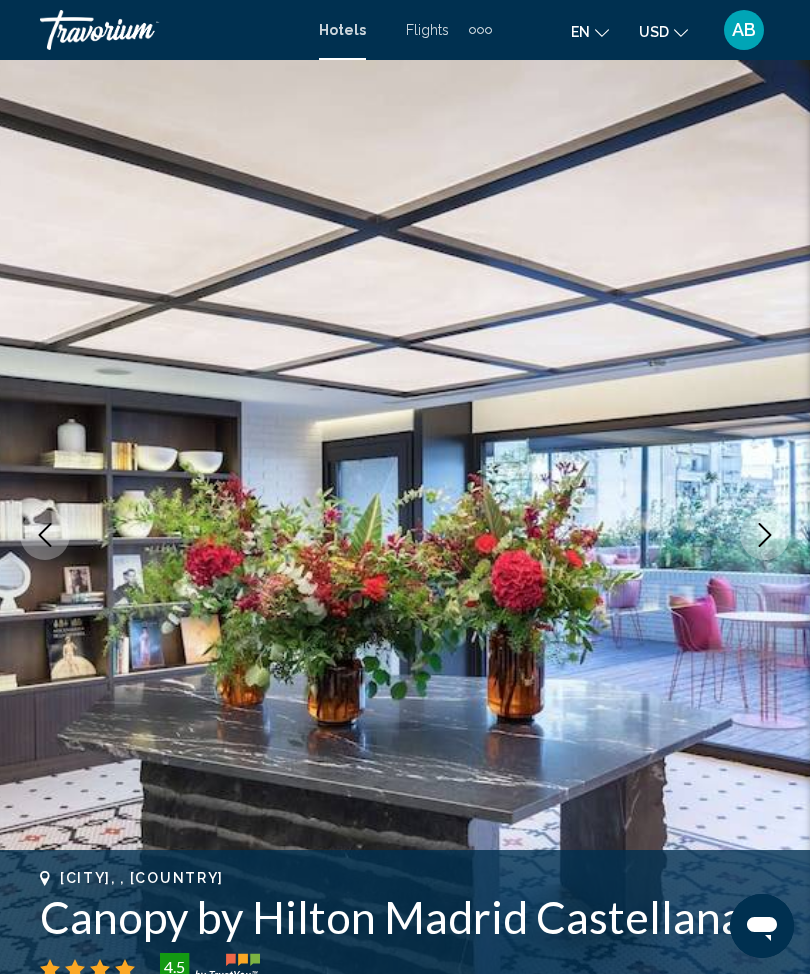 click 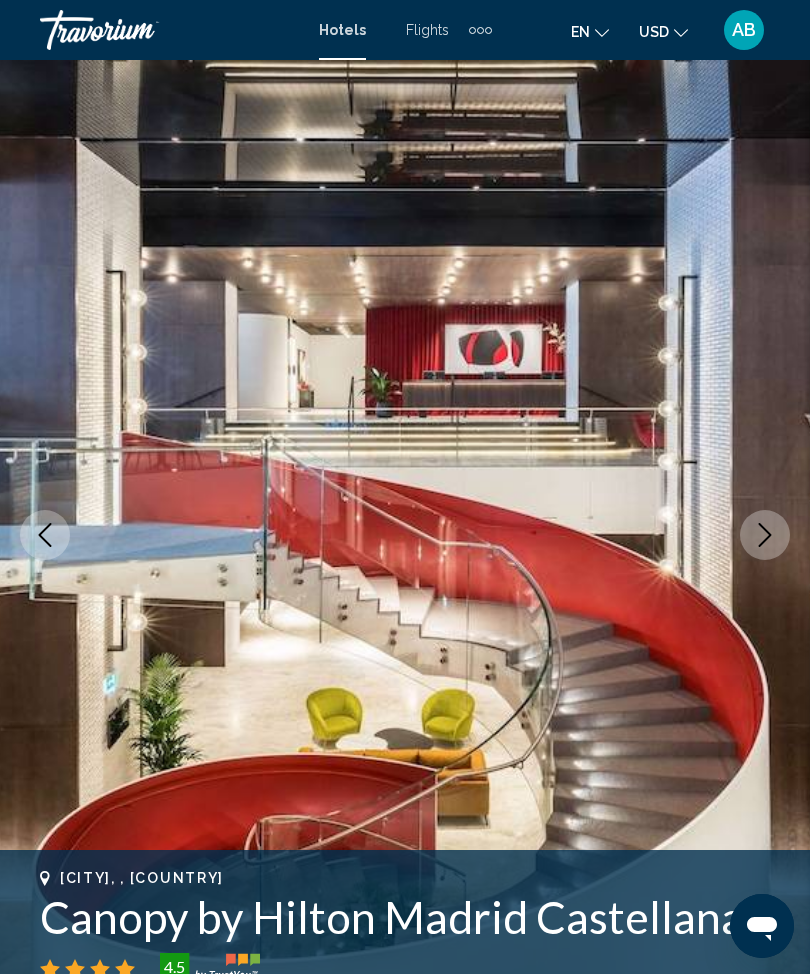 click 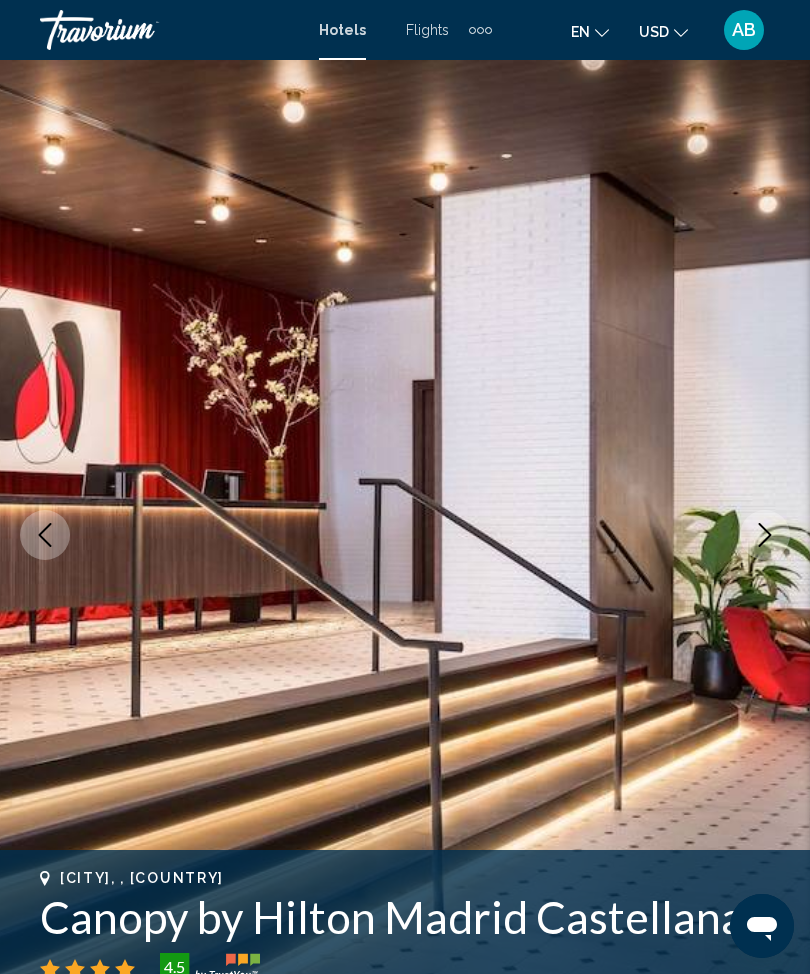 click 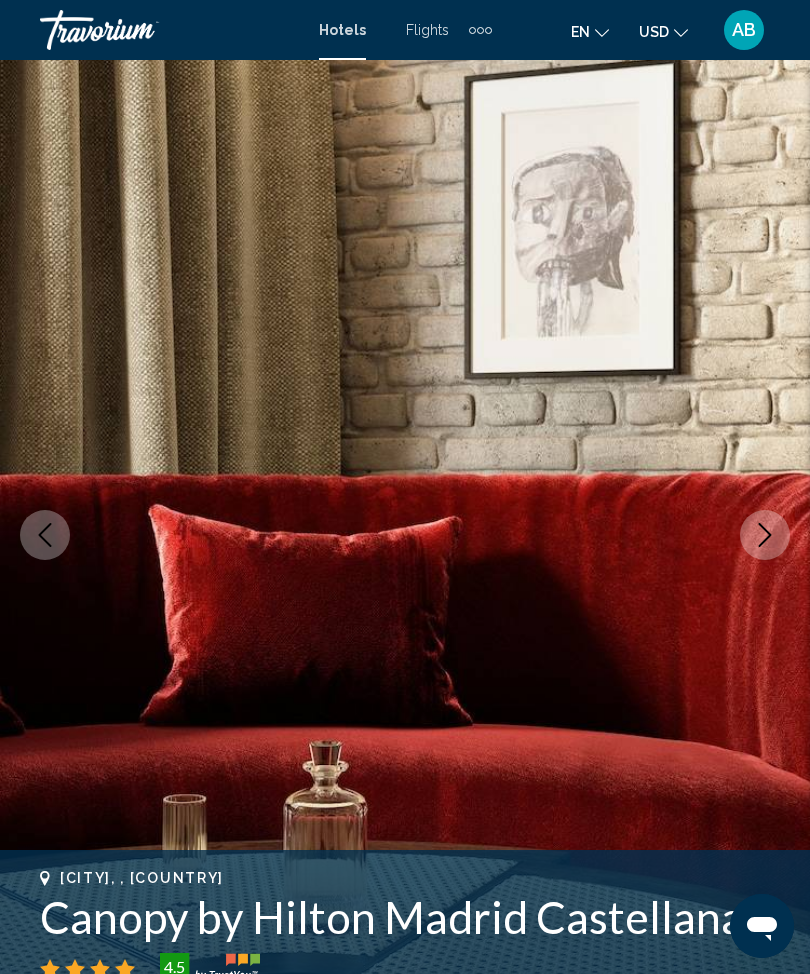 click 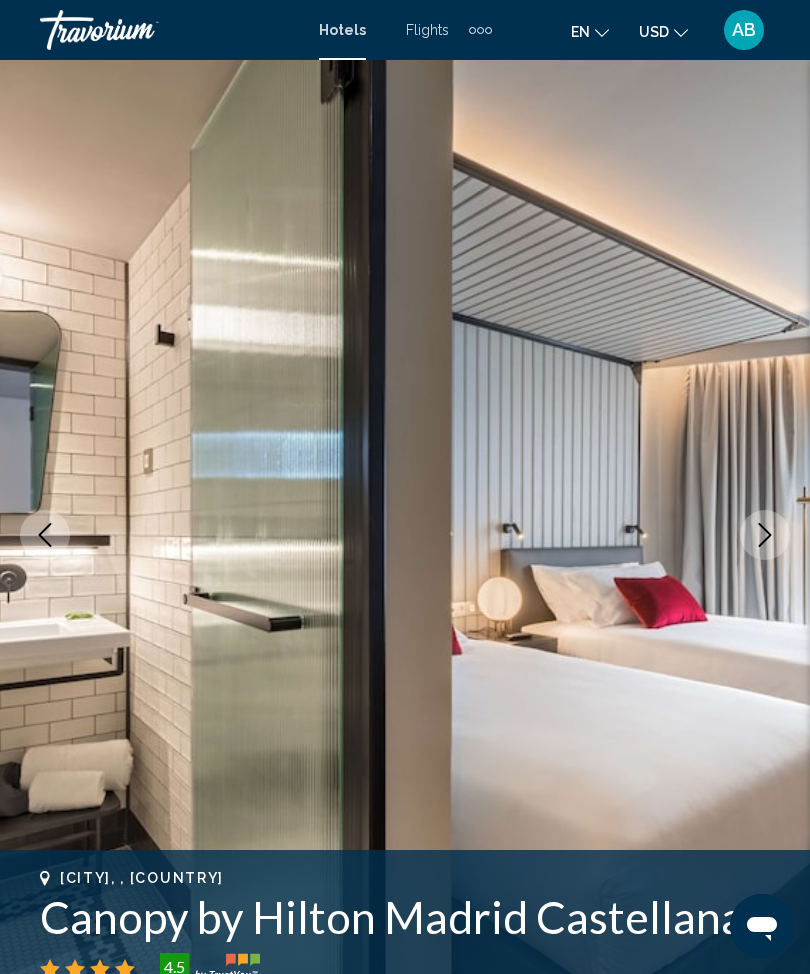 click at bounding box center [765, 535] 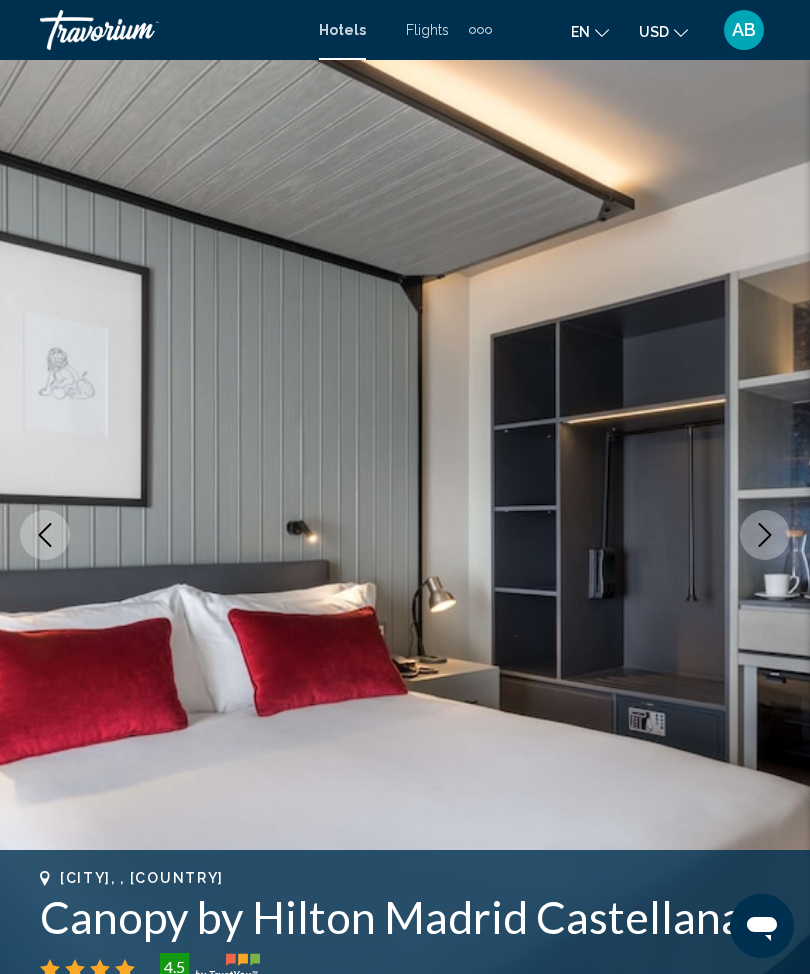 click 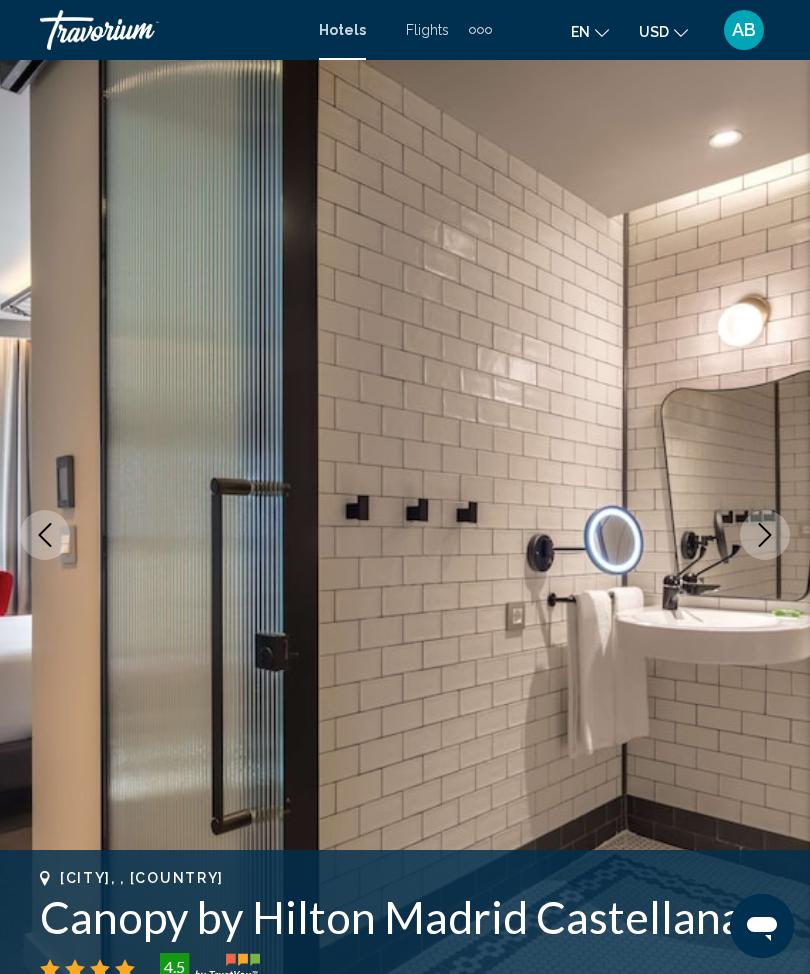click 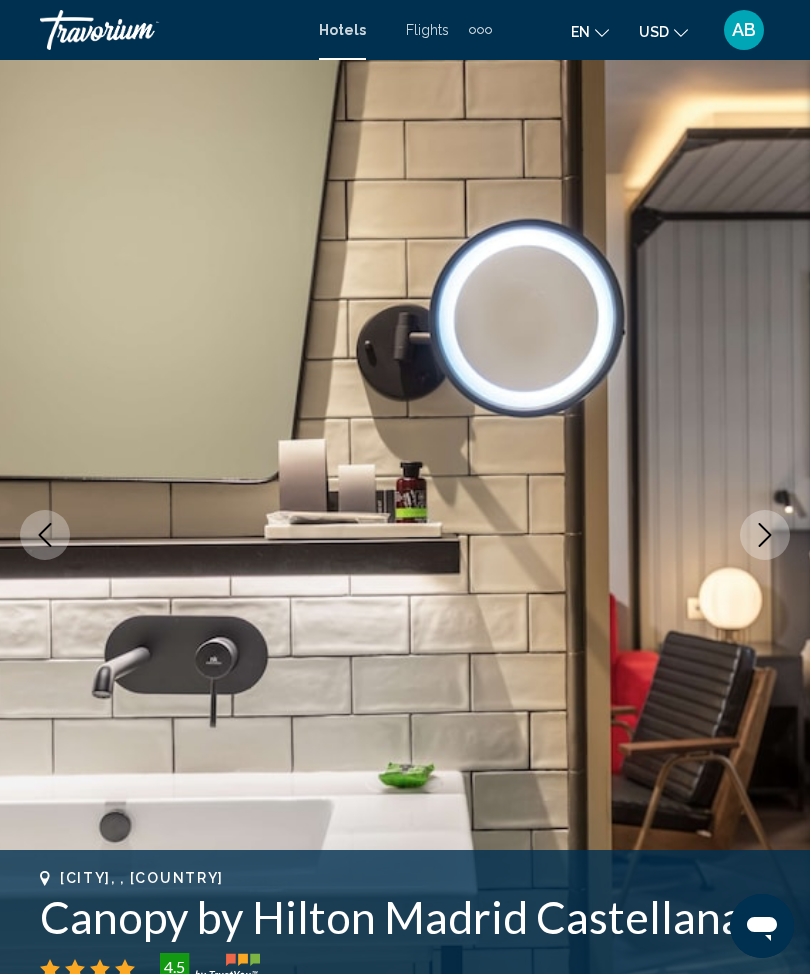 click 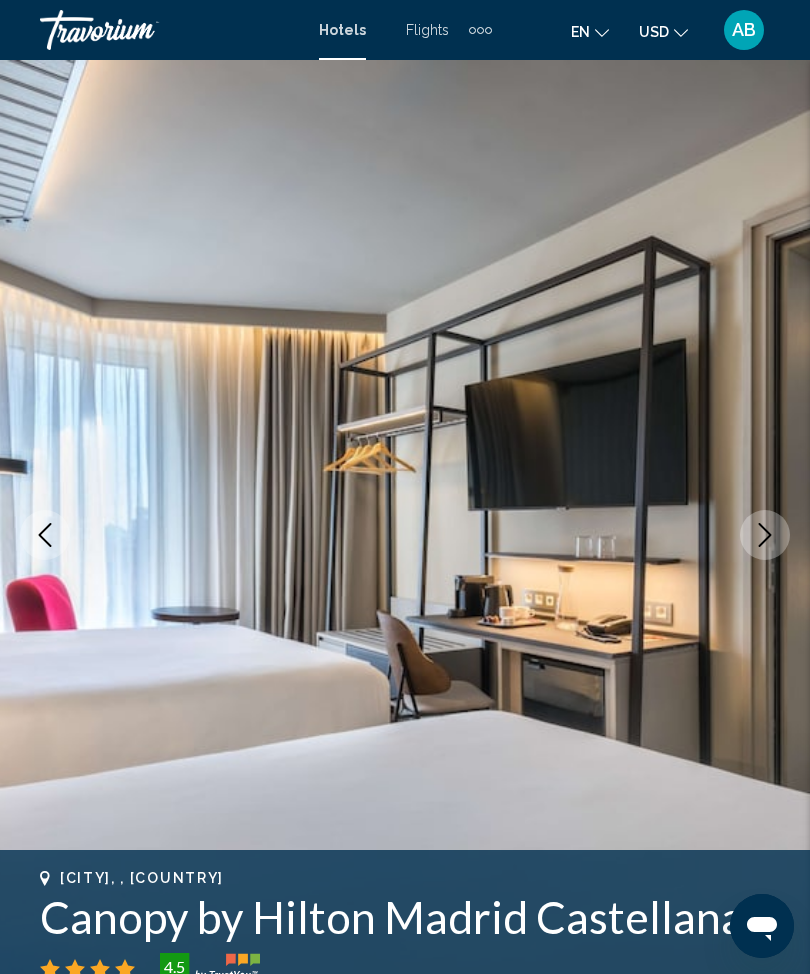 click 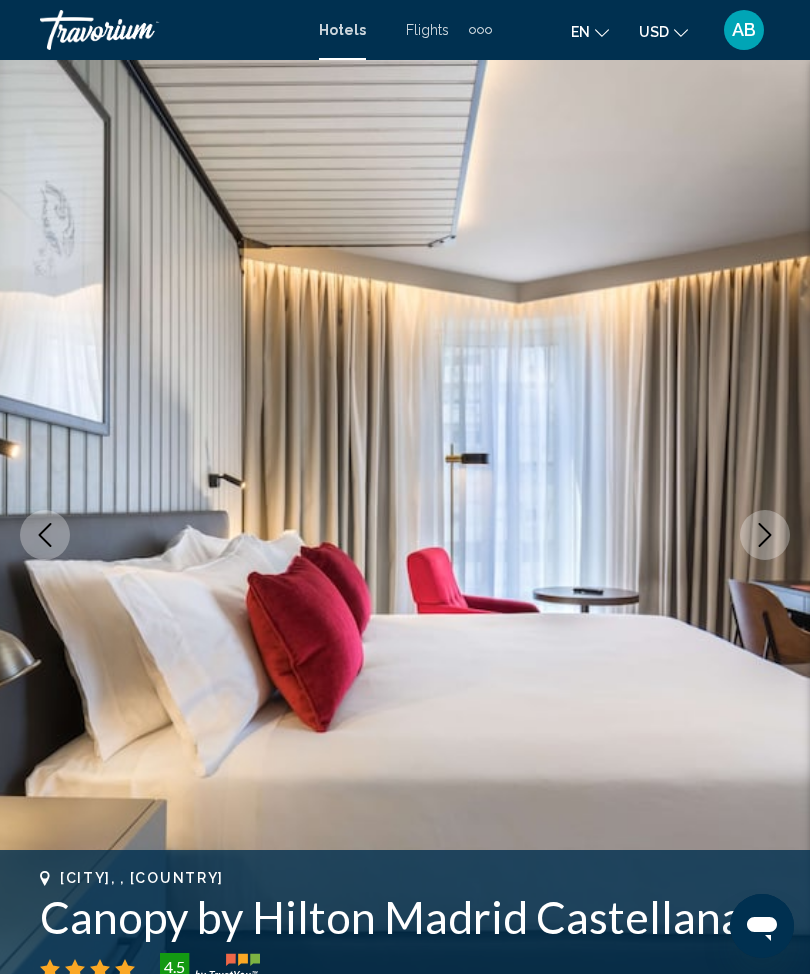 click 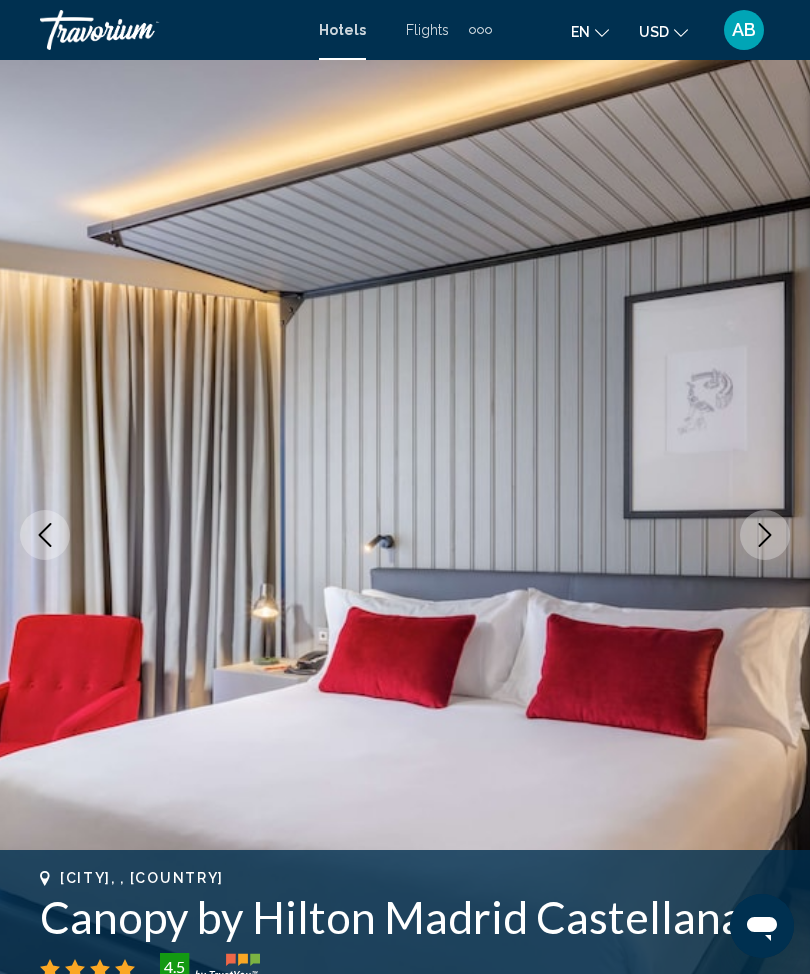 click 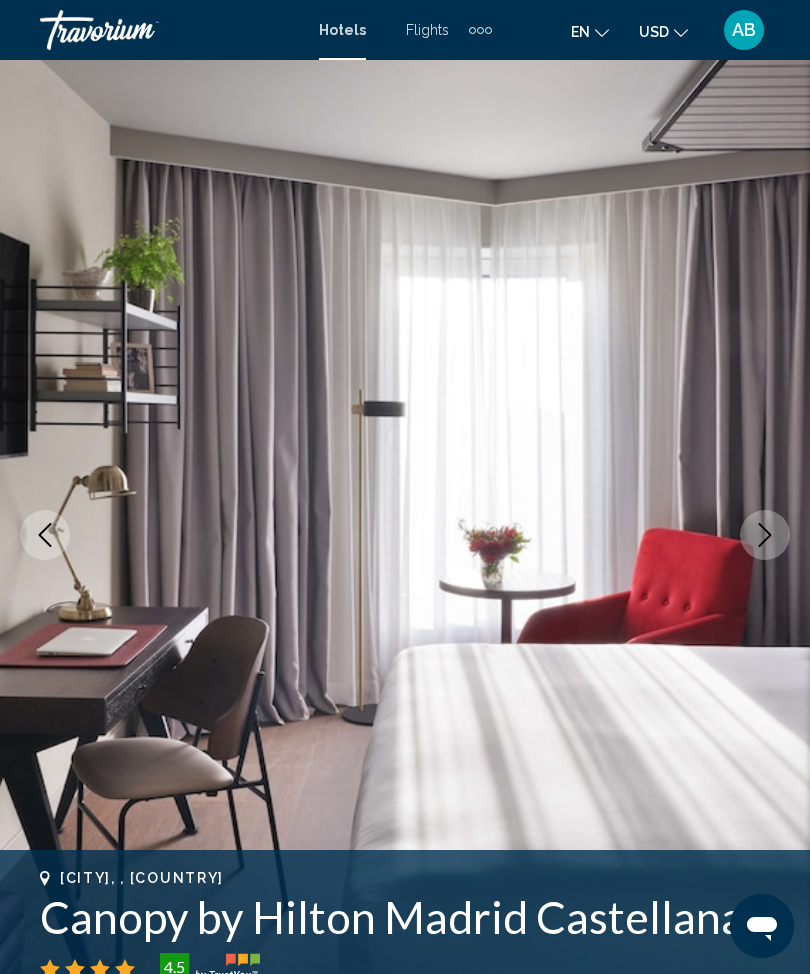 click 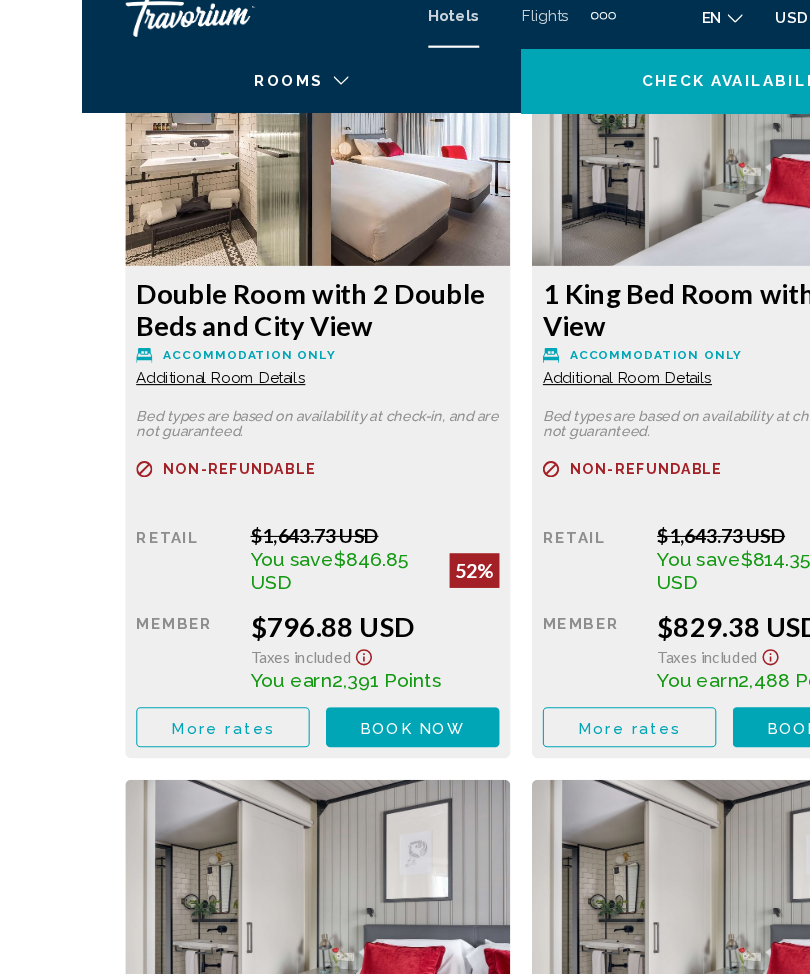 scroll, scrollTop: 3684, scrollLeft: 0, axis: vertical 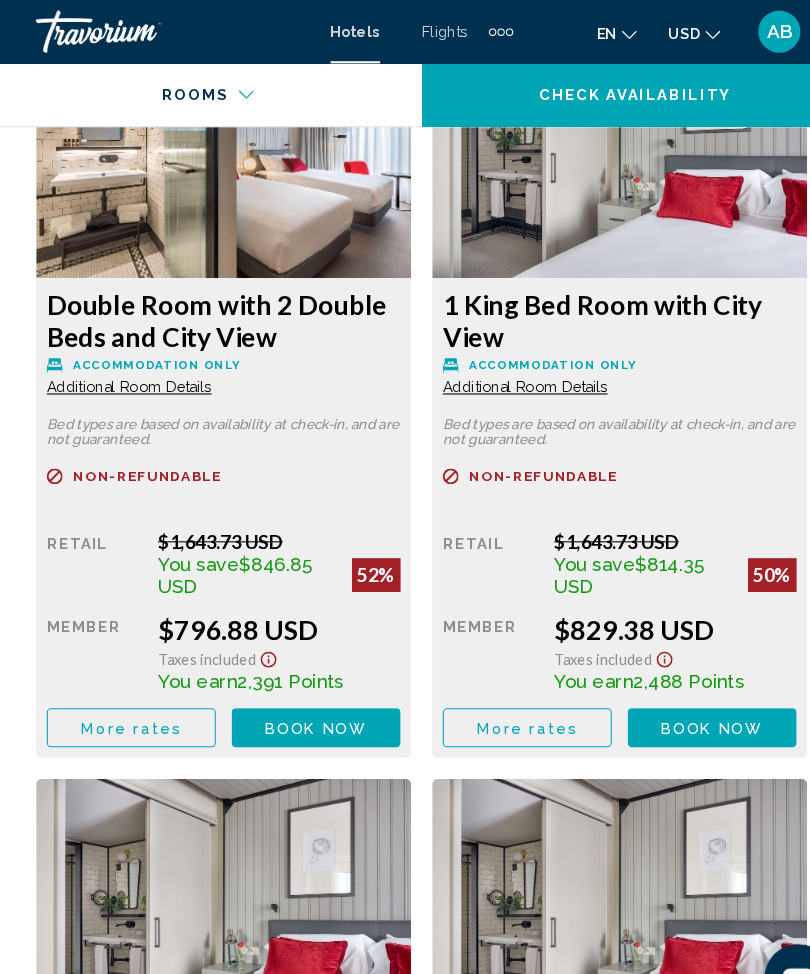 click on "Book now No longer available" at bounding box center [305, 689] 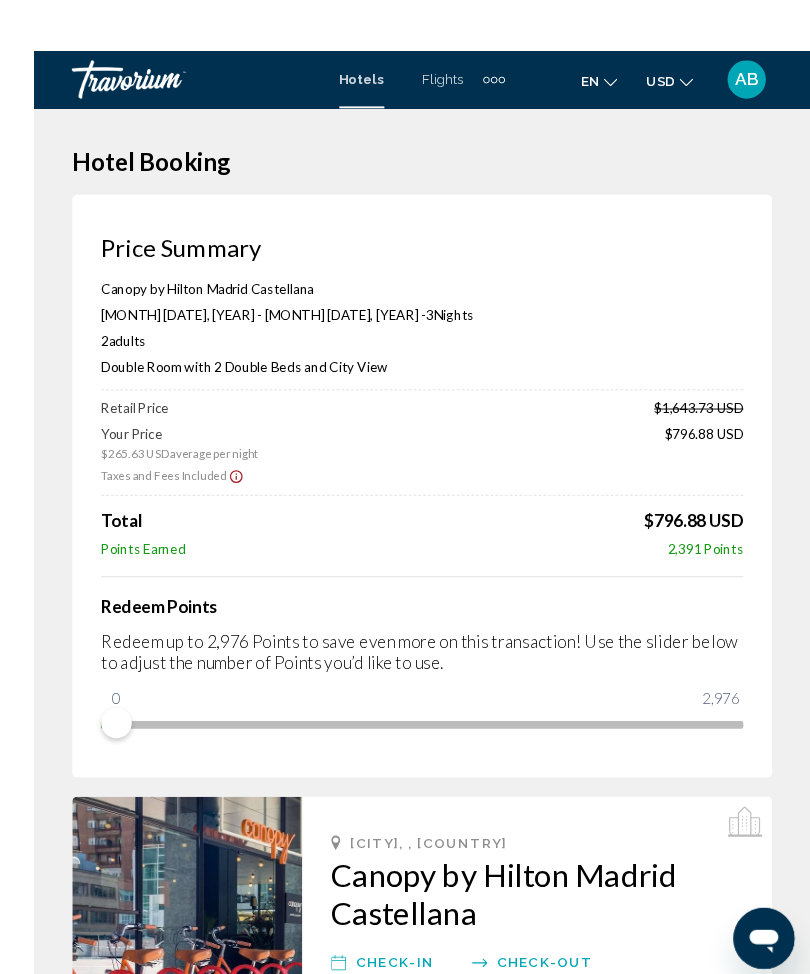 scroll, scrollTop: 14, scrollLeft: 0, axis: vertical 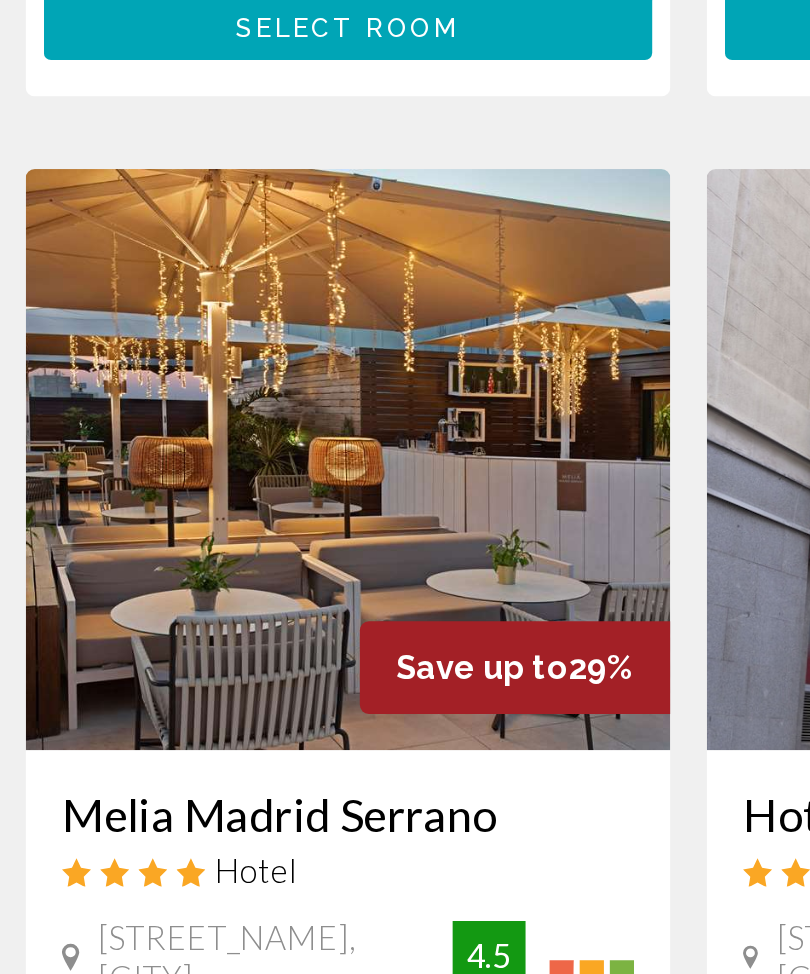click at bounding box center [217, 513] 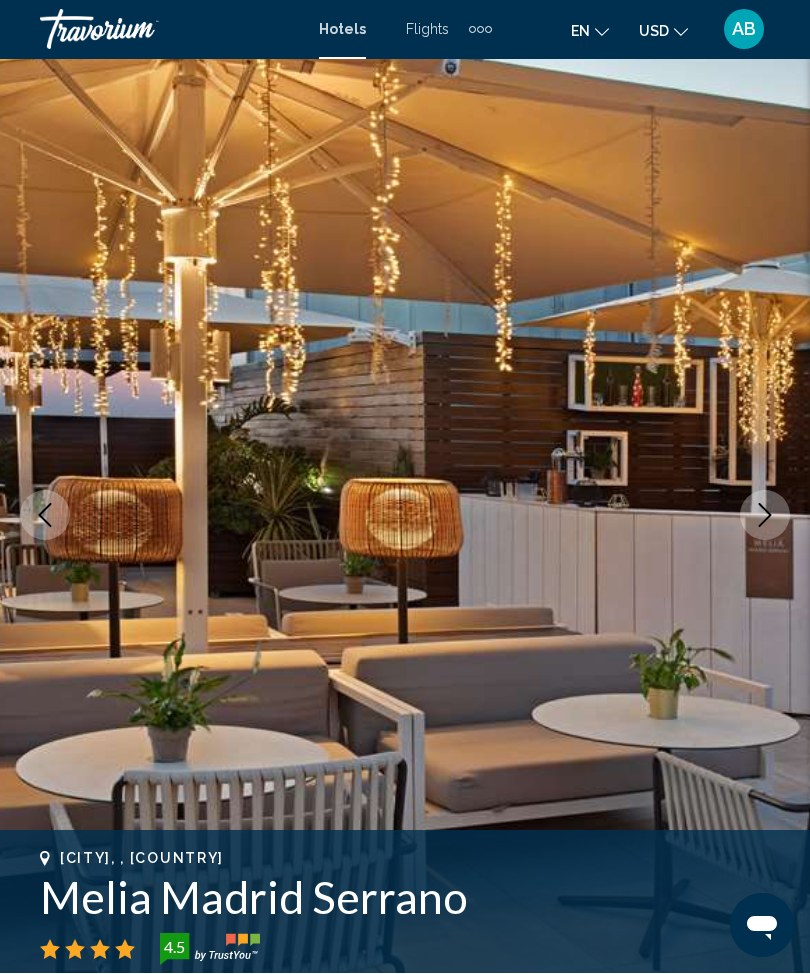 scroll, scrollTop: 20, scrollLeft: 0, axis: vertical 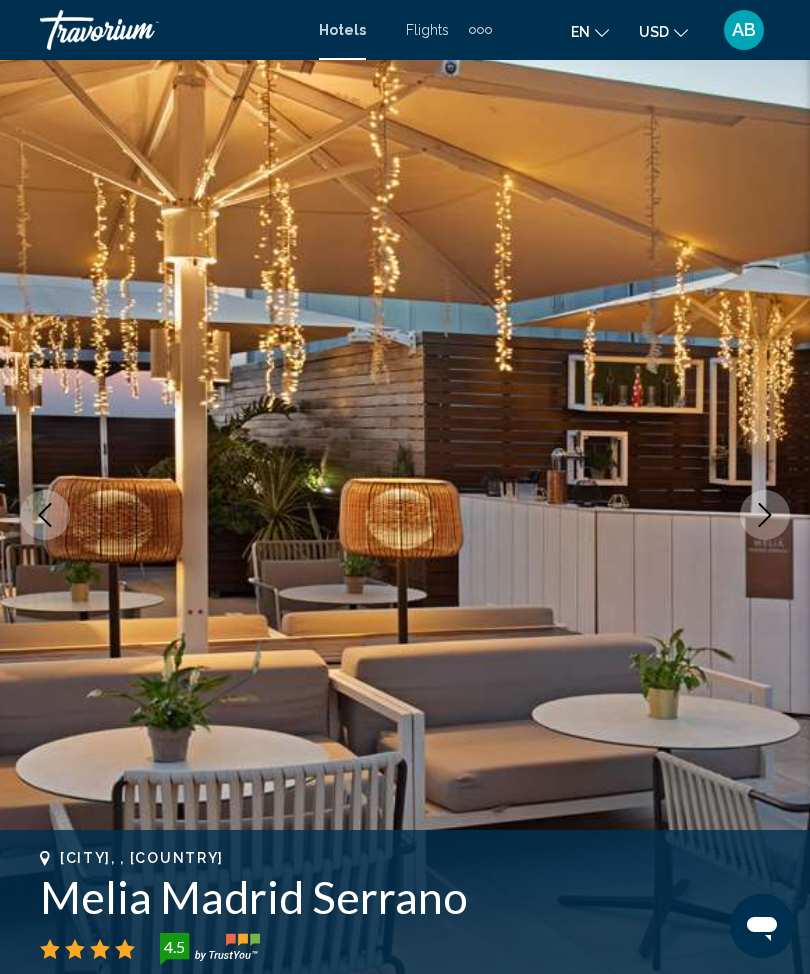 click 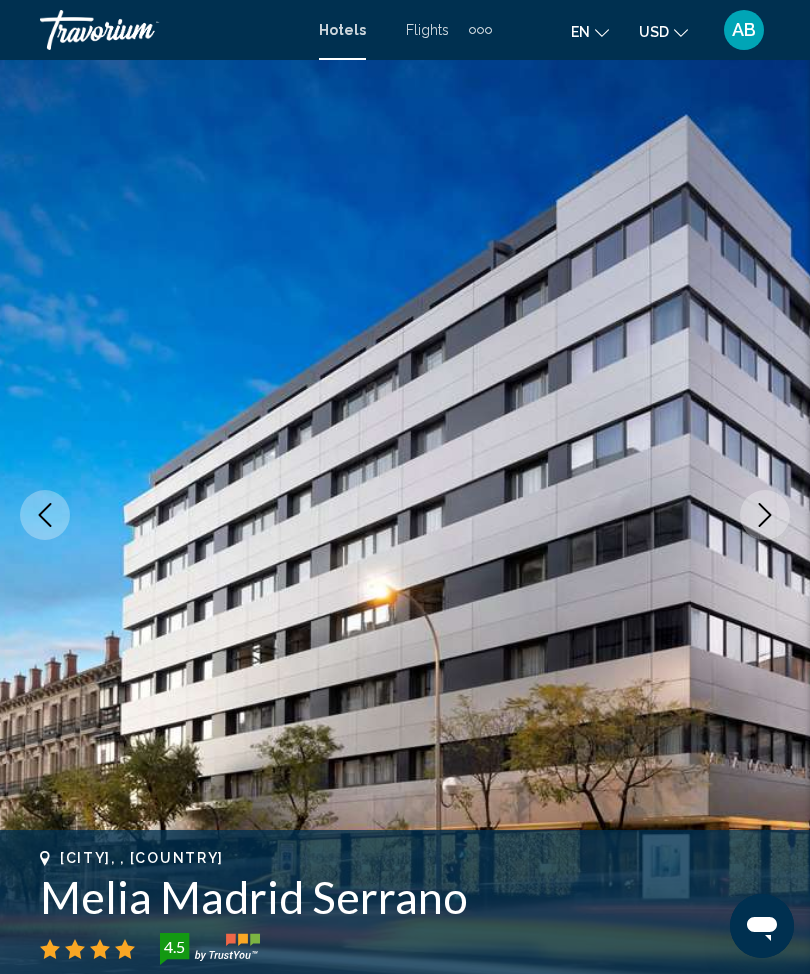 click at bounding box center [765, 515] 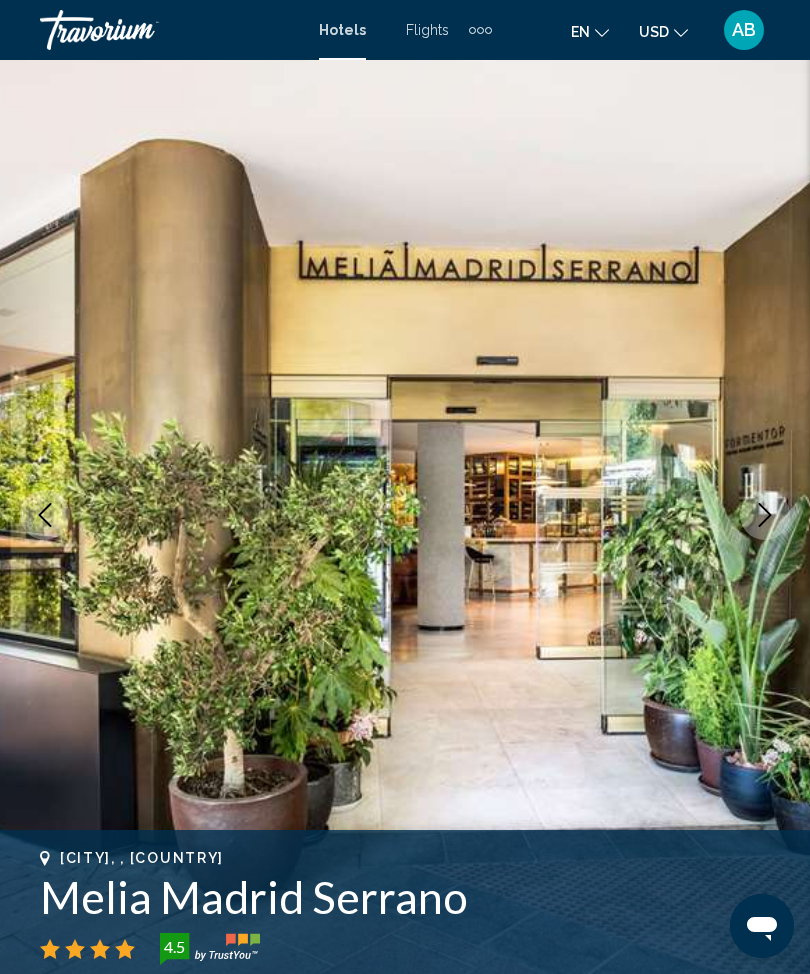click 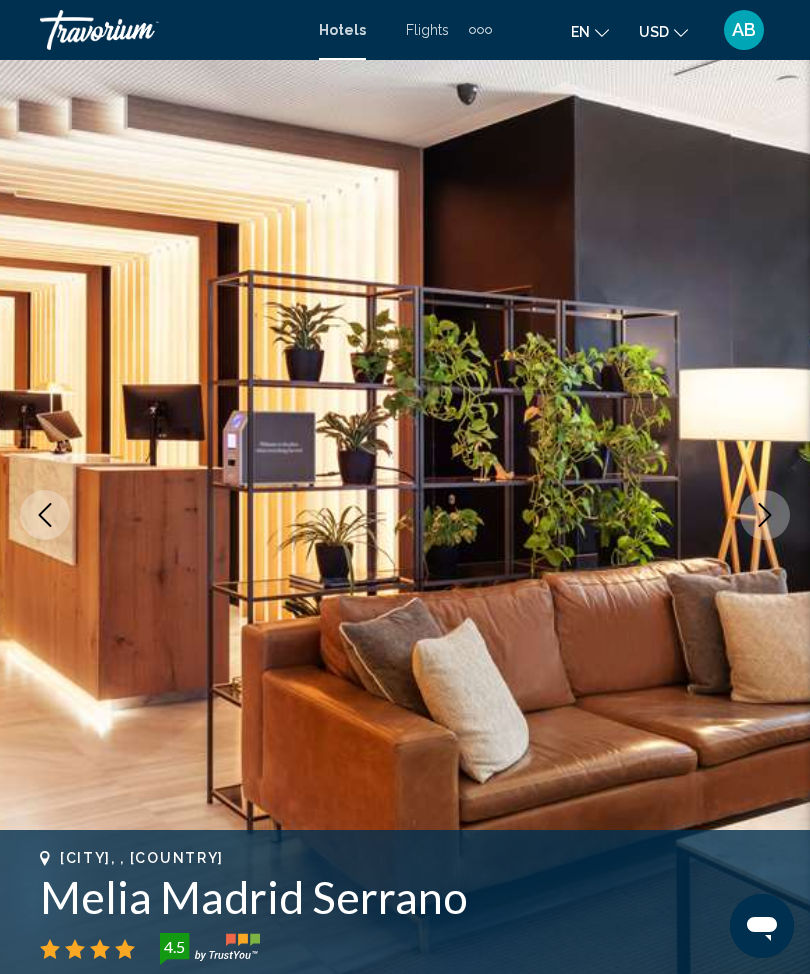click 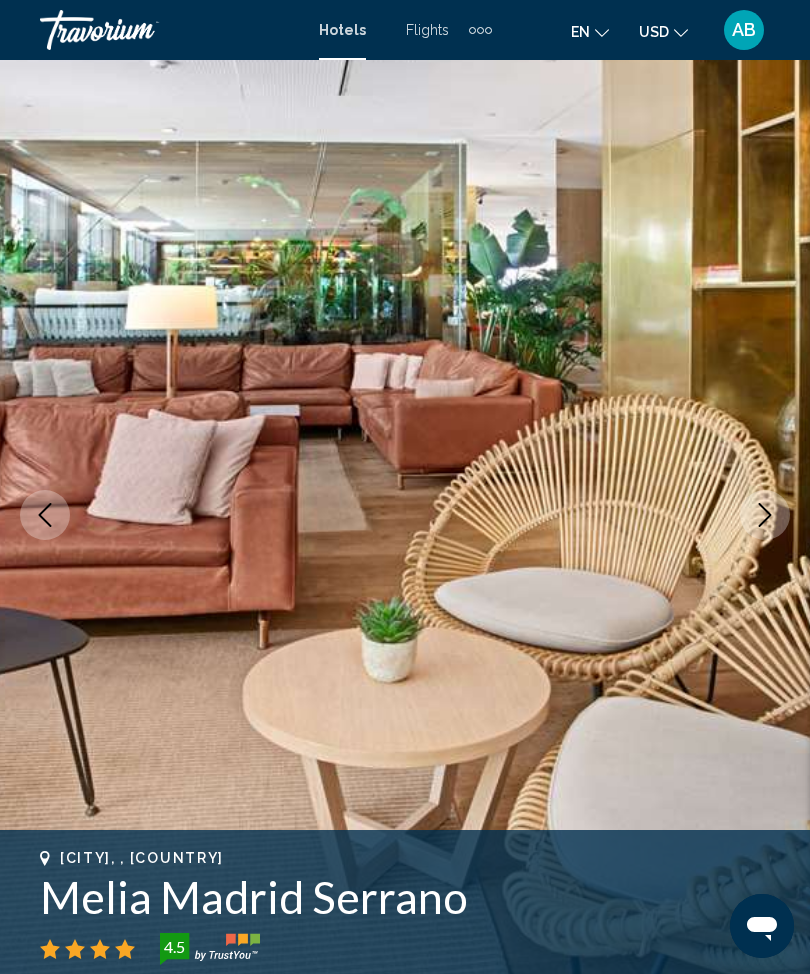 click 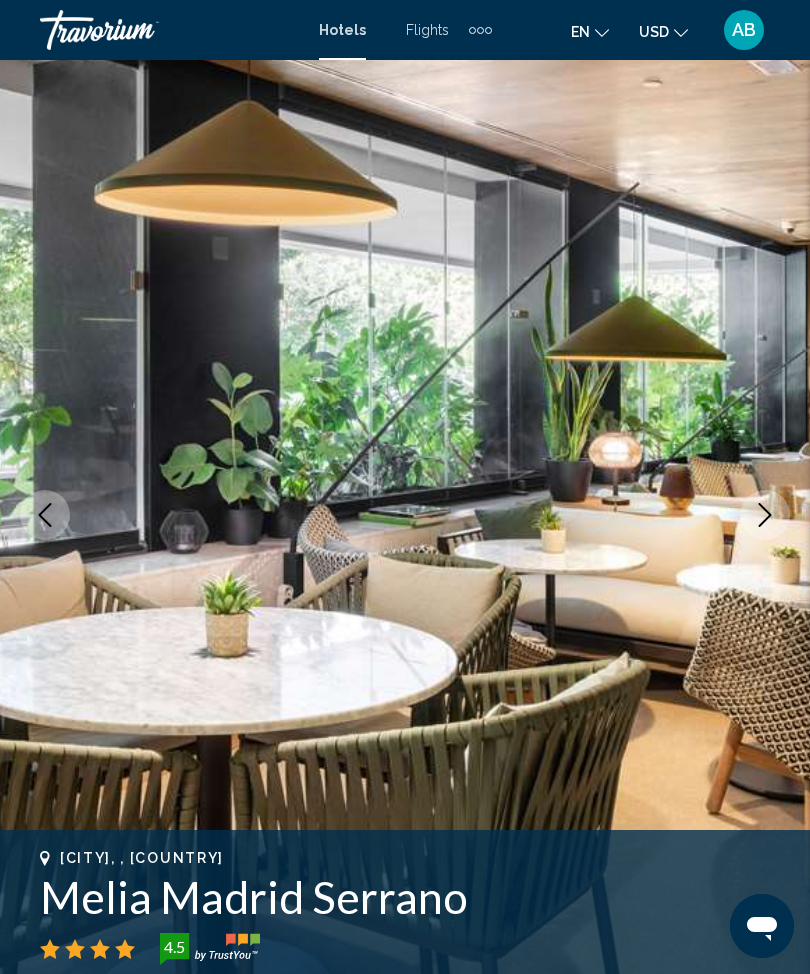 click 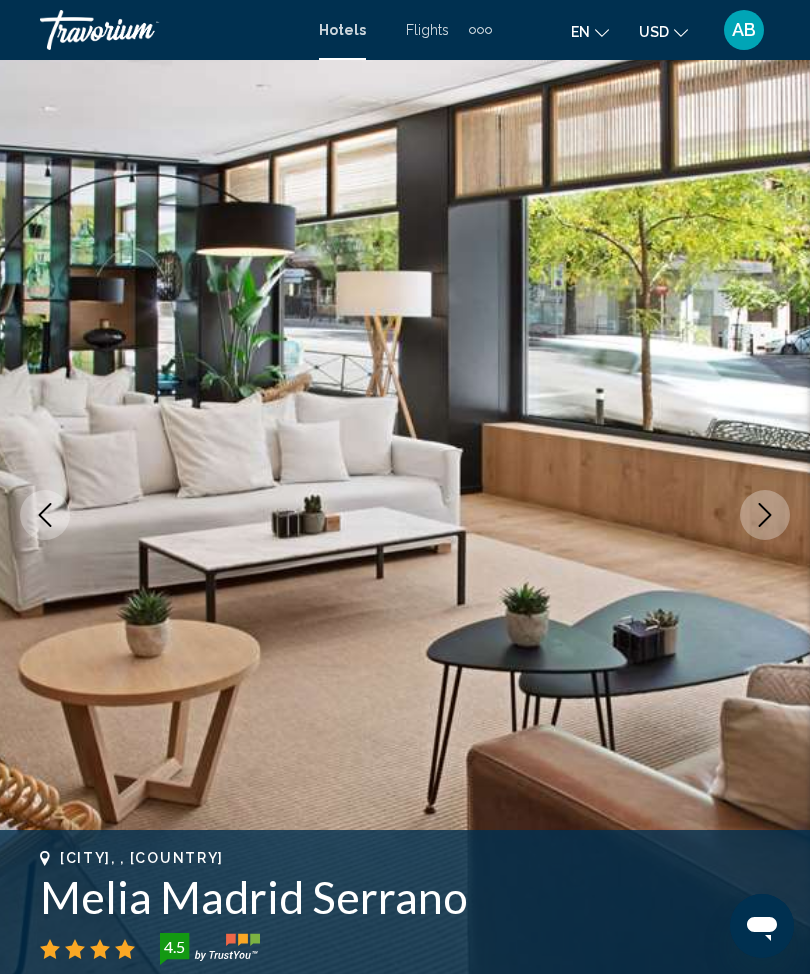 click 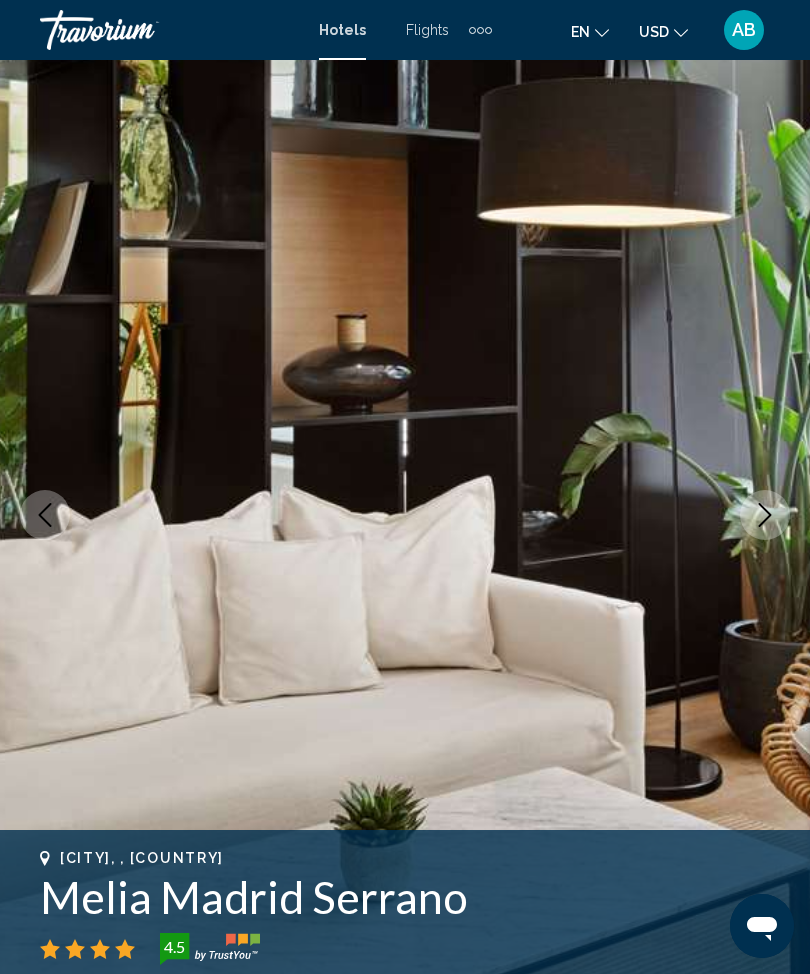 click at bounding box center (405, 515) 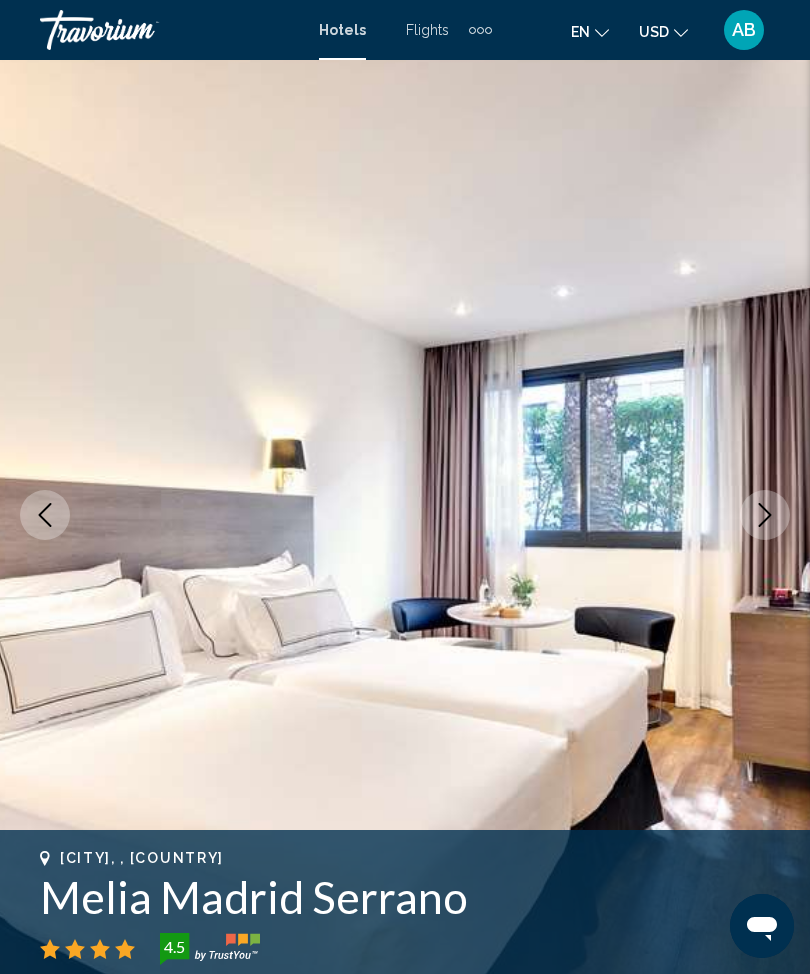 click 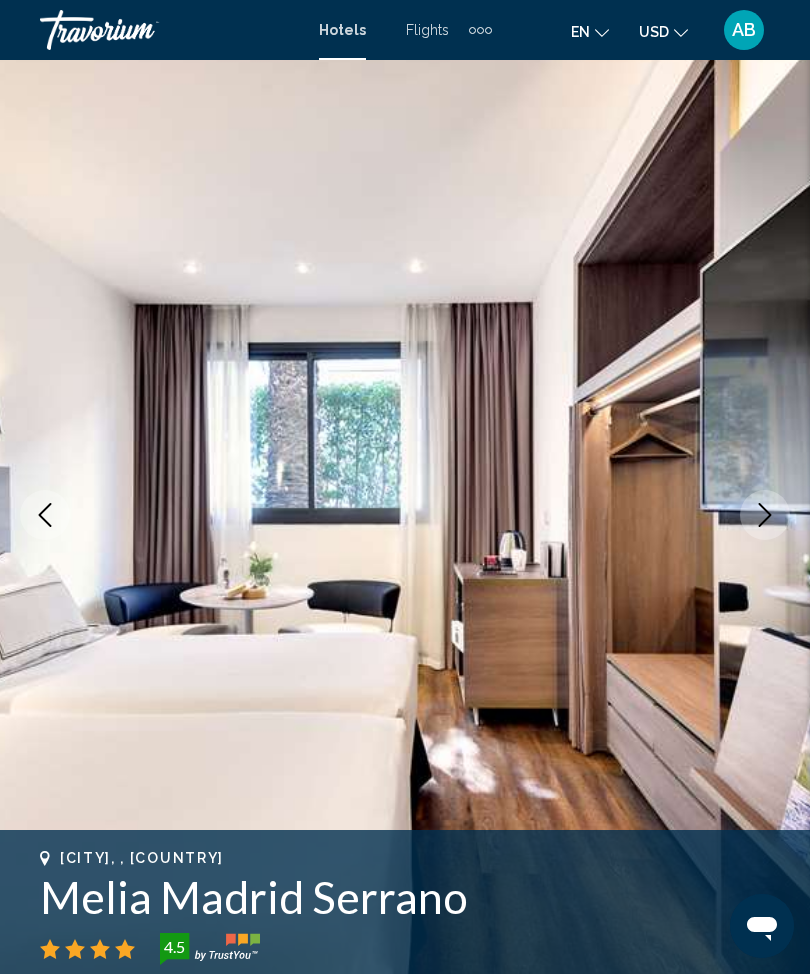 click 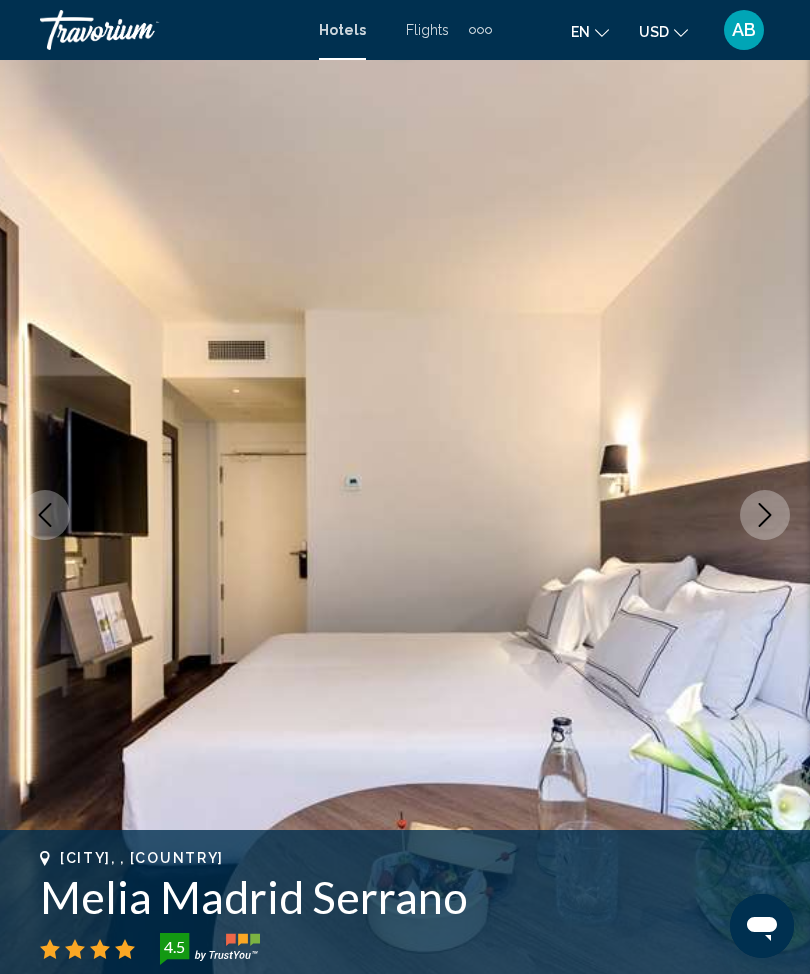click 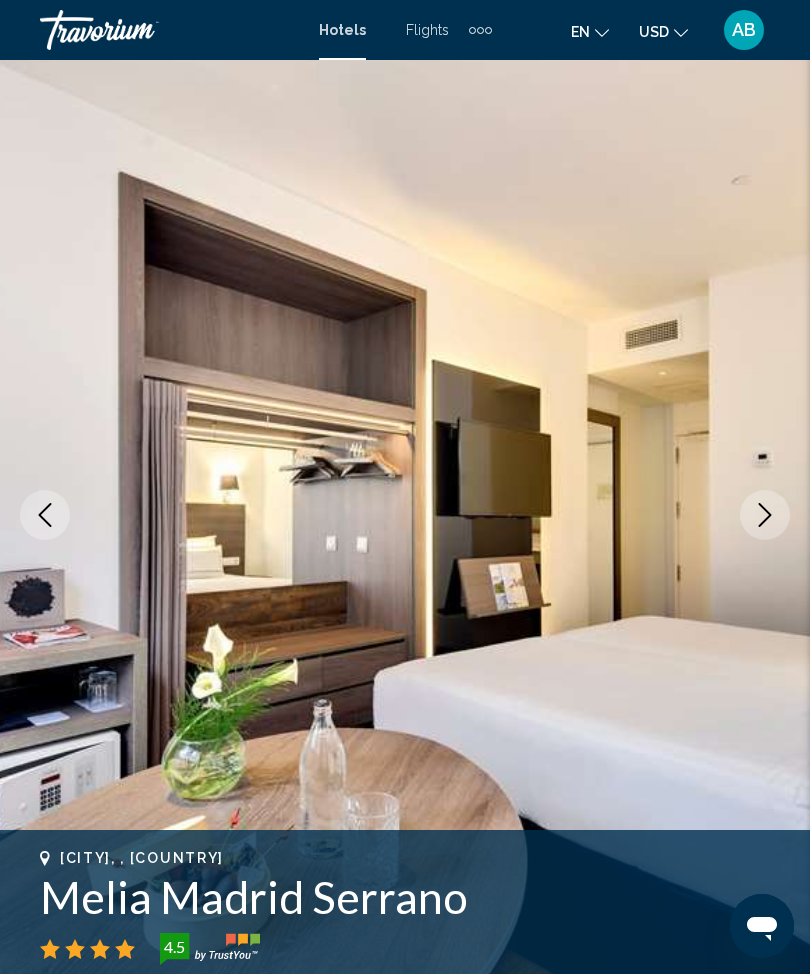 click 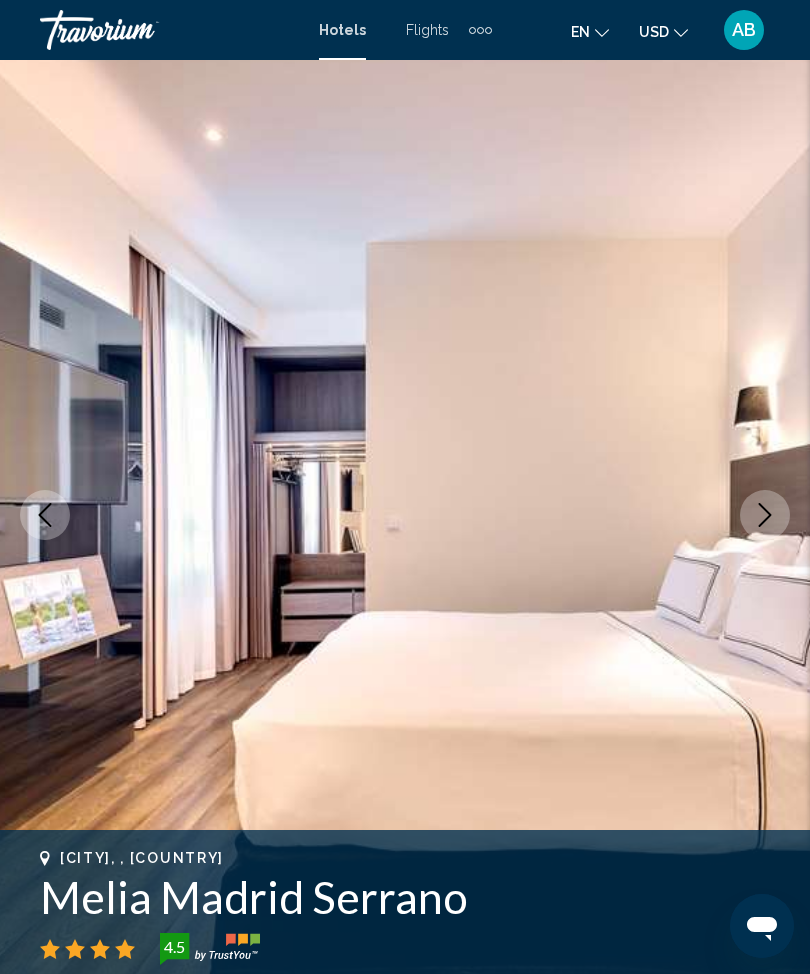 click 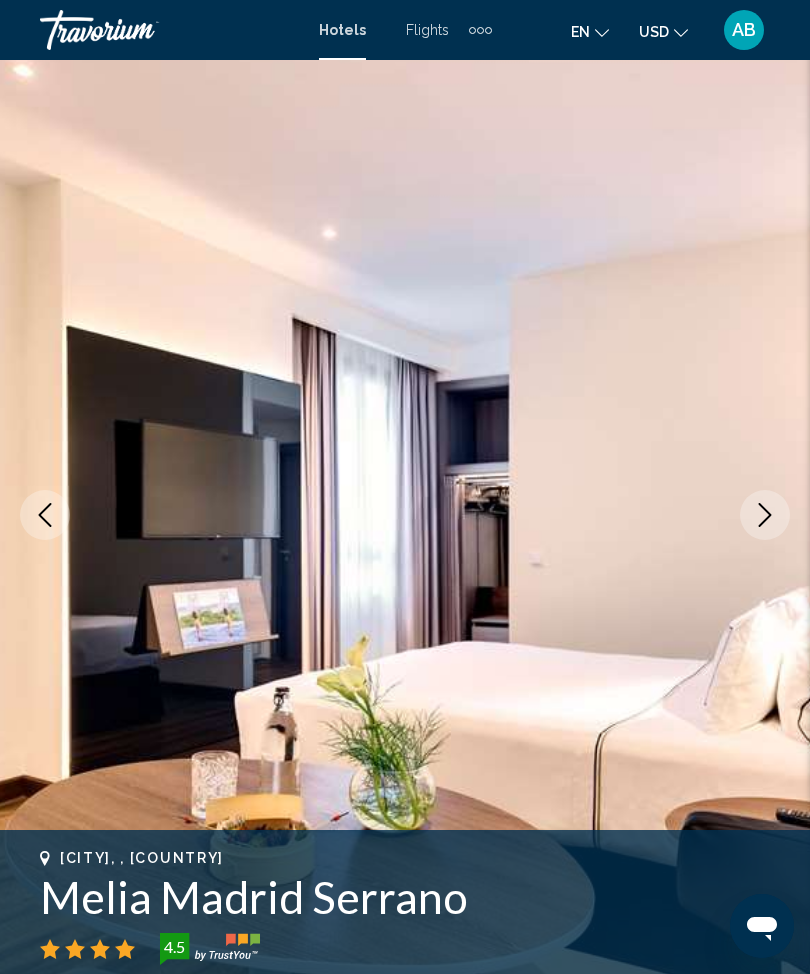 click 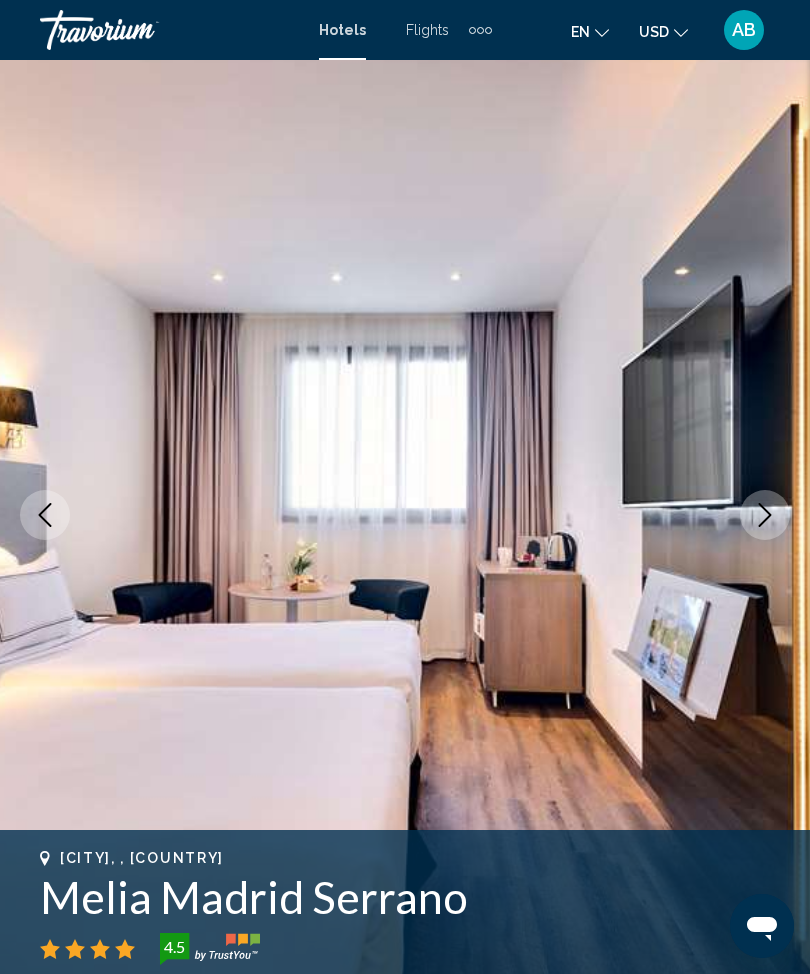 click 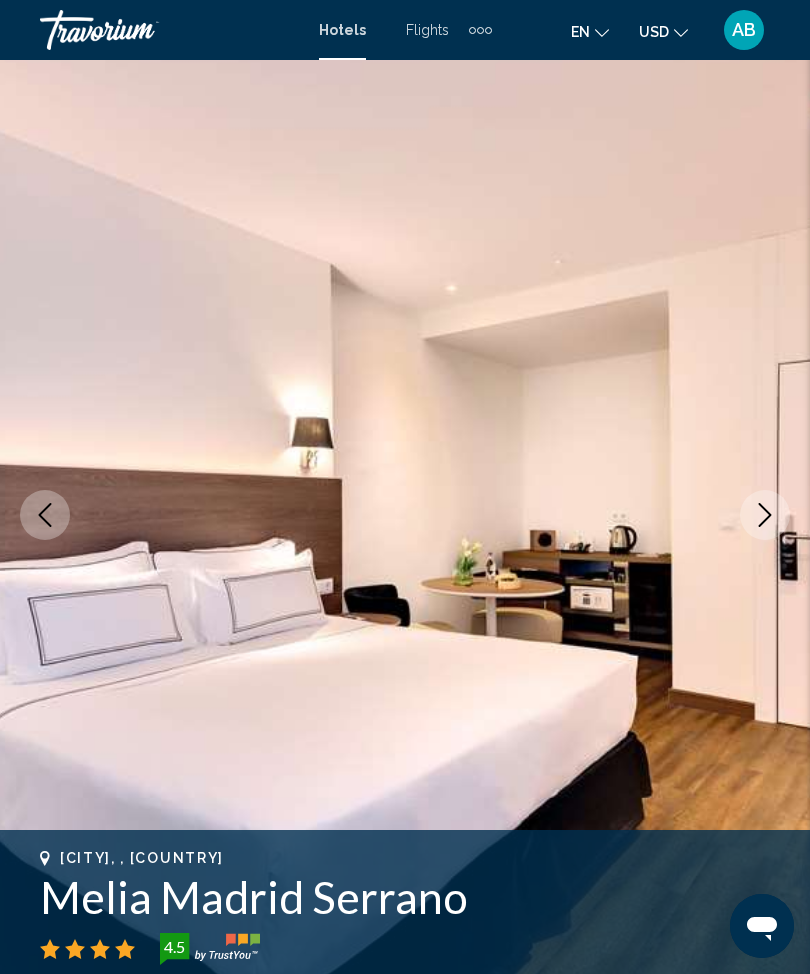 scroll, scrollTop: 0, scrollLeft: 0, axis: both 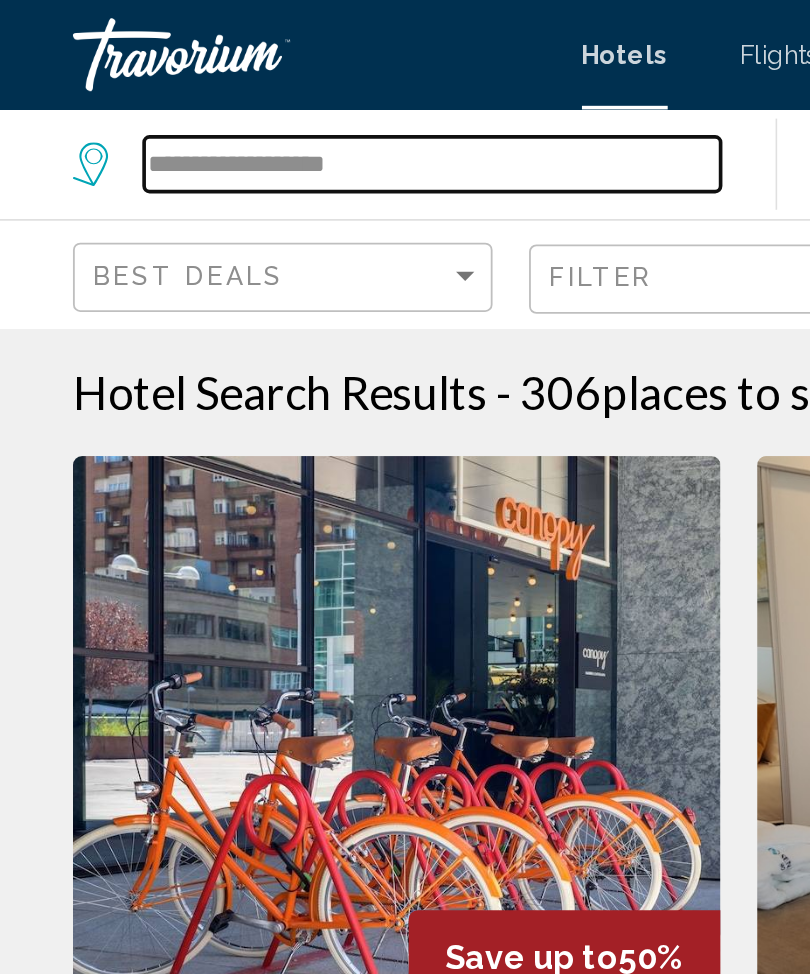 click on "**********" at bounding box center (237, 90) 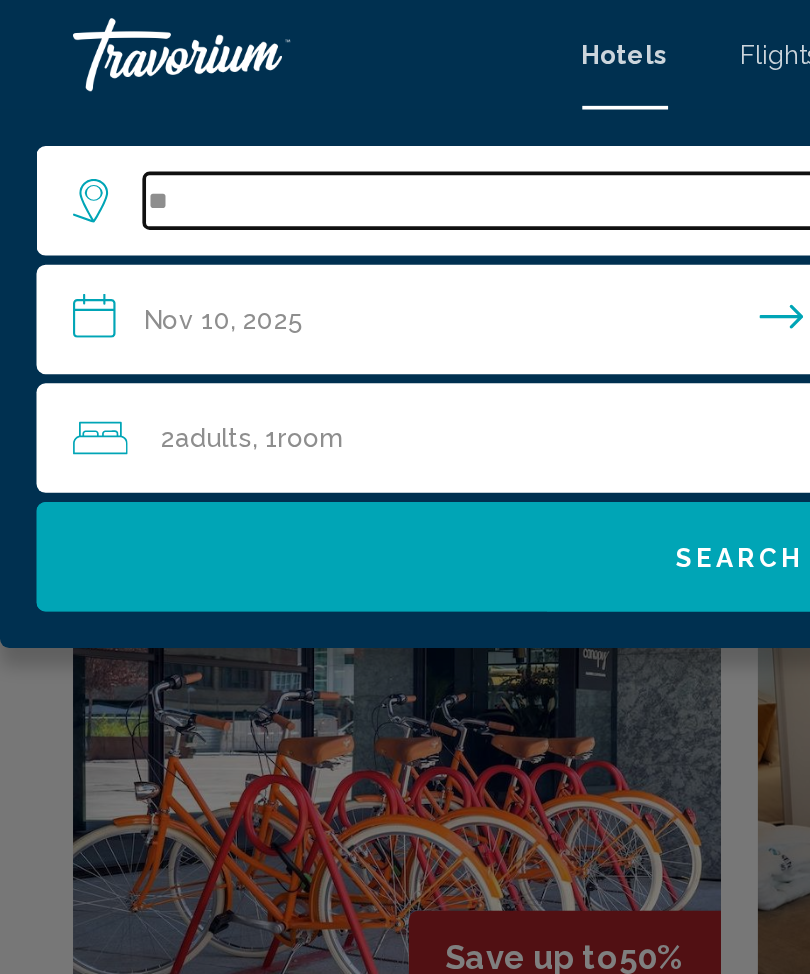 type on "*" 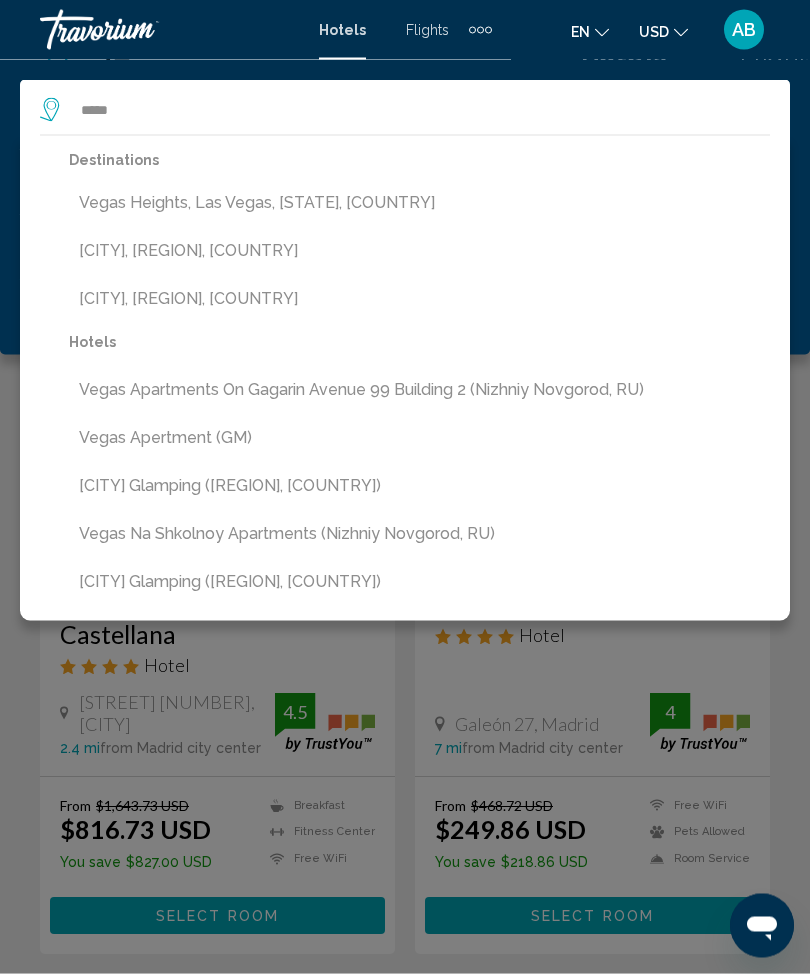 click on "Vegas Heights, Las Vegas, [STATE], [COUNTRY]" at bounding box center [419, 203] 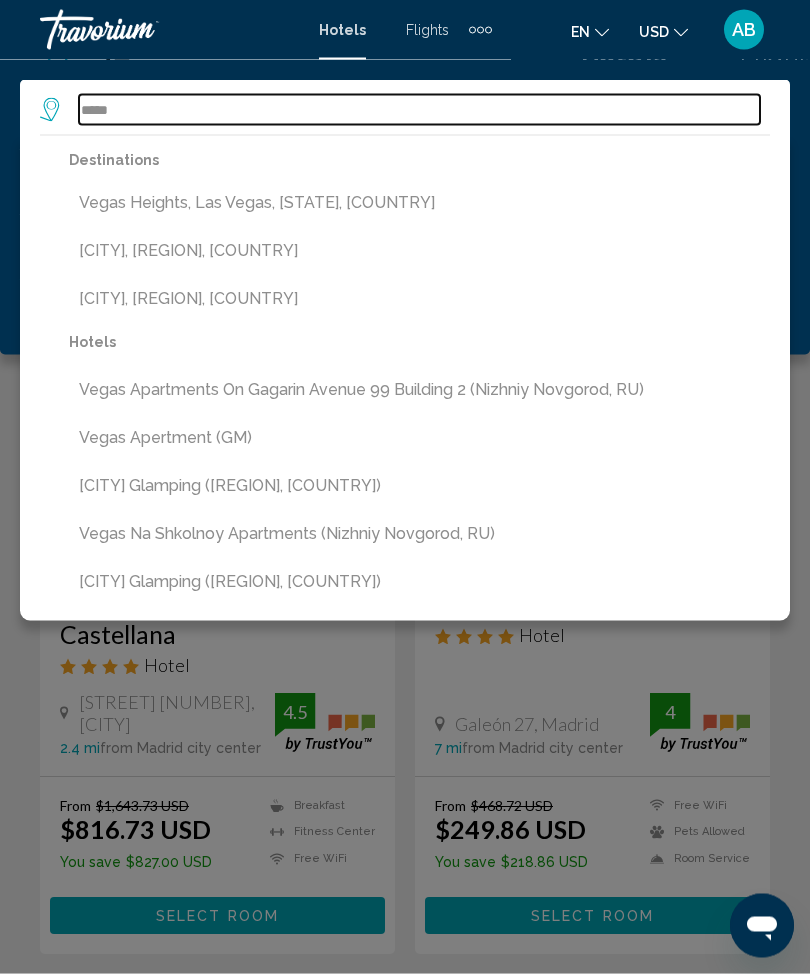type on "**********" 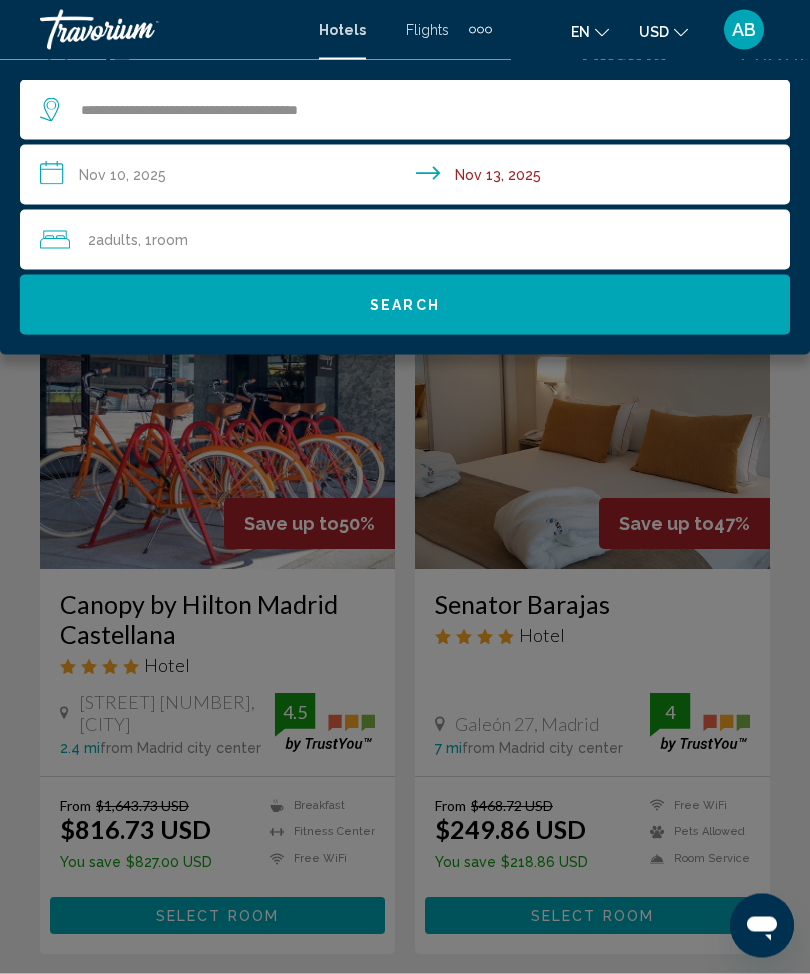 click on "Search" 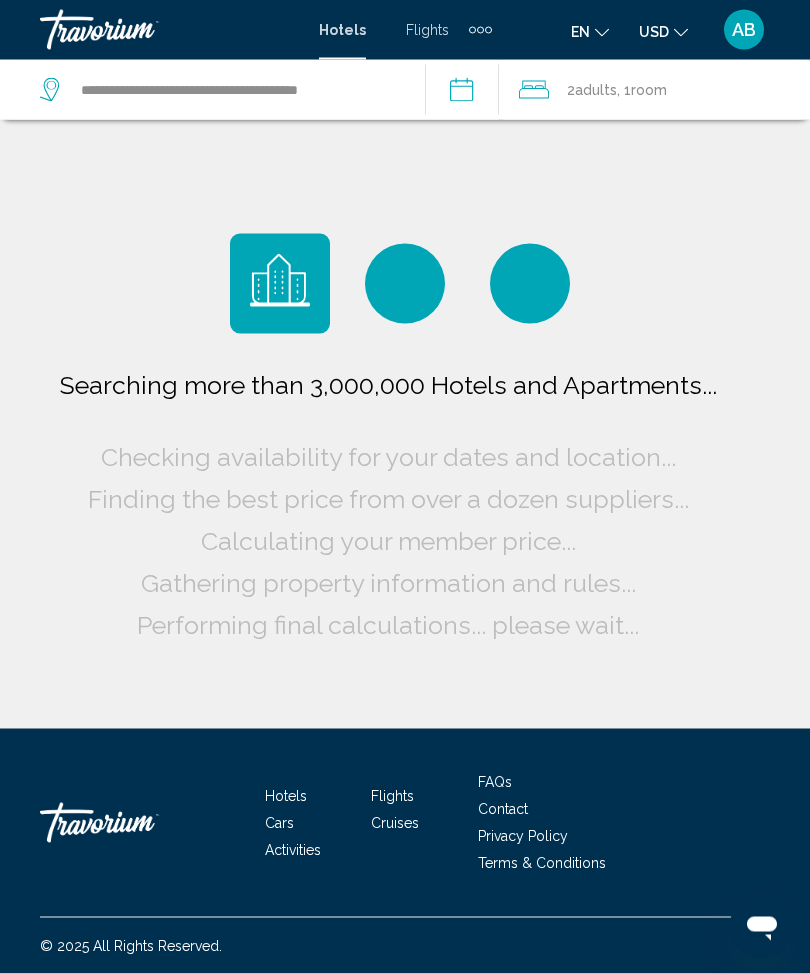 scroll, scrollTop: 1, scrollLeft: 0, axis: vertical 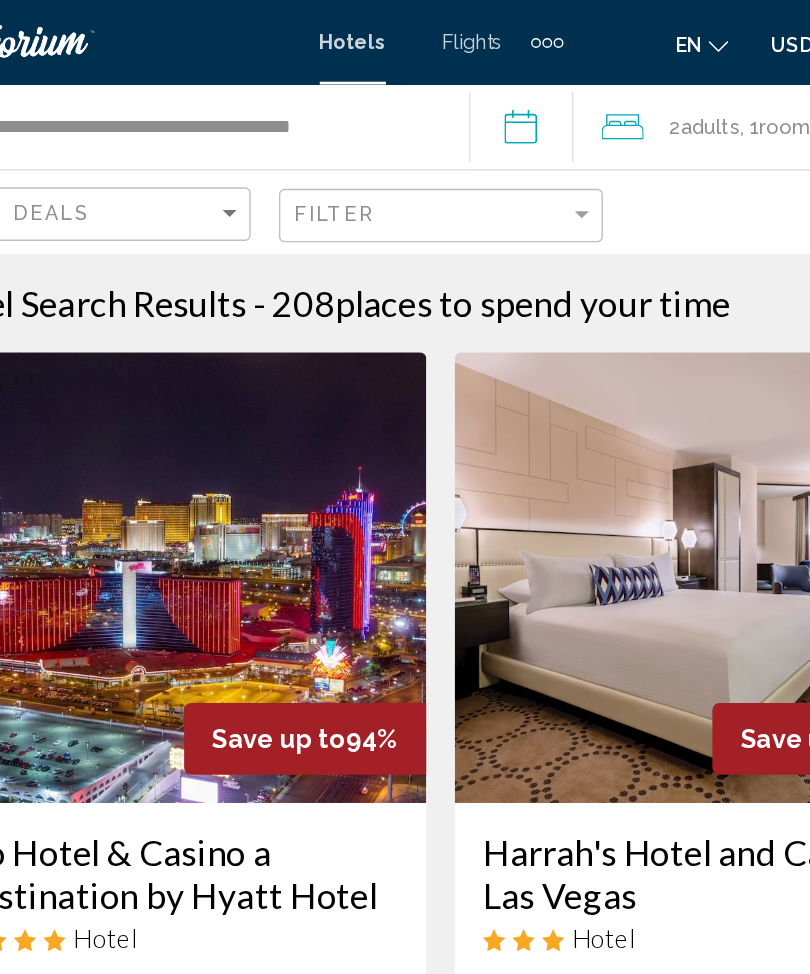 click 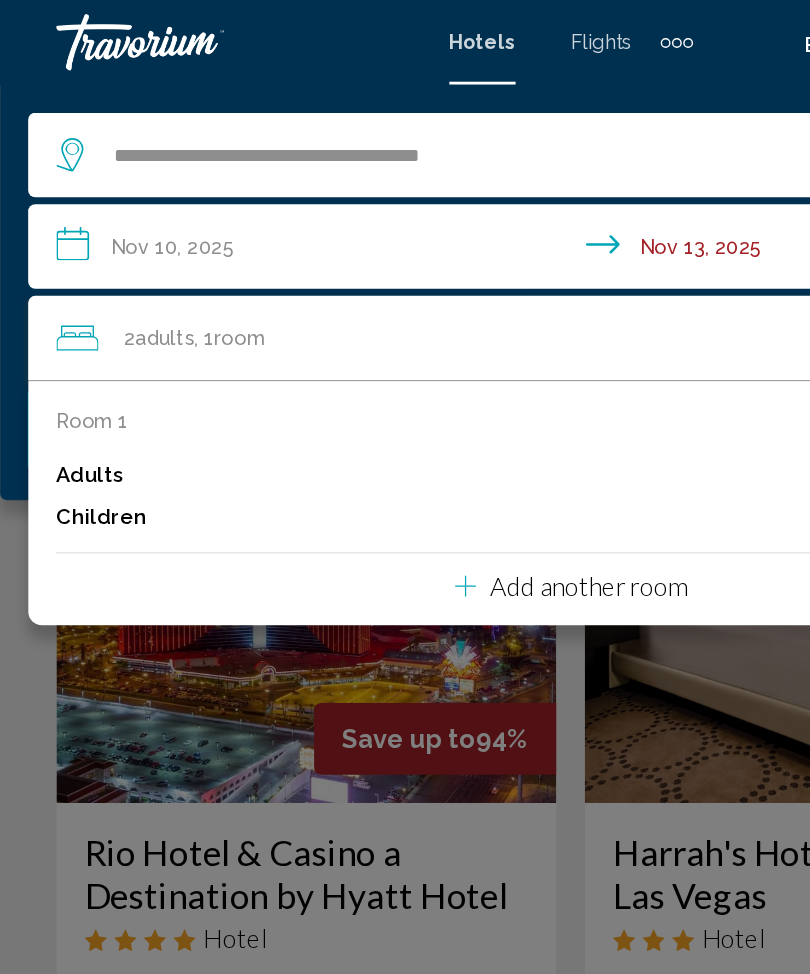 click 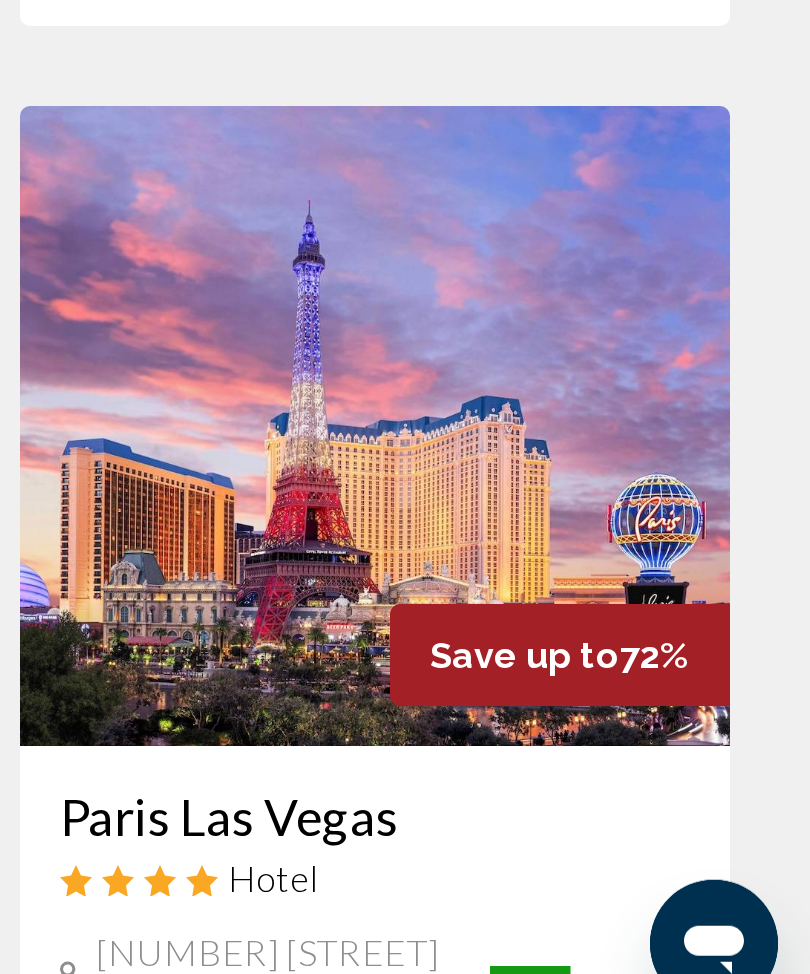 scroll, scrollTop: 507, scrollLeft: 0, axis: vertical 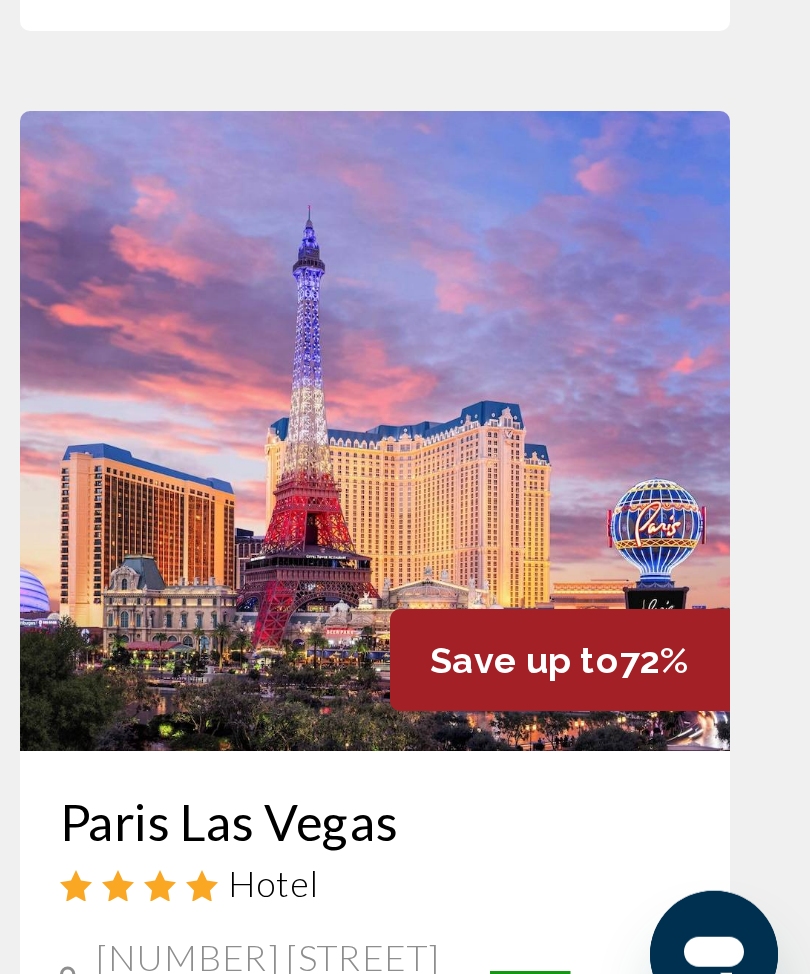 click at bounding box center (592, 664) 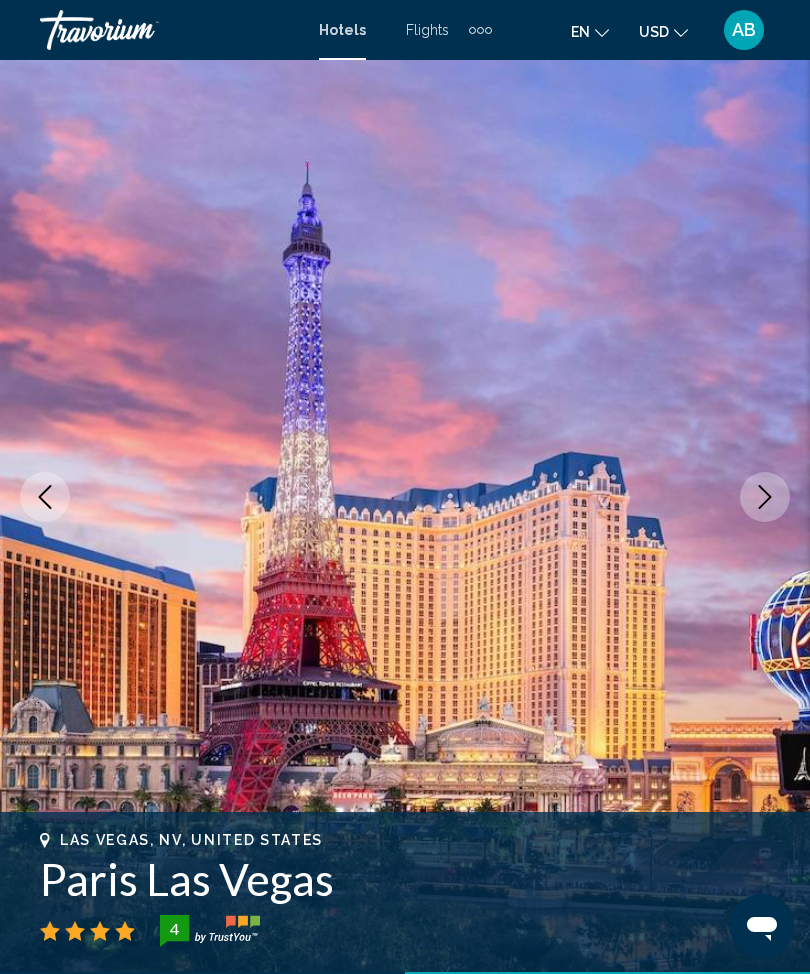 scroll, scrollTop: 39, scrollLeft: 0, axis: vertical 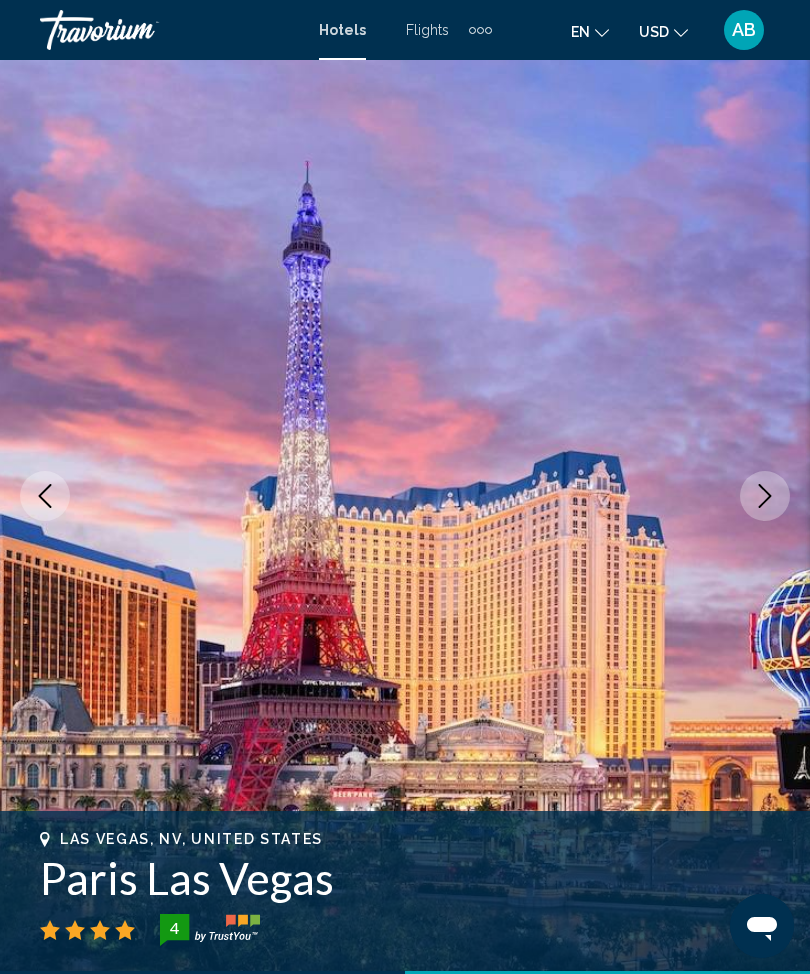 click at bounding box center [405, 496] 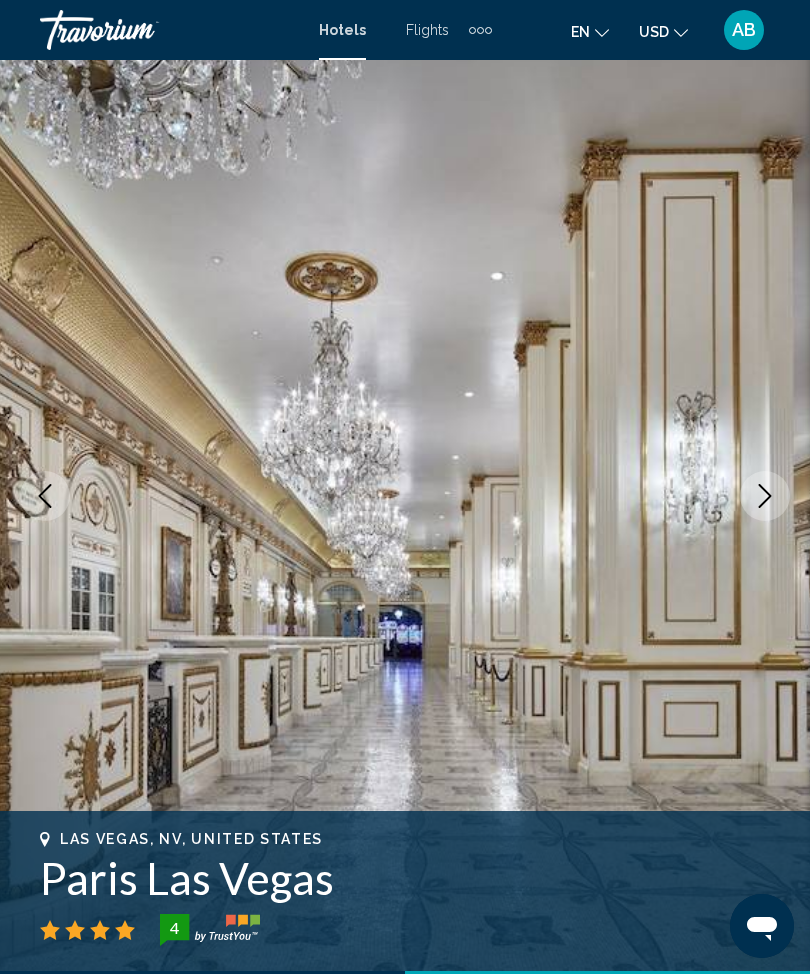 click 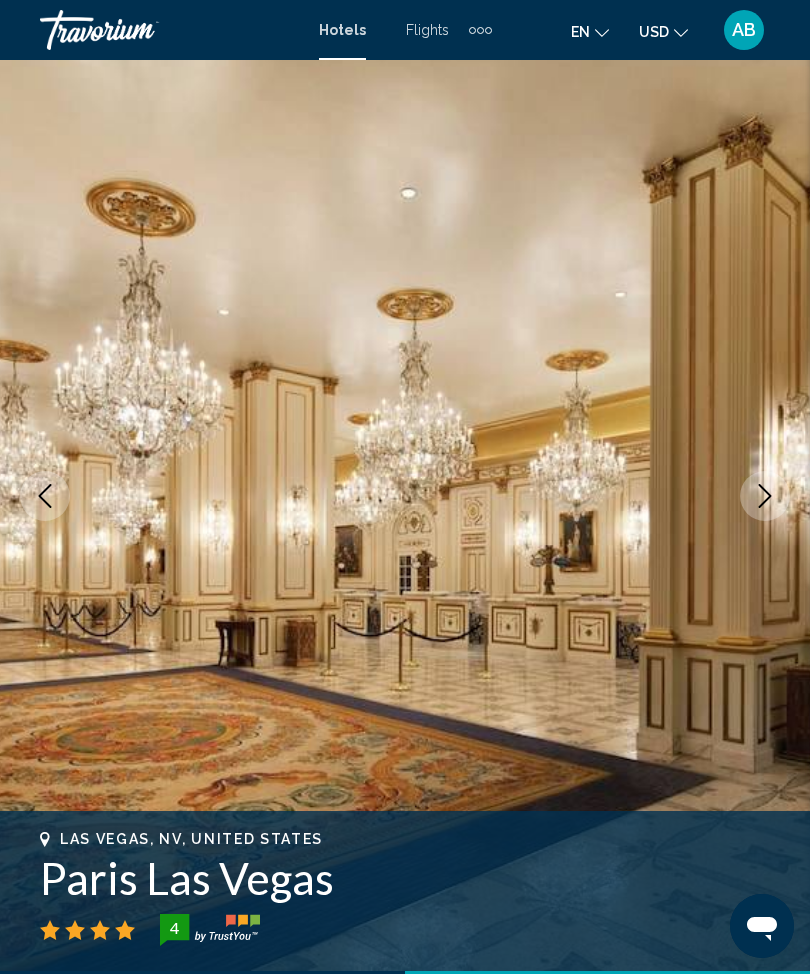 click 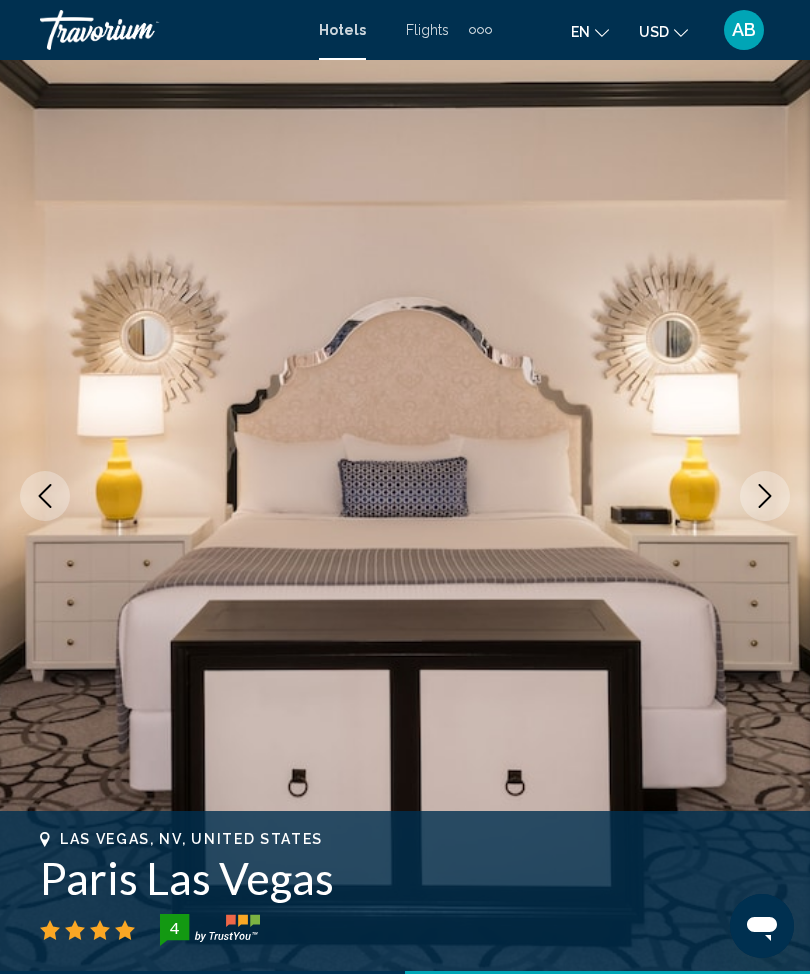 click 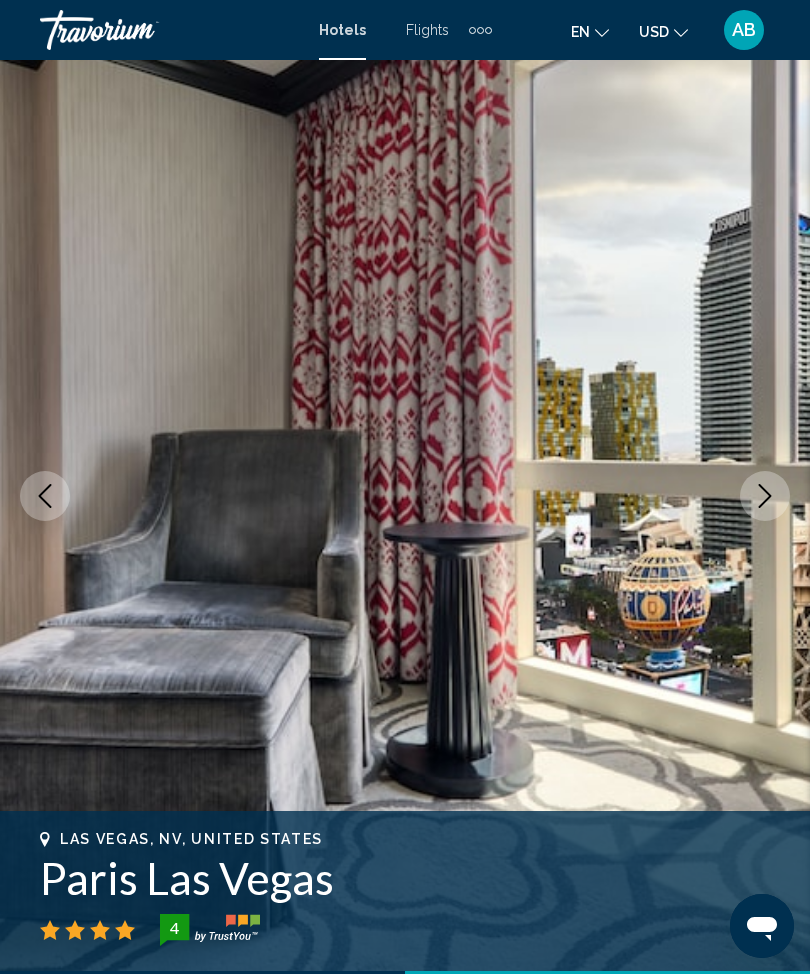 click 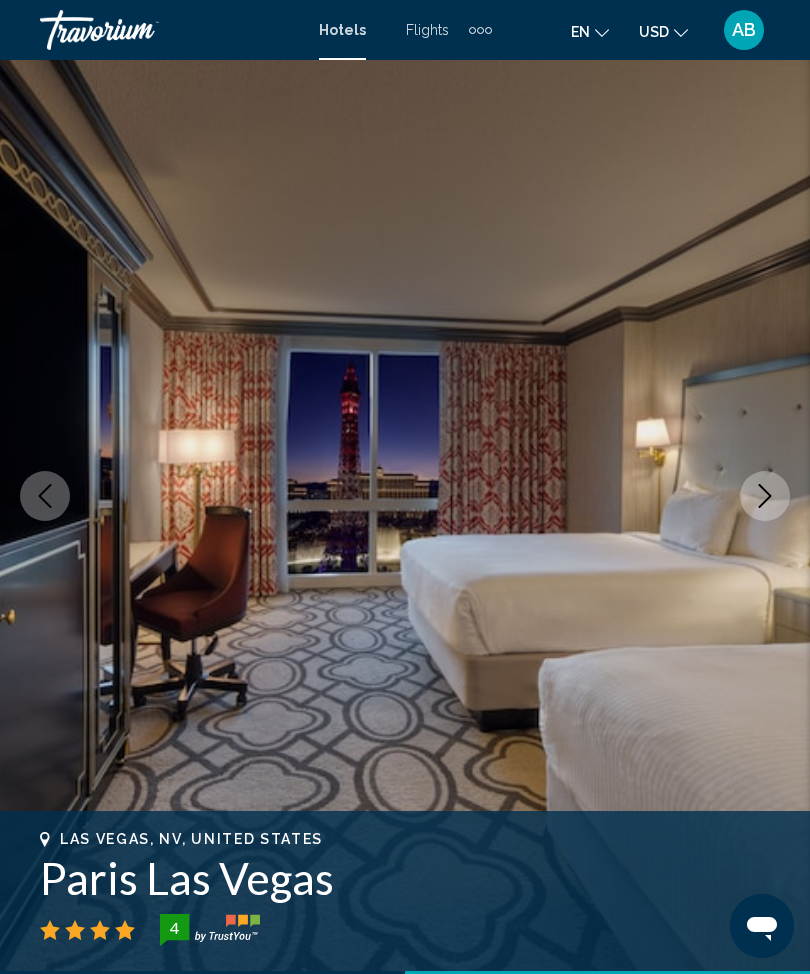 click 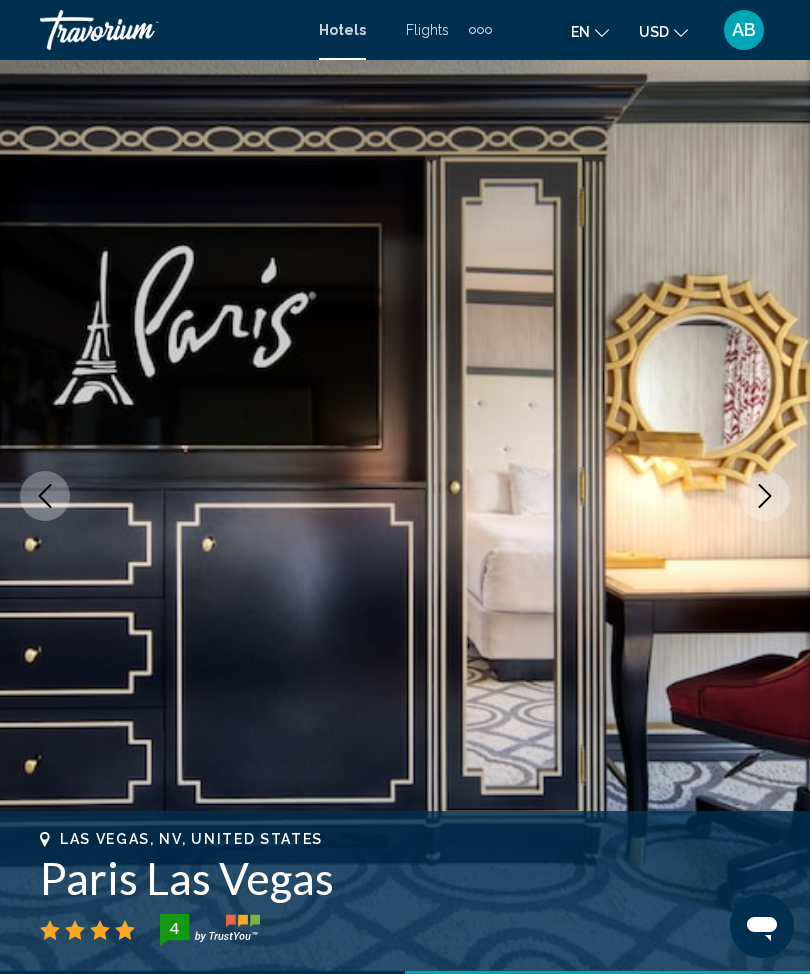 click at bounding box center [765, 496] 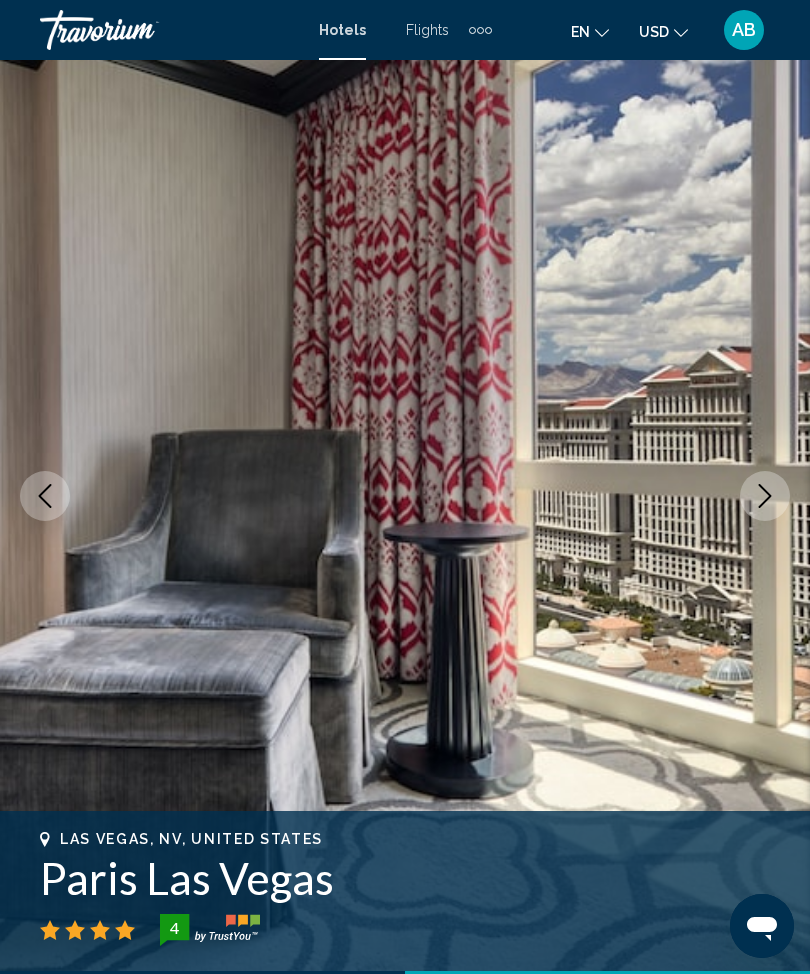 click 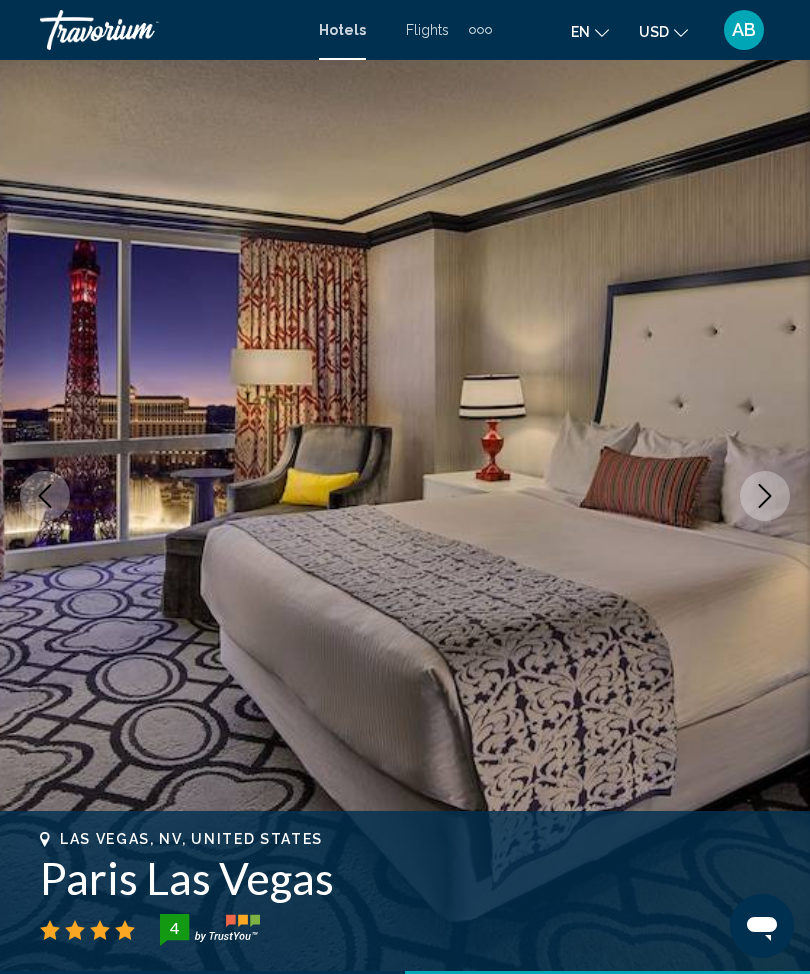click 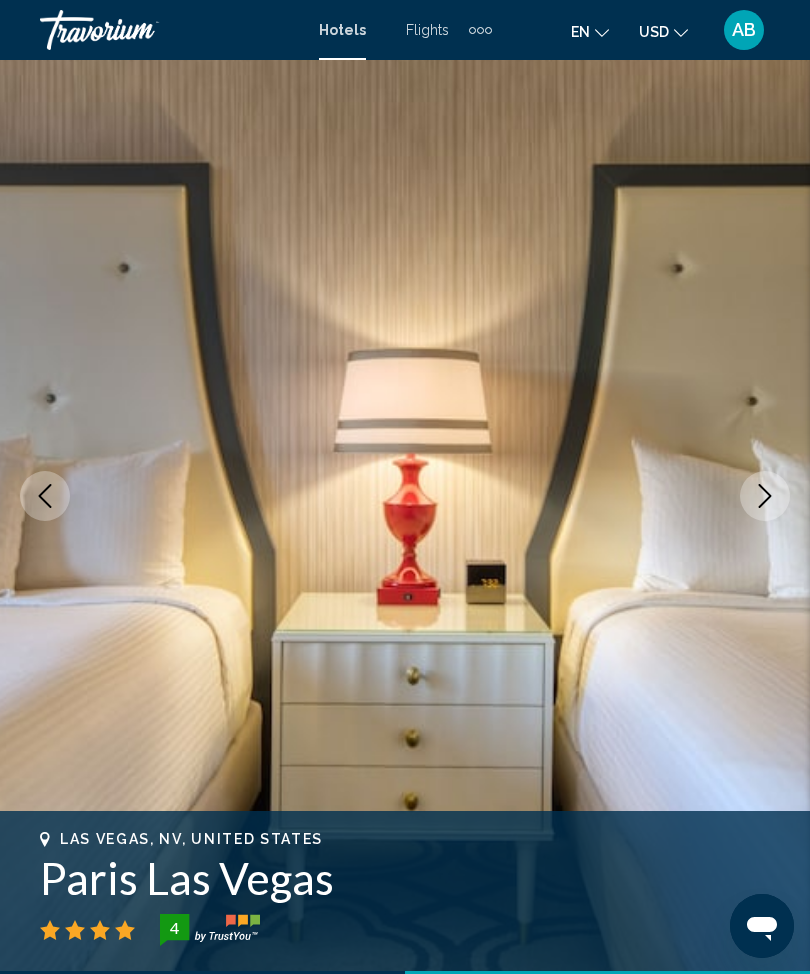 click at bounding box center [765, 496] 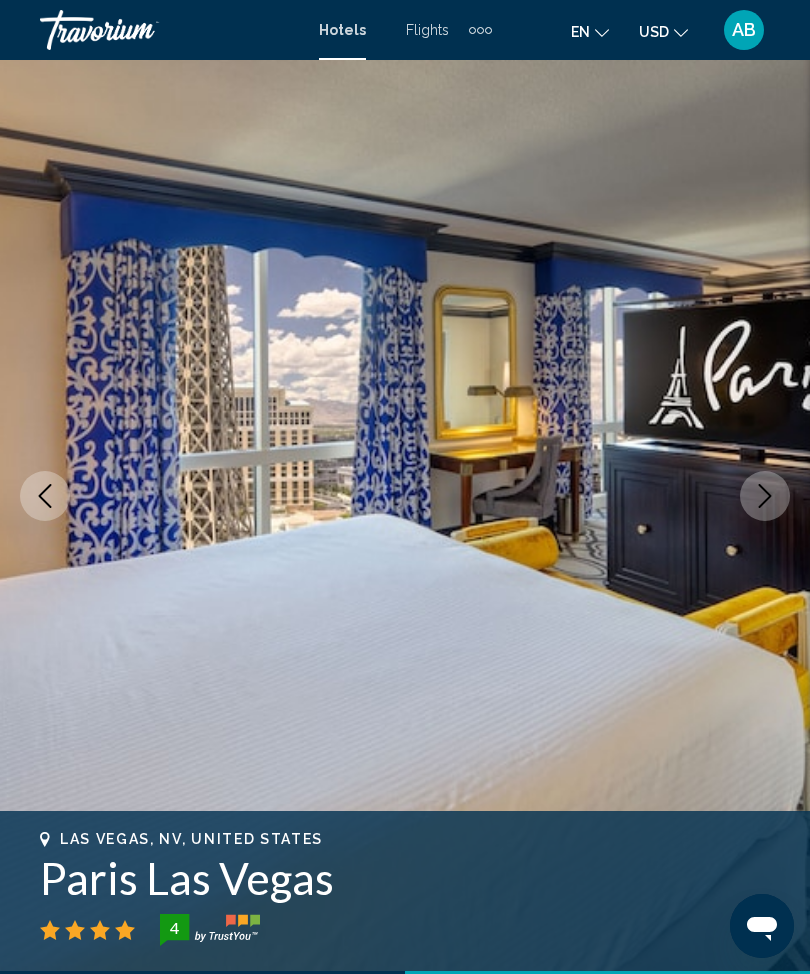 click 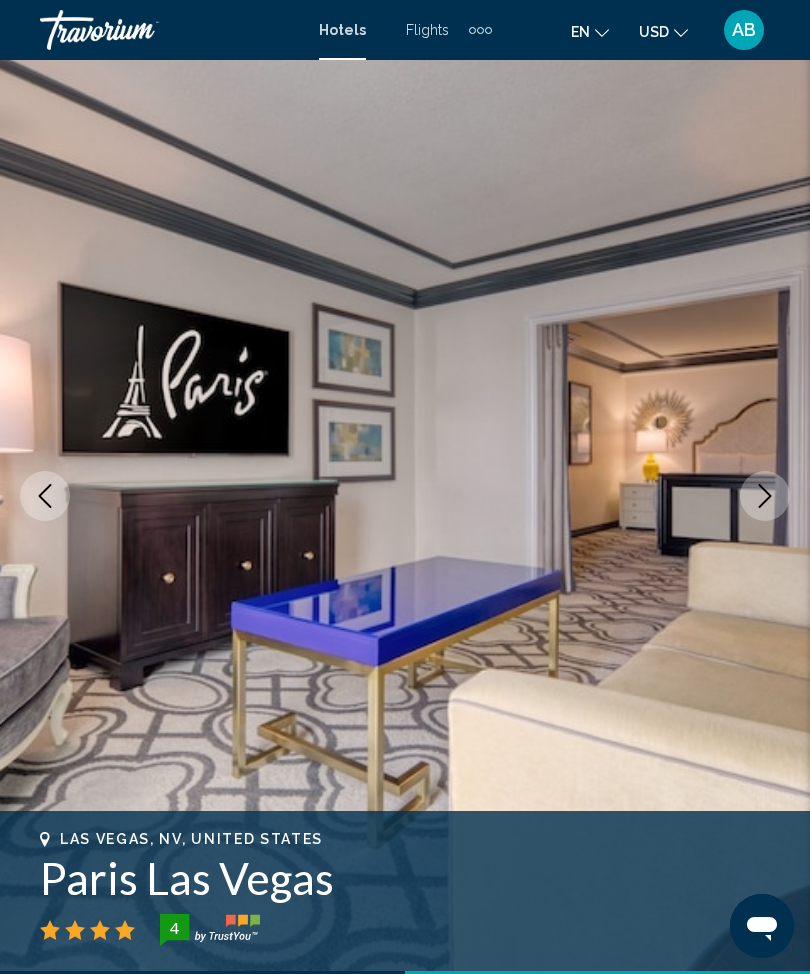 click at bounding box center (765, 496) 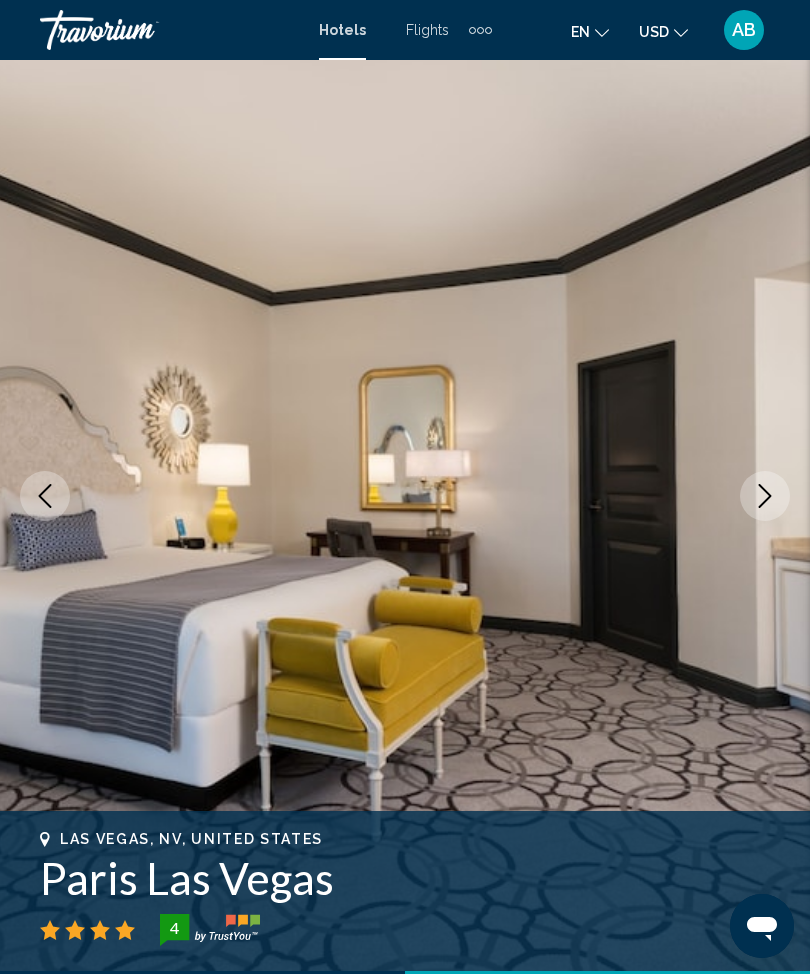 click at bounding box center (765, 496) 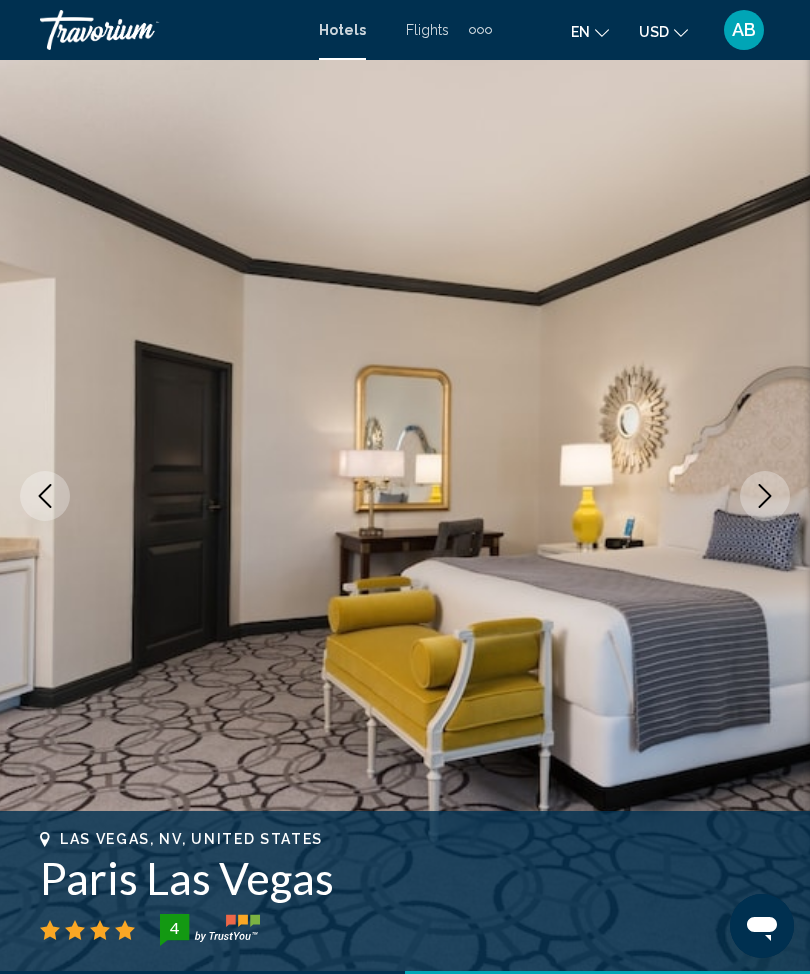 click 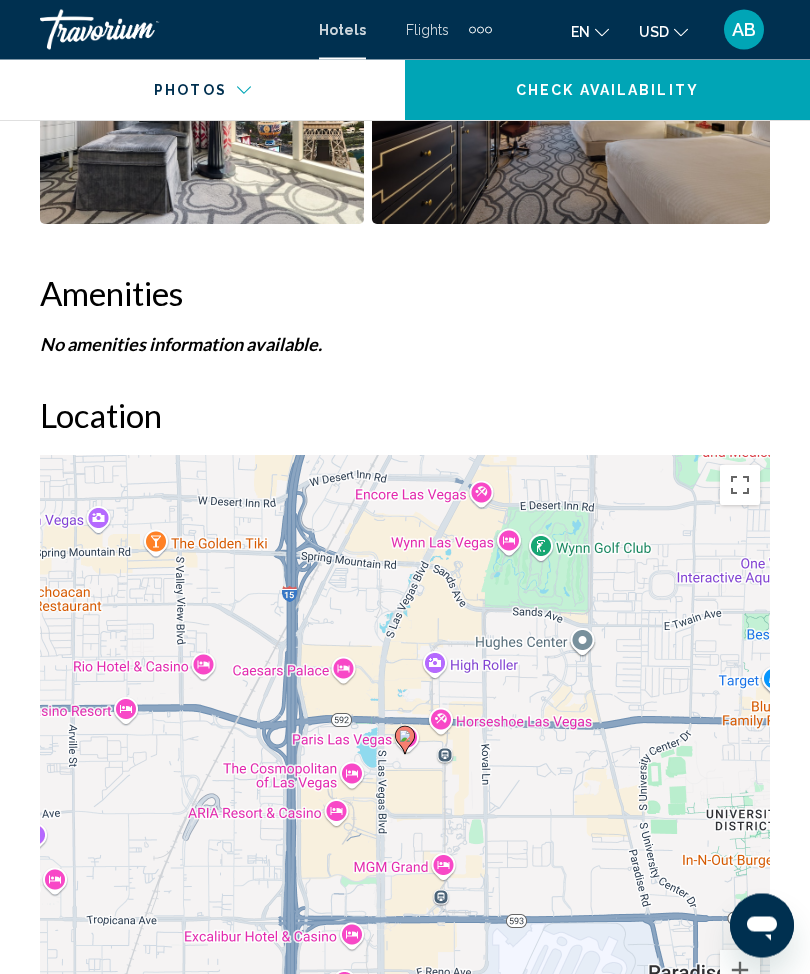 scroll, scrollTop: 2014, scrollLeft: 0, axis: vertical 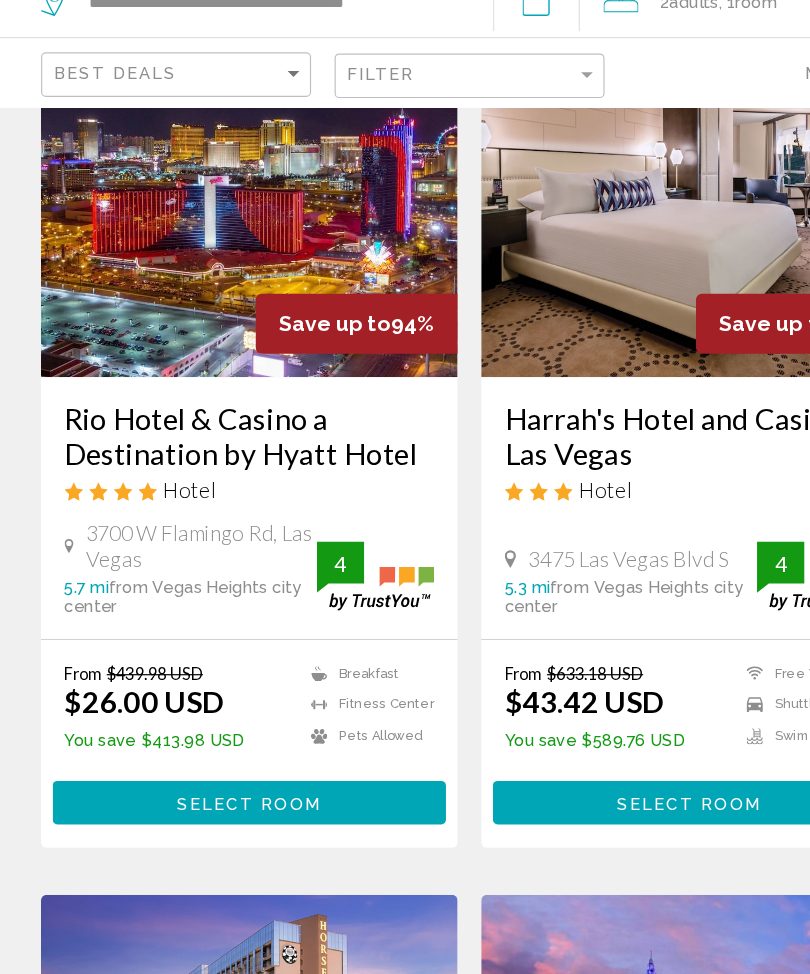 click on "Select Room" at bounding box center (217, 772) 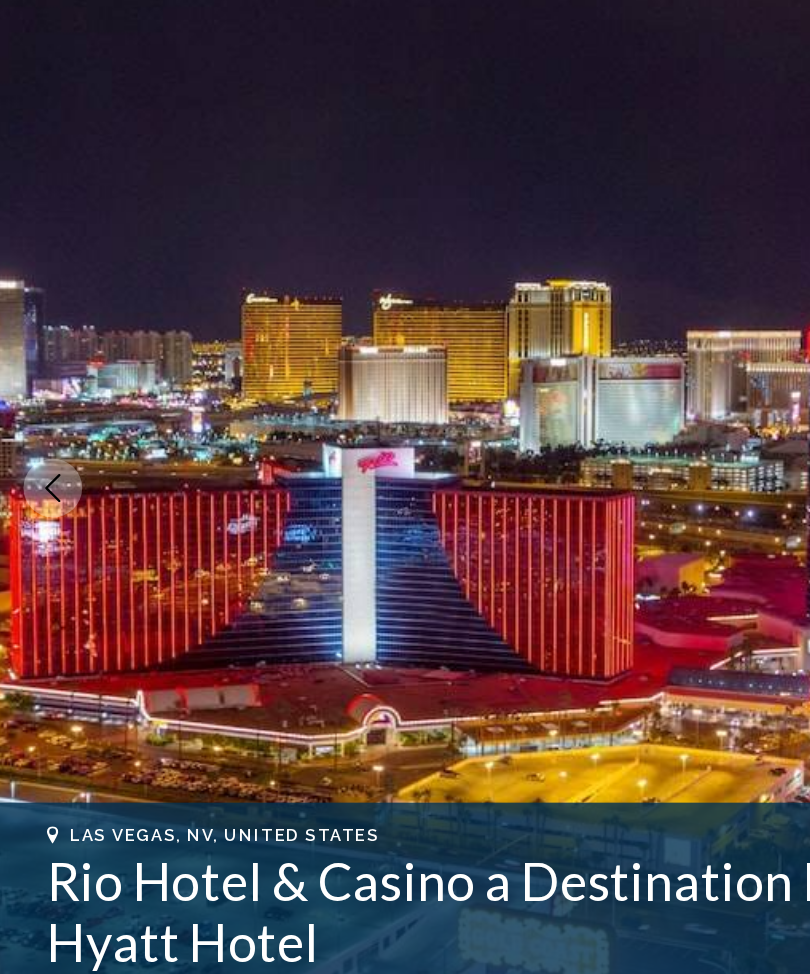 scroll, scrollTop: 52, scrollLeft: 0, axis: vertical 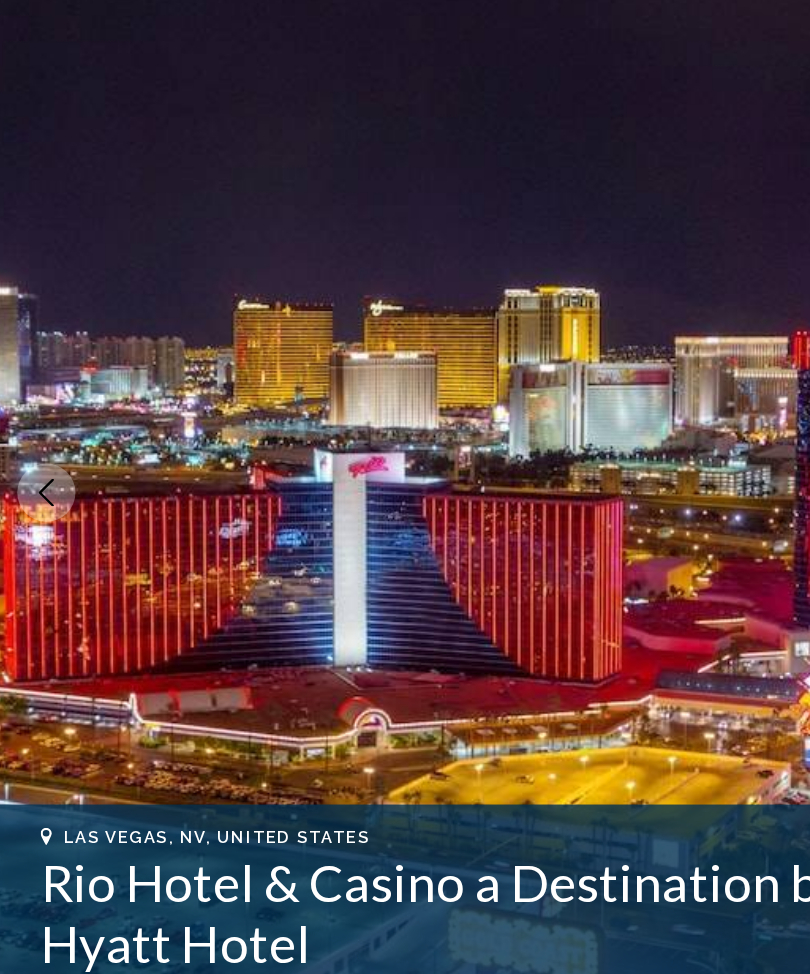 click at bounding box center [405, 483] 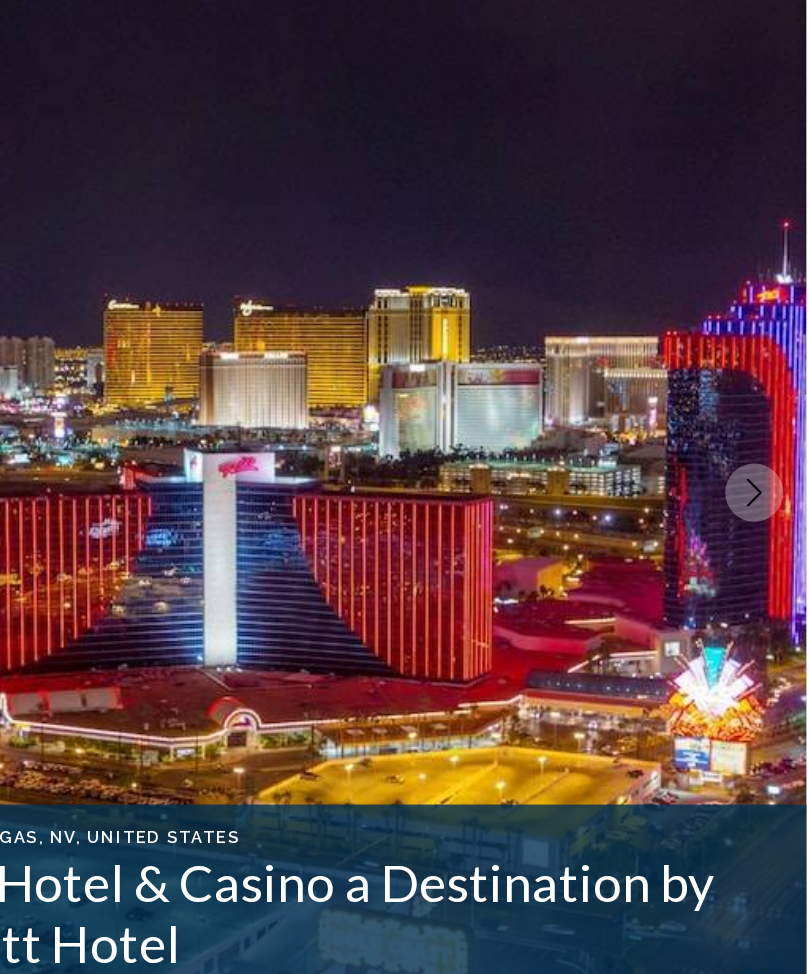 scroll, scrollTop: 52, scrollLeft: 0, axis: vertical 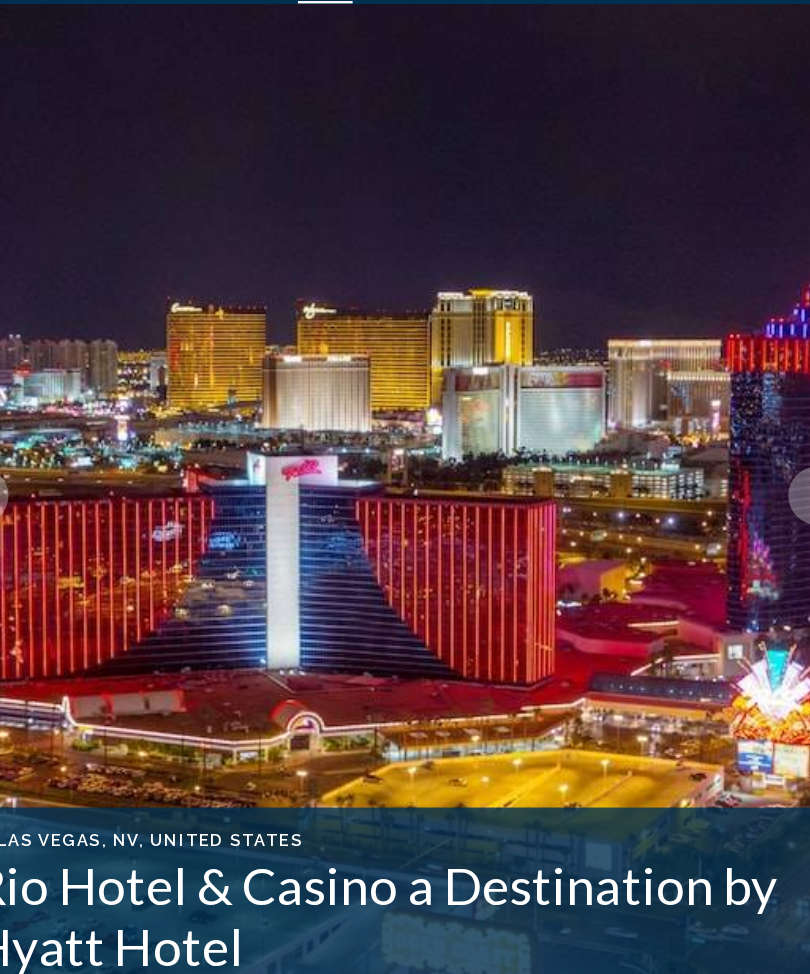 click 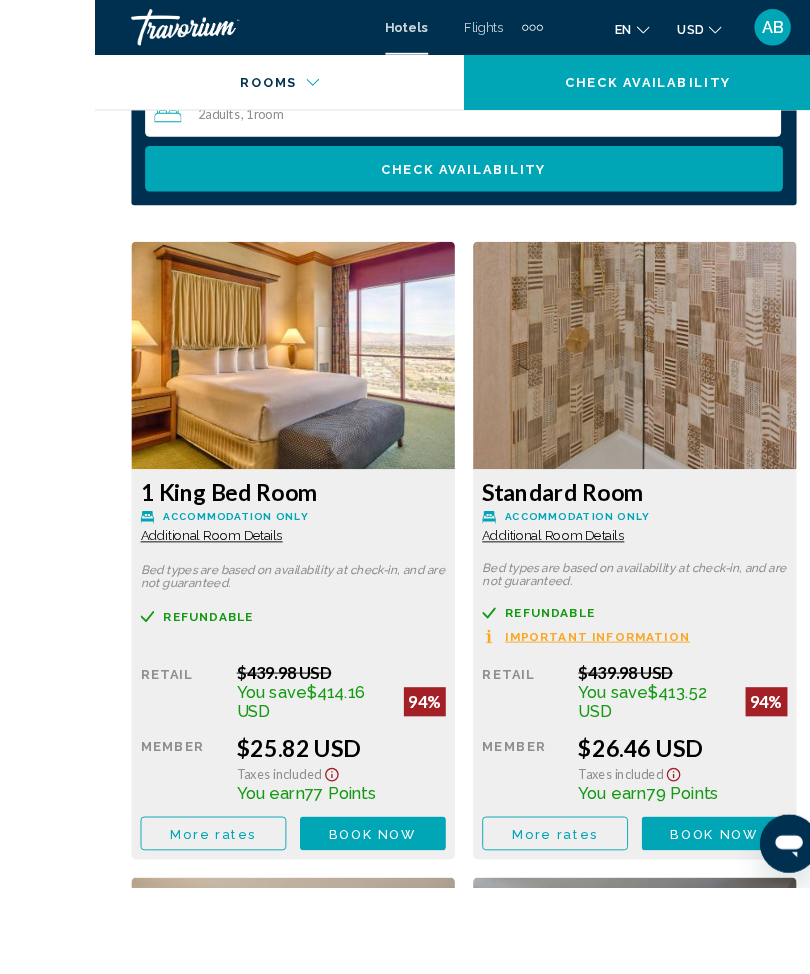 scroll, scrollTop: 3372, scrollLeft: 0, axis: vertical 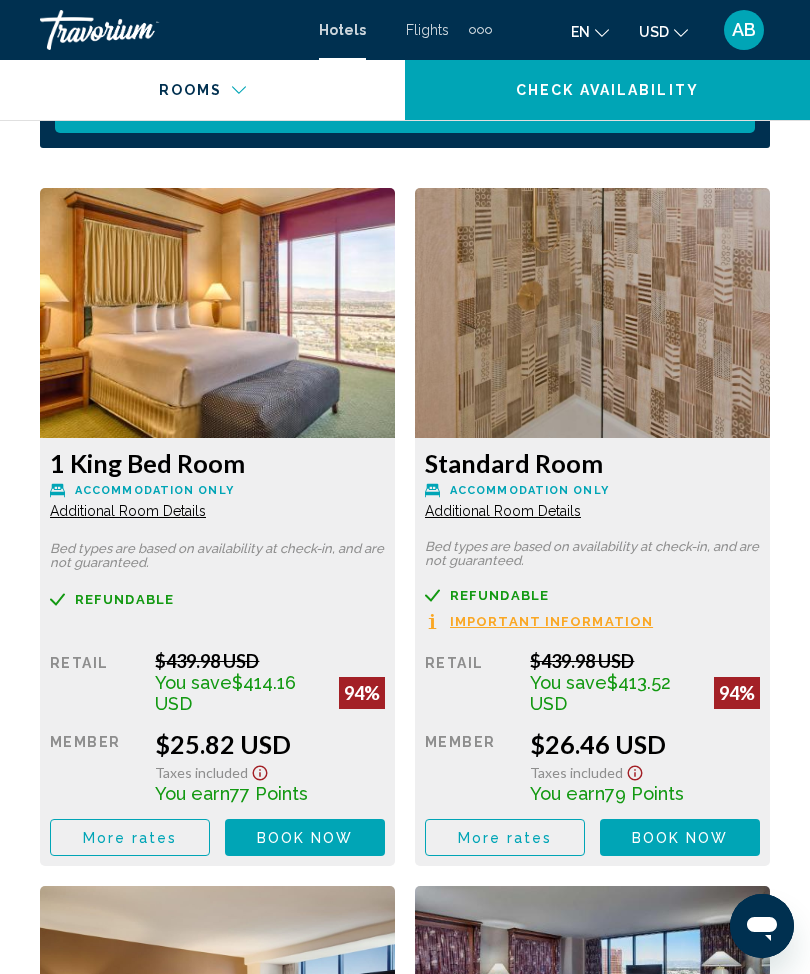 click on "Book now" at bounding box center (305, 838) 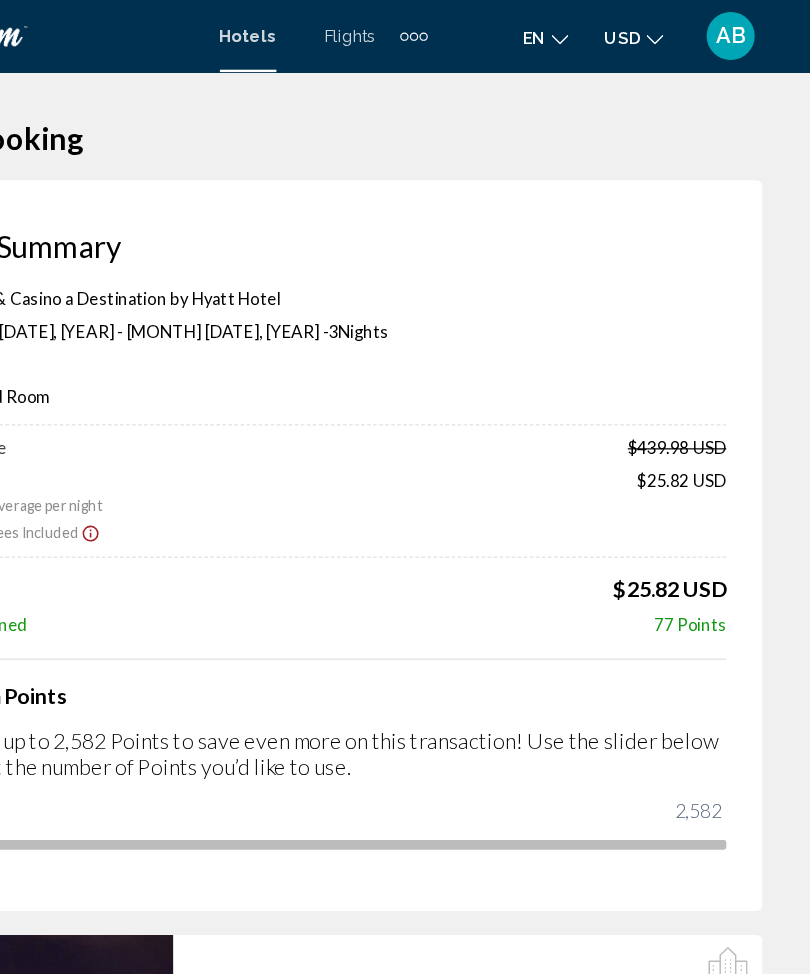 scroll, scrollTop: 0, scrollLeft: 0, axis: both 